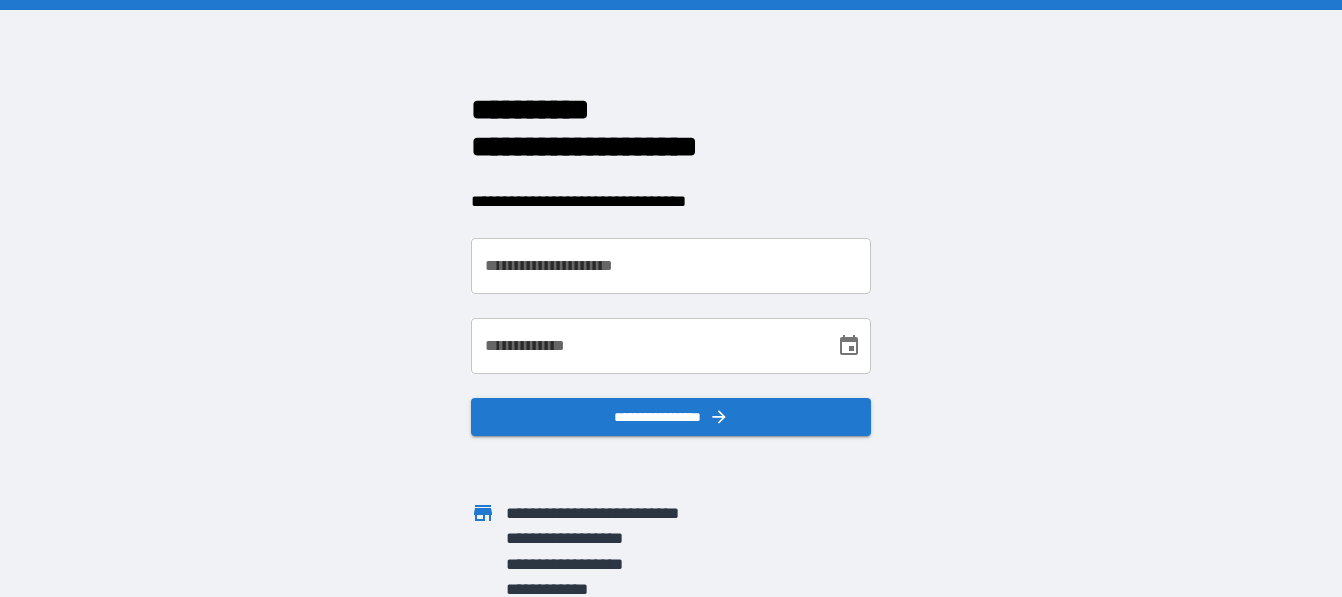 scroll, scrollTop: 0, scrollLeft: 0, axis: both 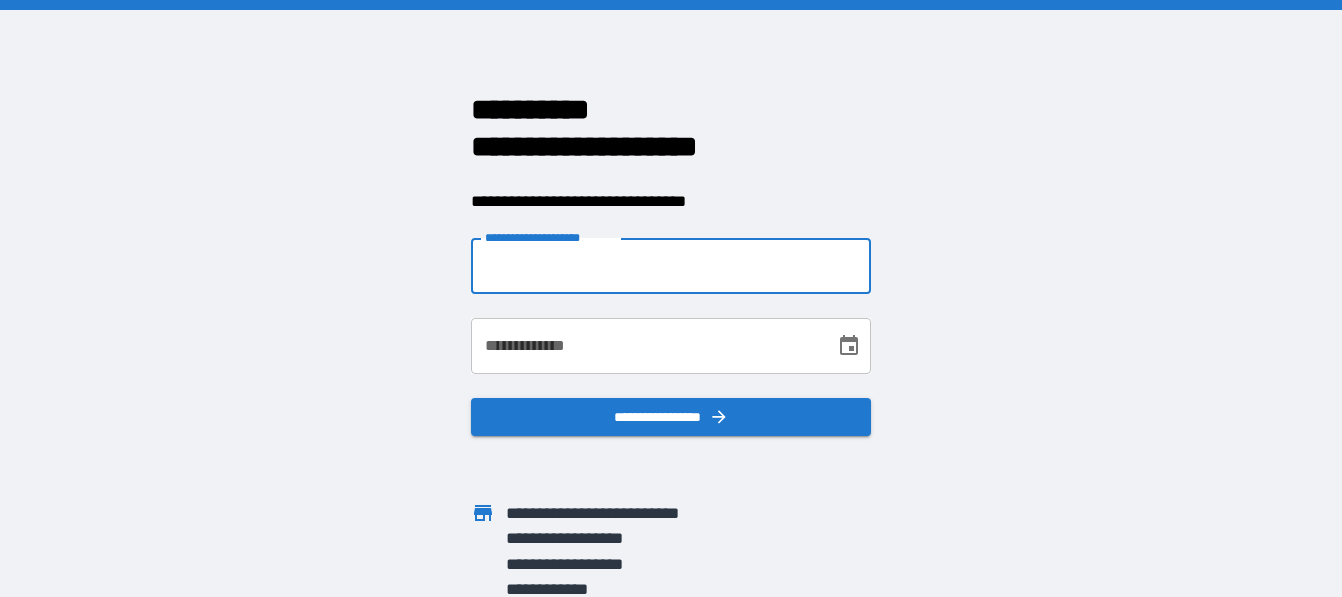 click on "**********" at bounding box center [671, 266] 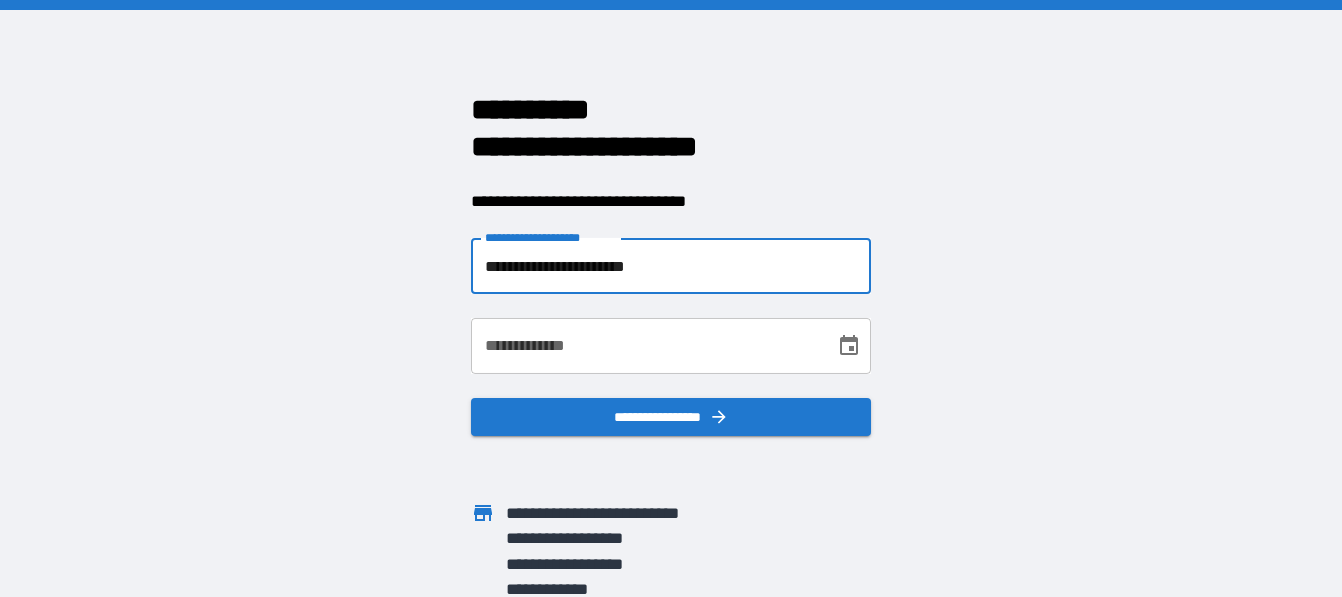type on "**********" 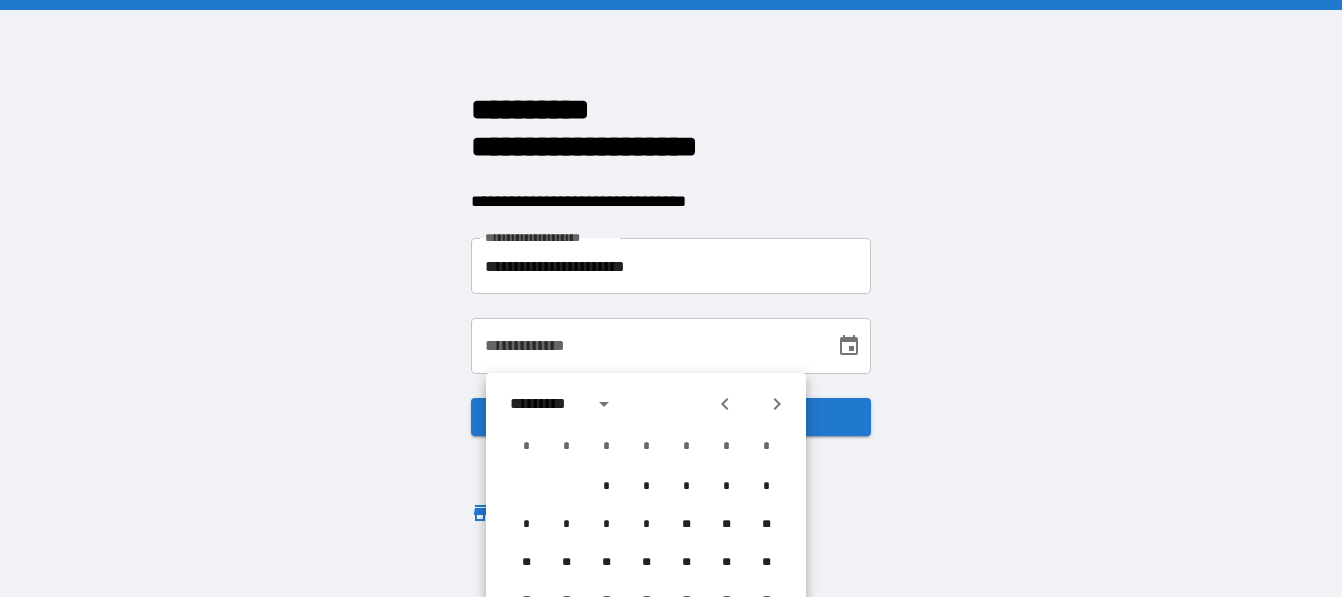 click on "**********" at bounding box center [646, 346] 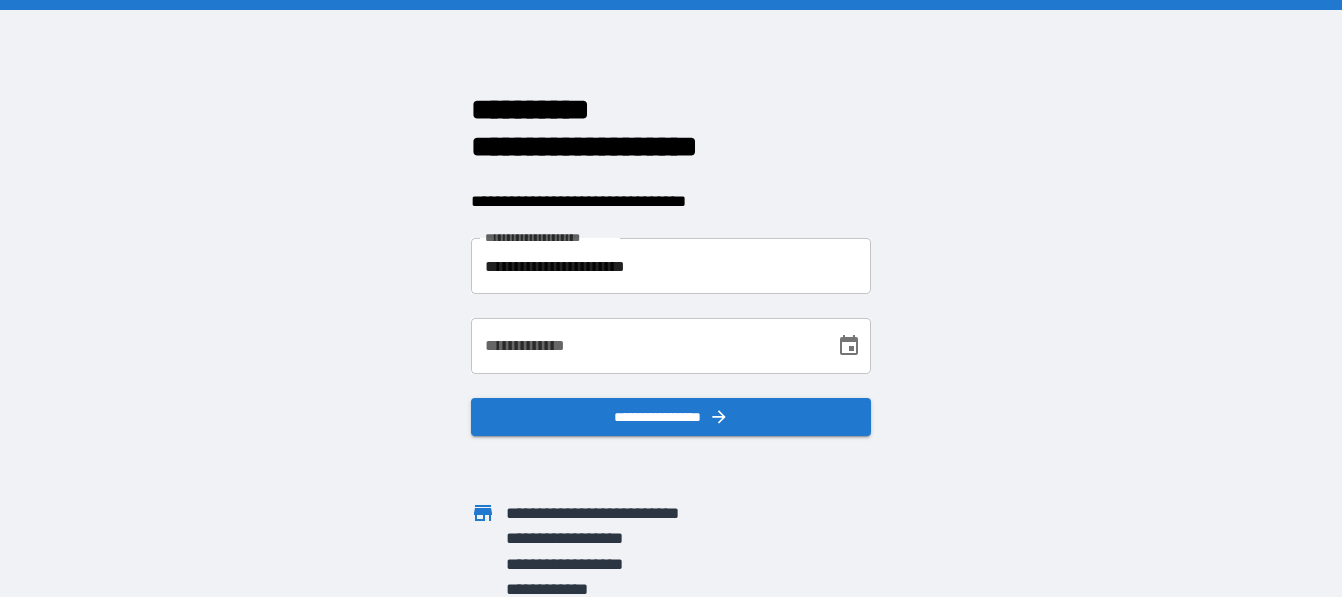 type 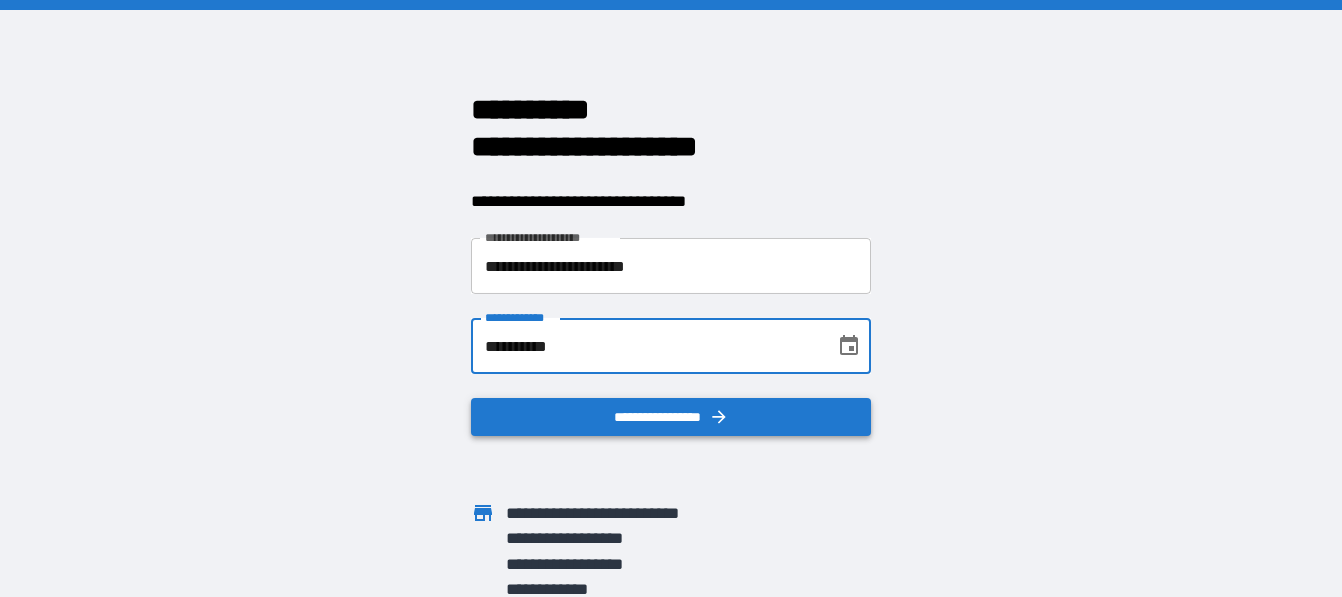 type on "**********" 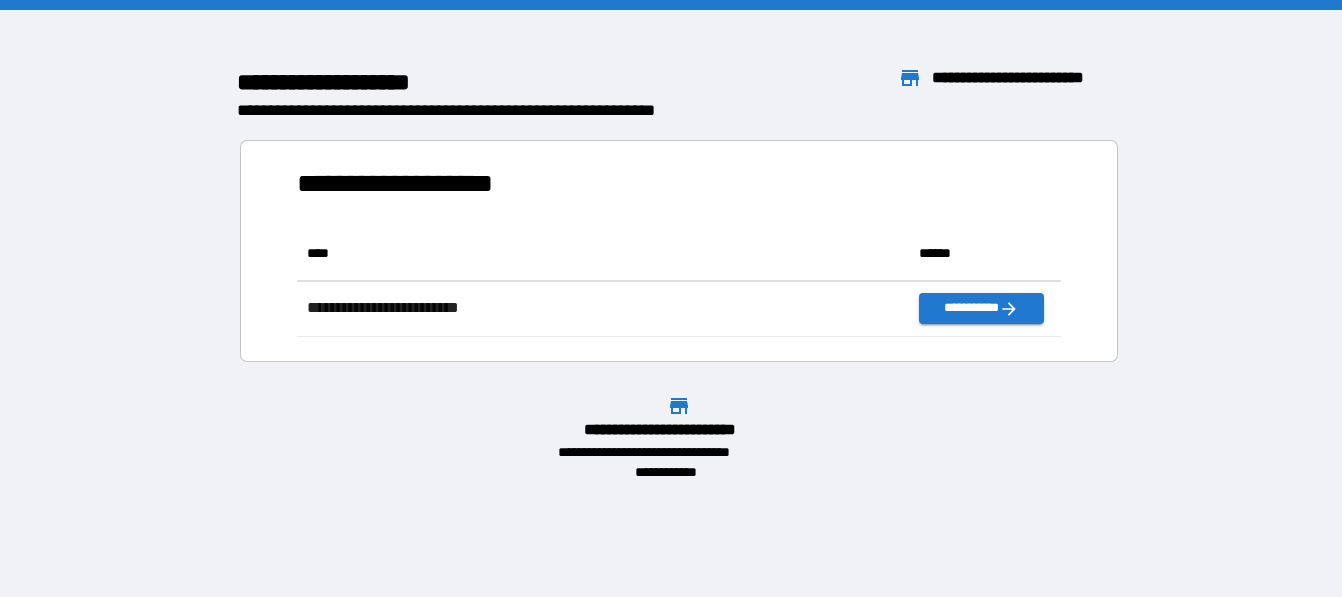 scroll, scrollTop: 1, scrollLeft: 2, axis: both 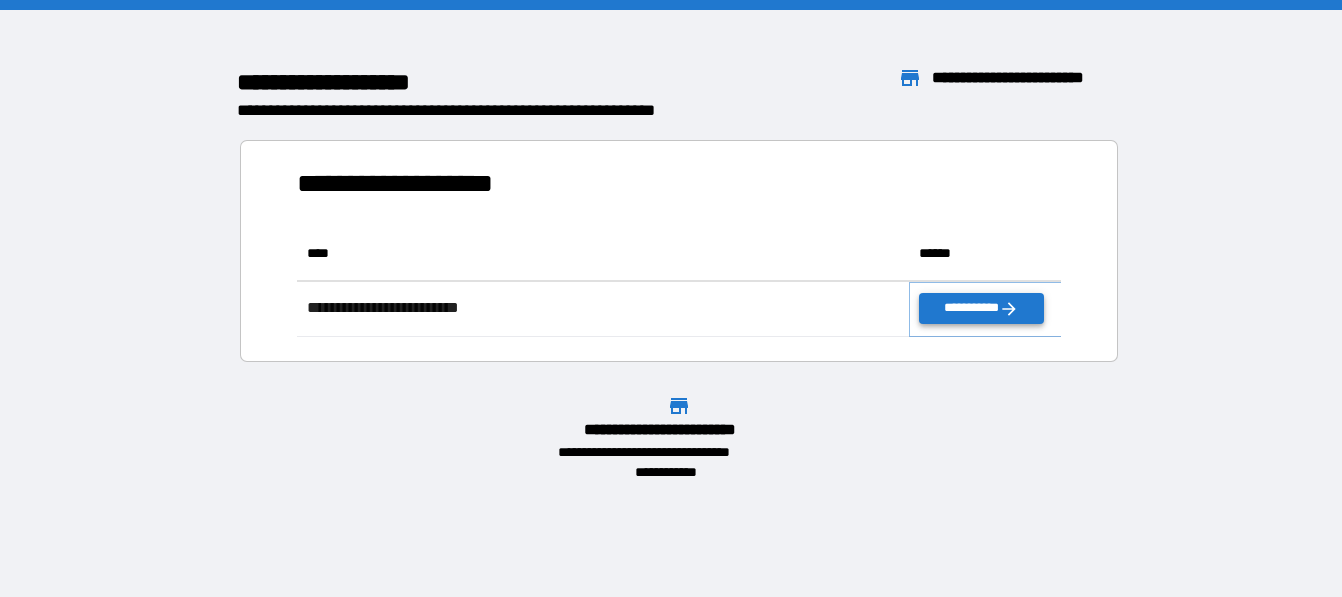 click on "**********" at bounding box center [982, 308] 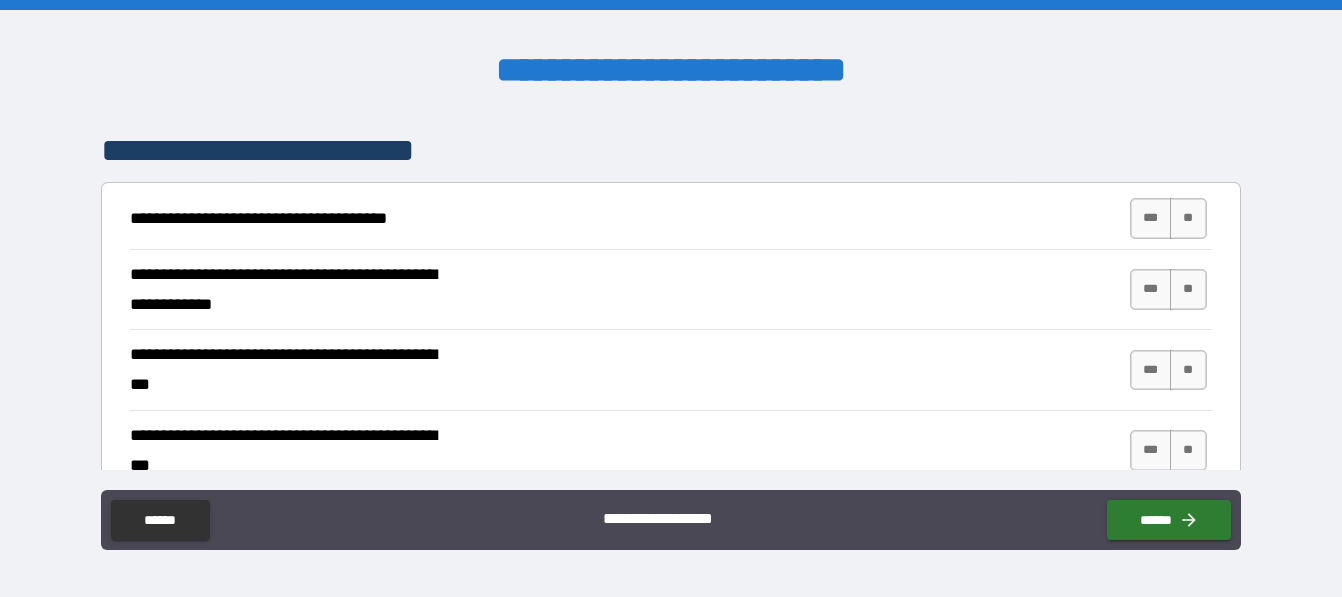 scroll, scrollTop: 456, scrollLeft: 0, axis: vertical 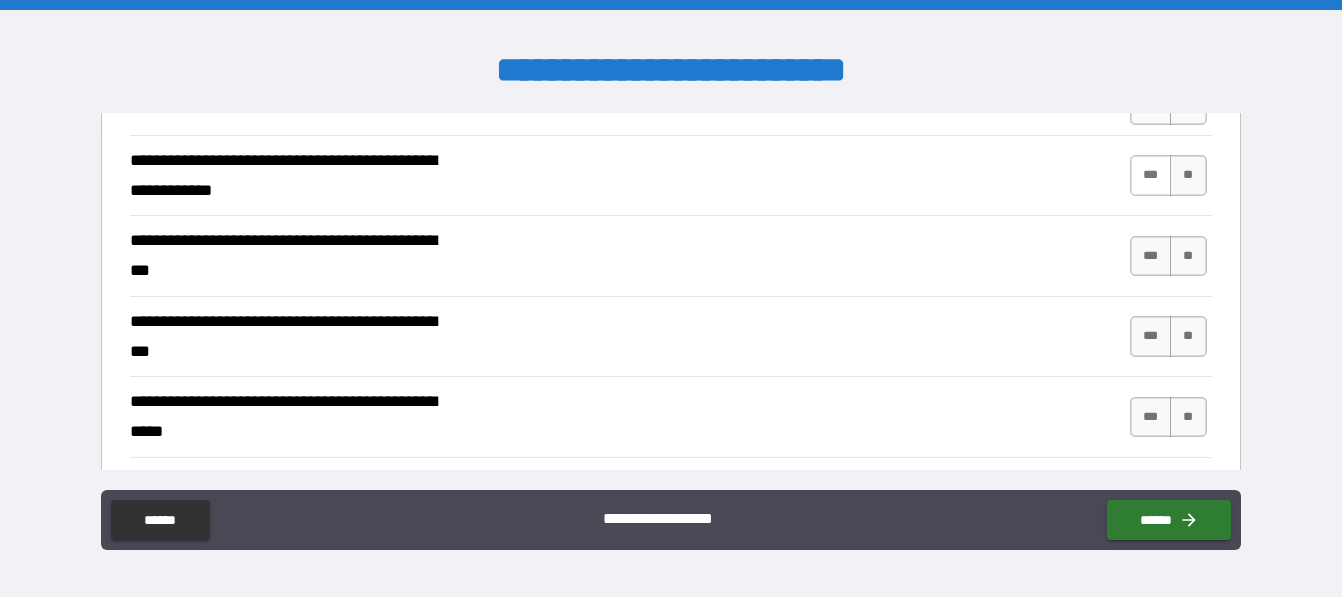click on "***" at bounding box center [1151, 175] 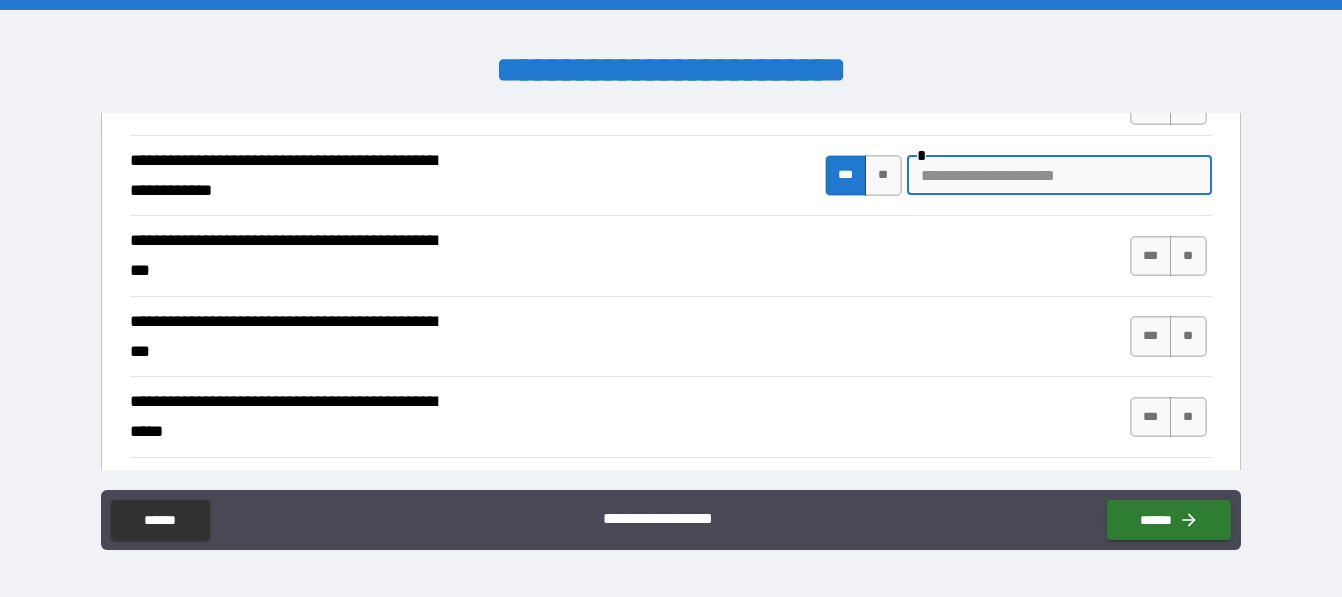 click at bounding box center (1059, 175) 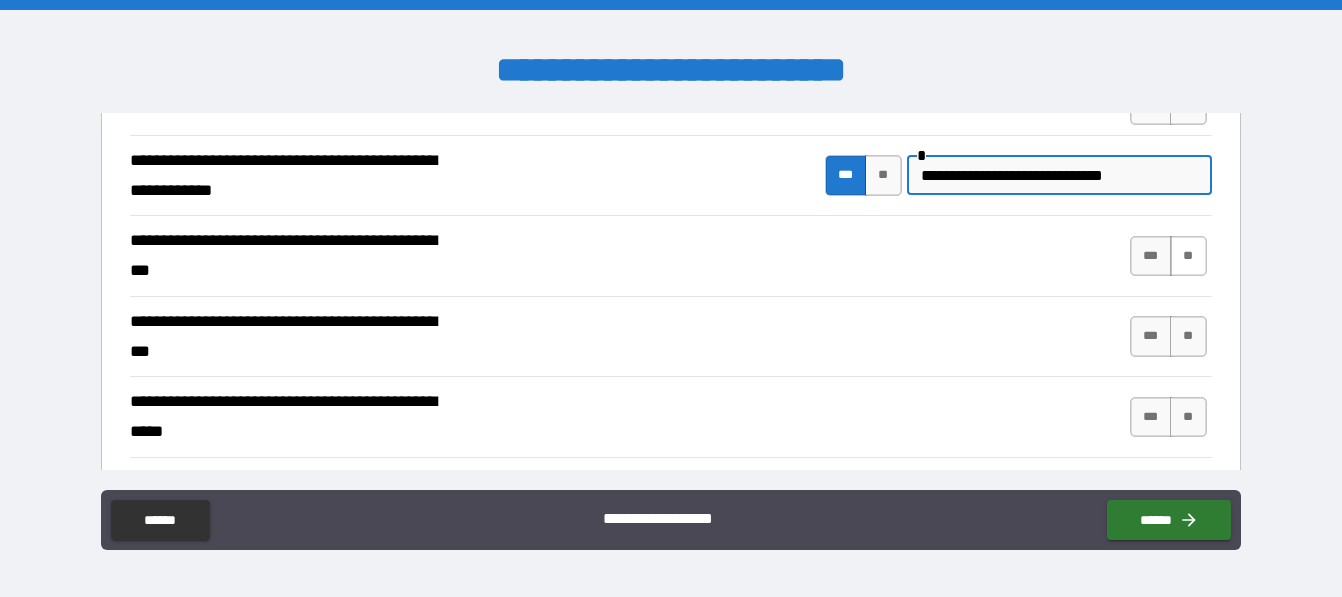 type on "**********" 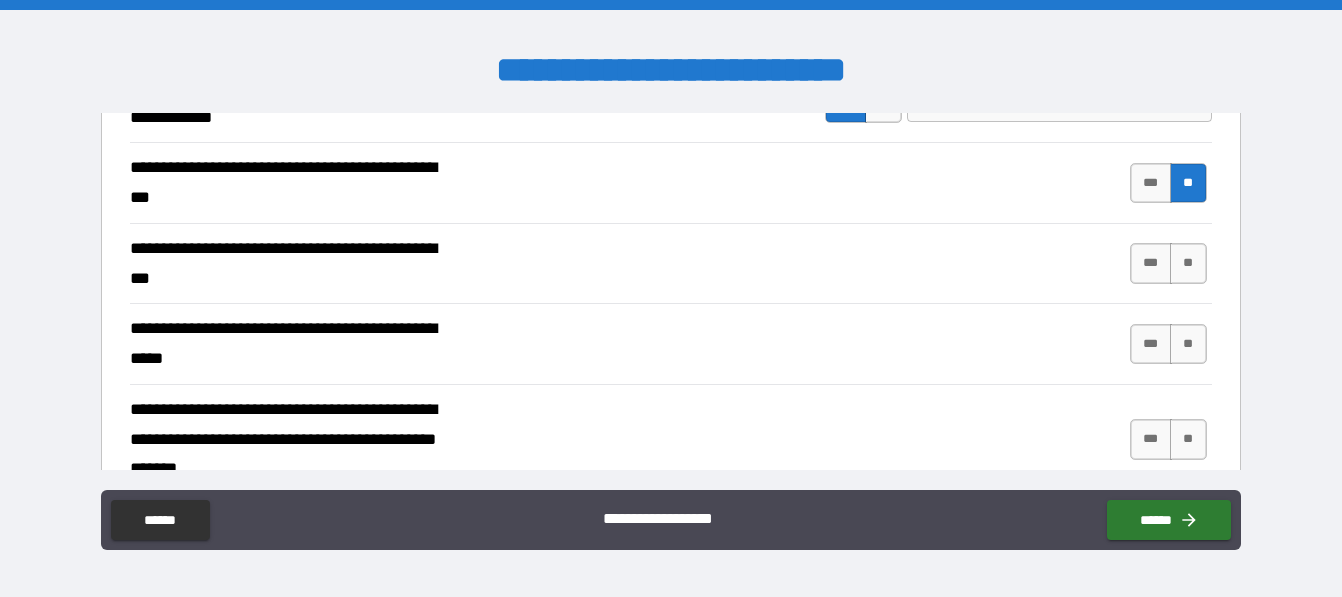 scroll, scrollTop: 570, scrollLeft: 0, axis: vertical 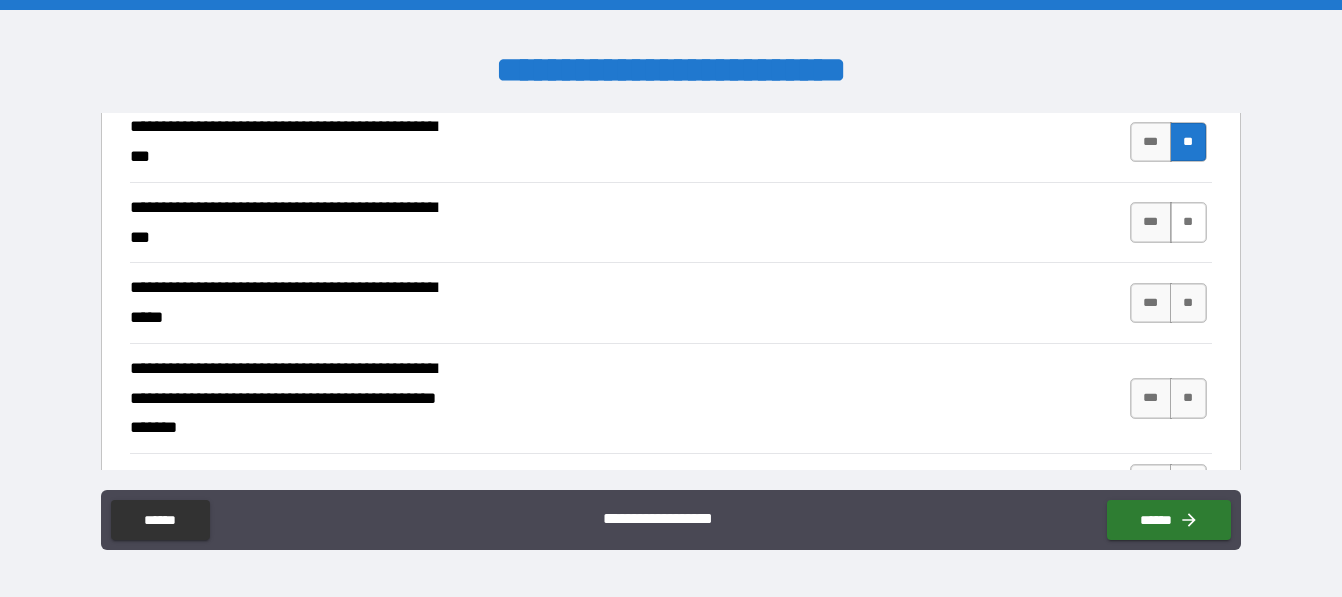 click on "**" at bounding box center (1188, 222) 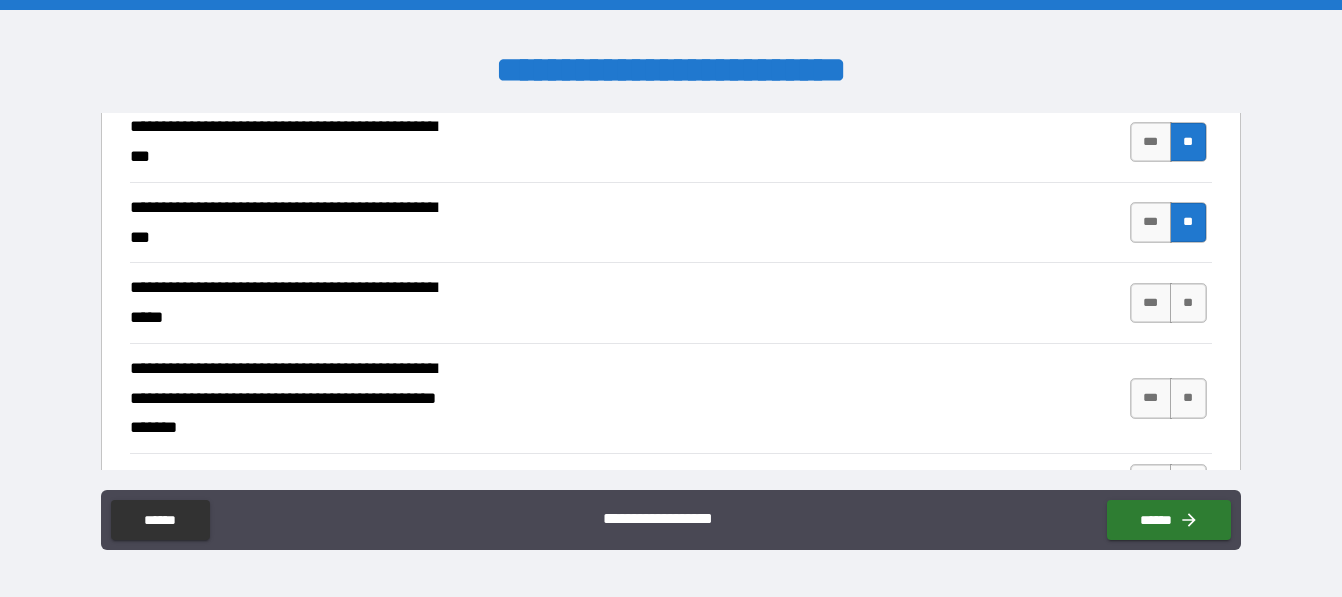 scroll, scrollTop: 684, scrollLeft: 0, axis: vertical 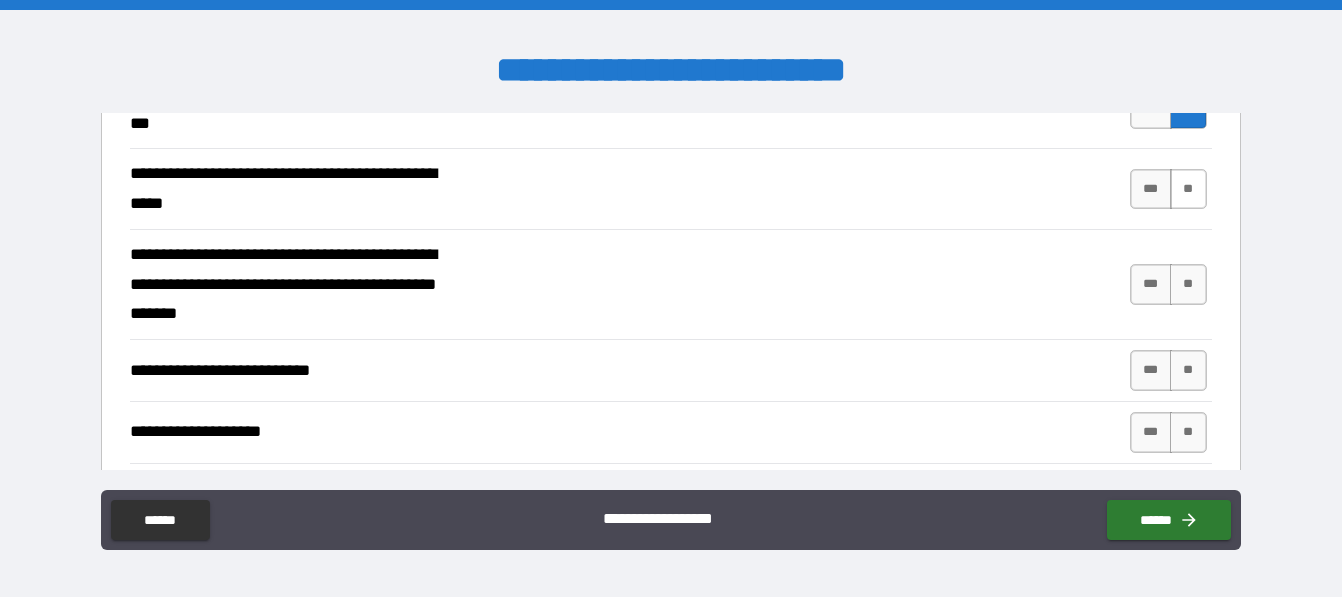 click on "**" at bounding box center (1188, 189) 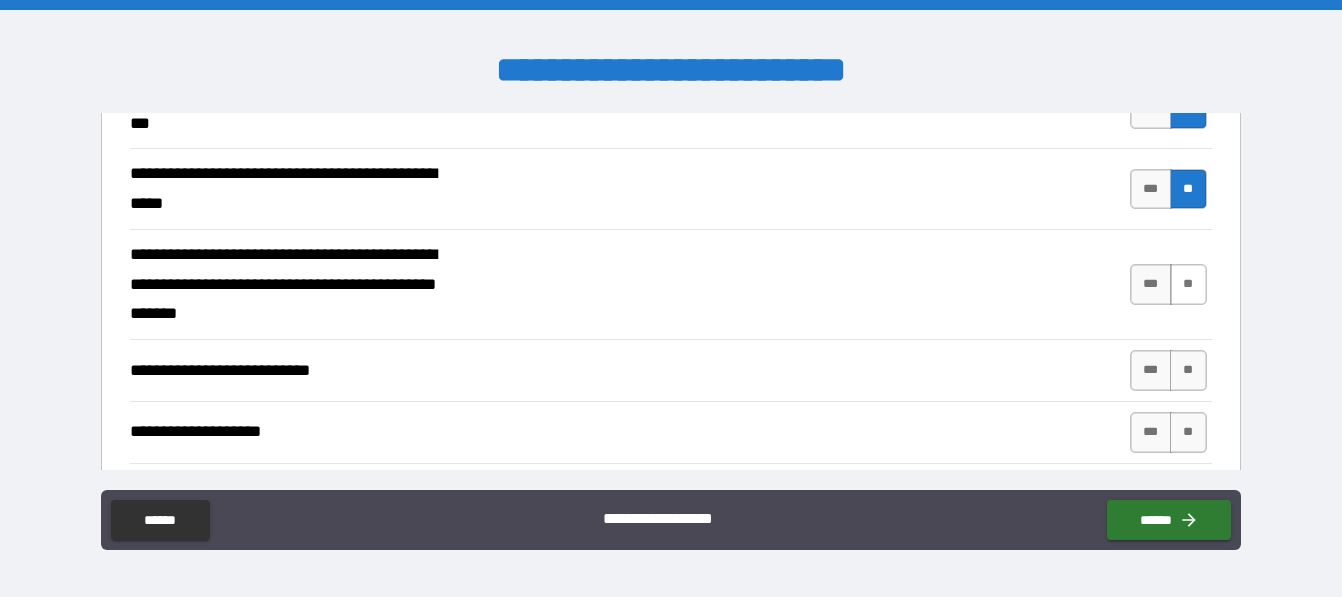 click on "**" at bounding box center [1188, 284] 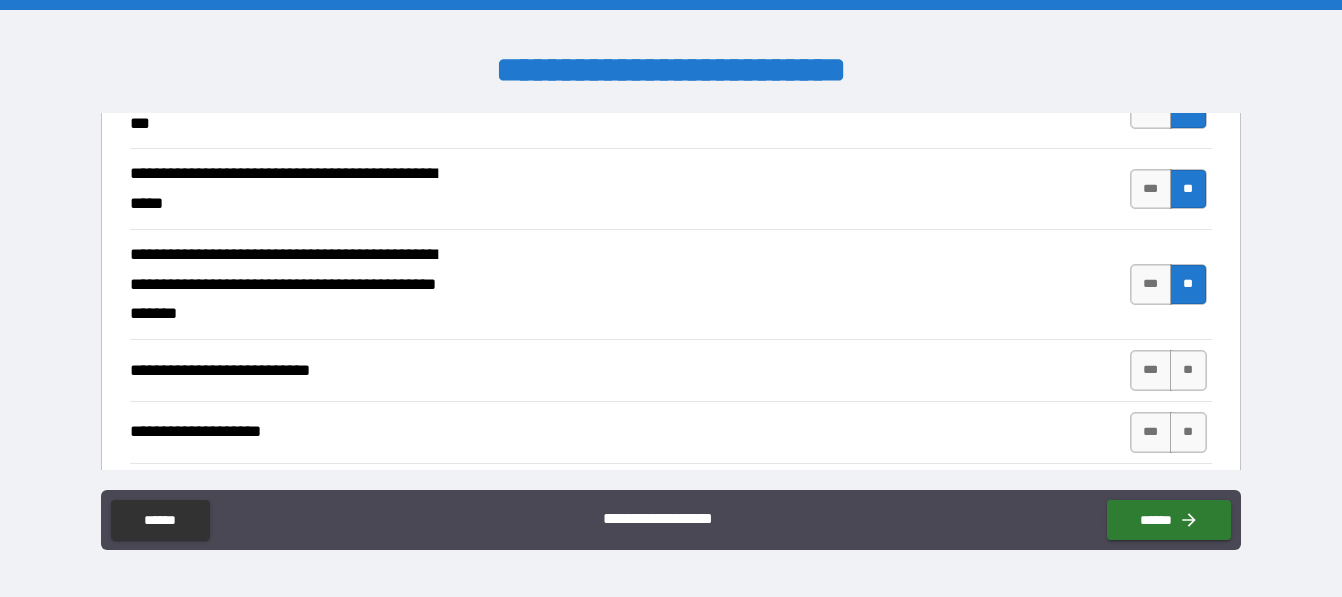 scroll, scrollTop: 798, scrollLeft: 0, axis: vertical 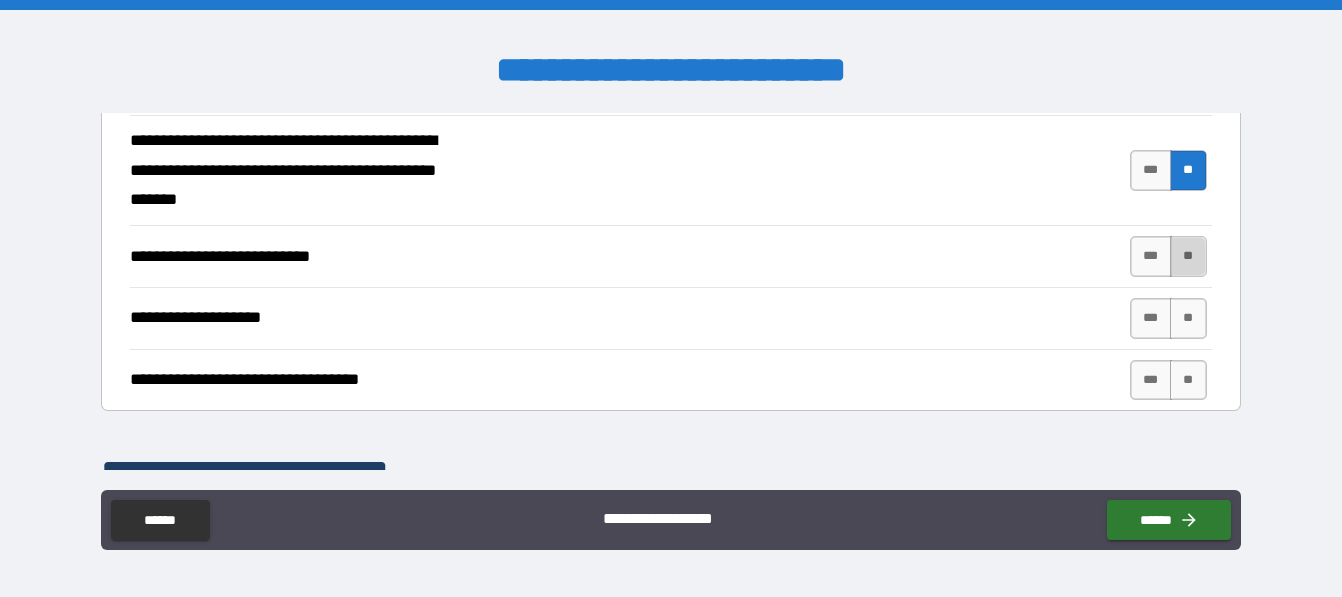 click on "**" at bounding box center [1188, 256] 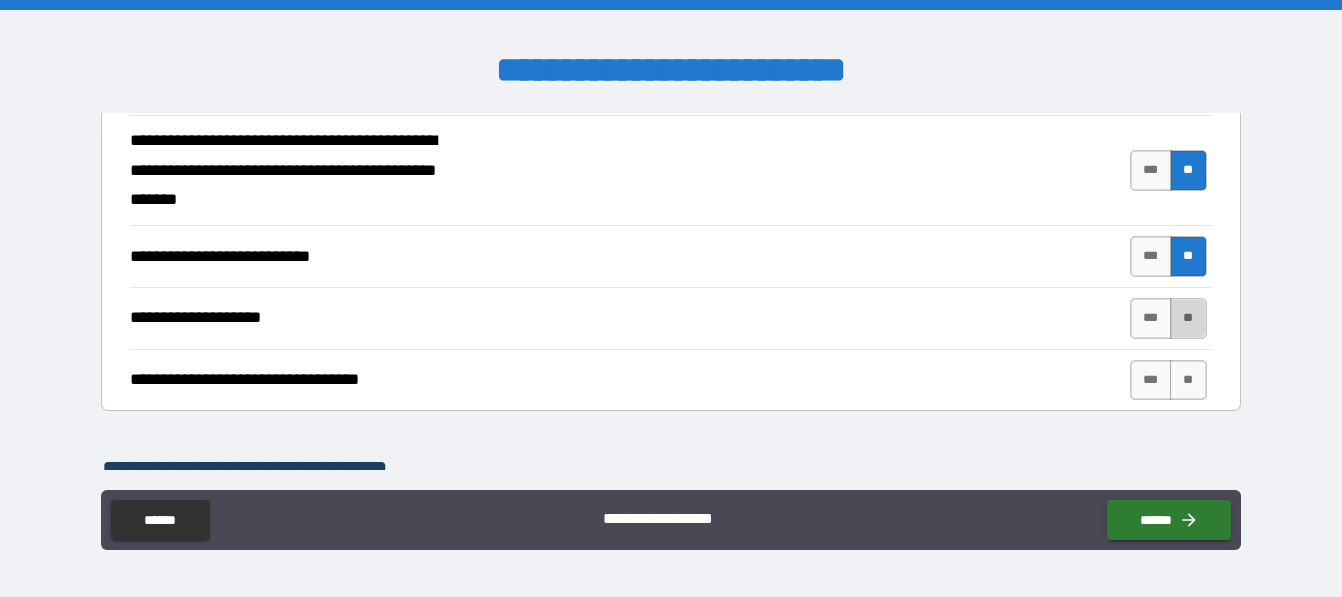 click on "**" at bounding box center [1188, 318] 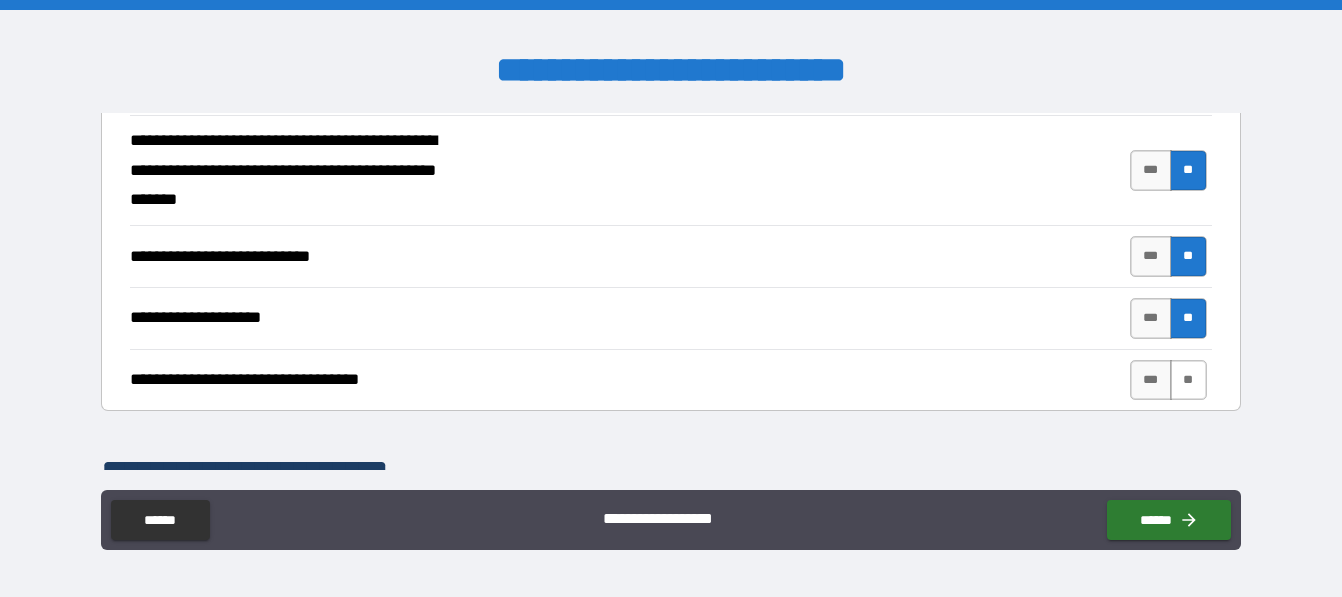 click on "**" at bounding box center [1188, 380] 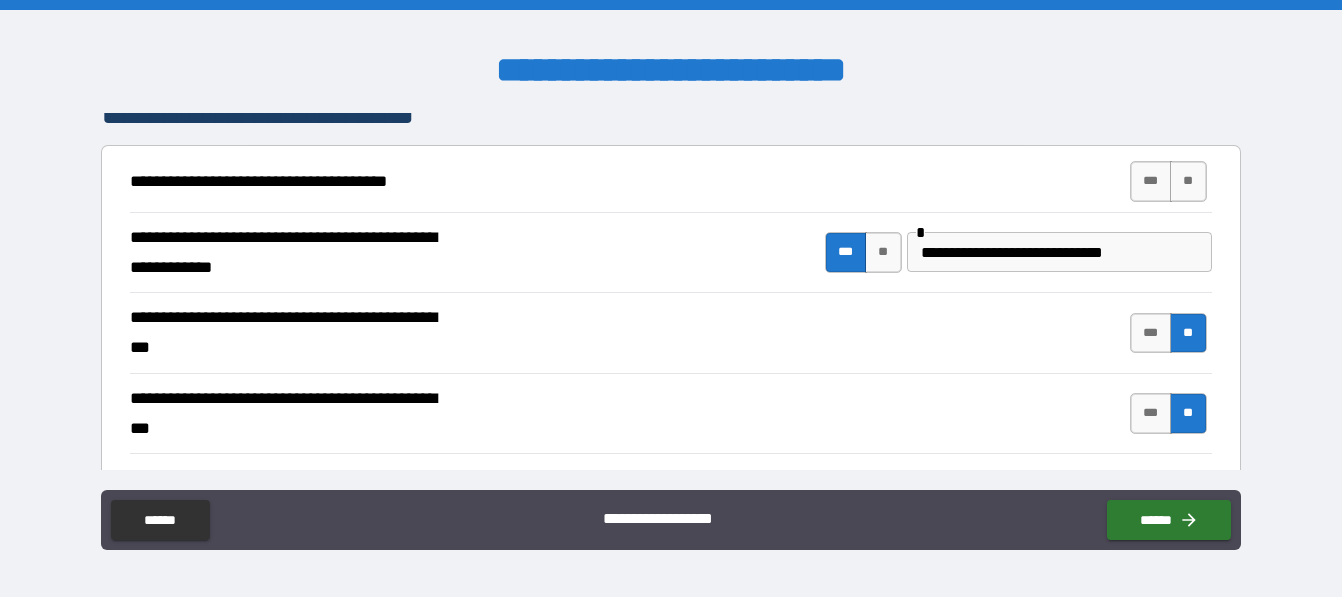 scroll, scrollTop: 342, scrollLeft: 0, axis: vertical 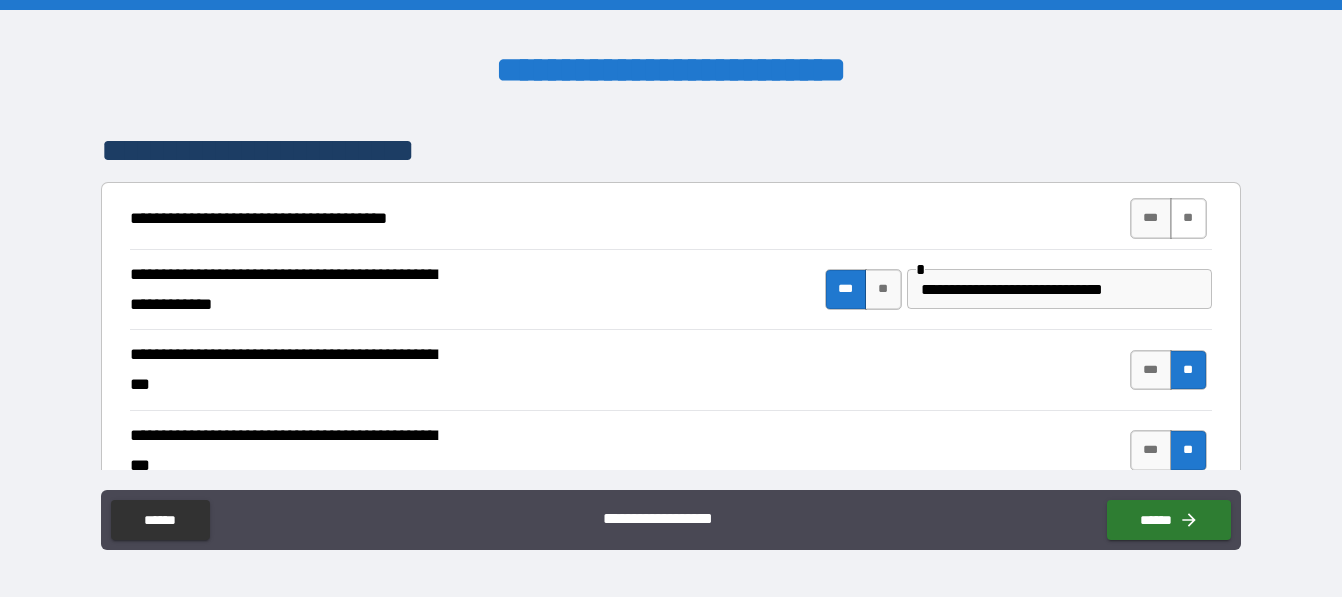 click on "**" at bounding box center [1188, 218] 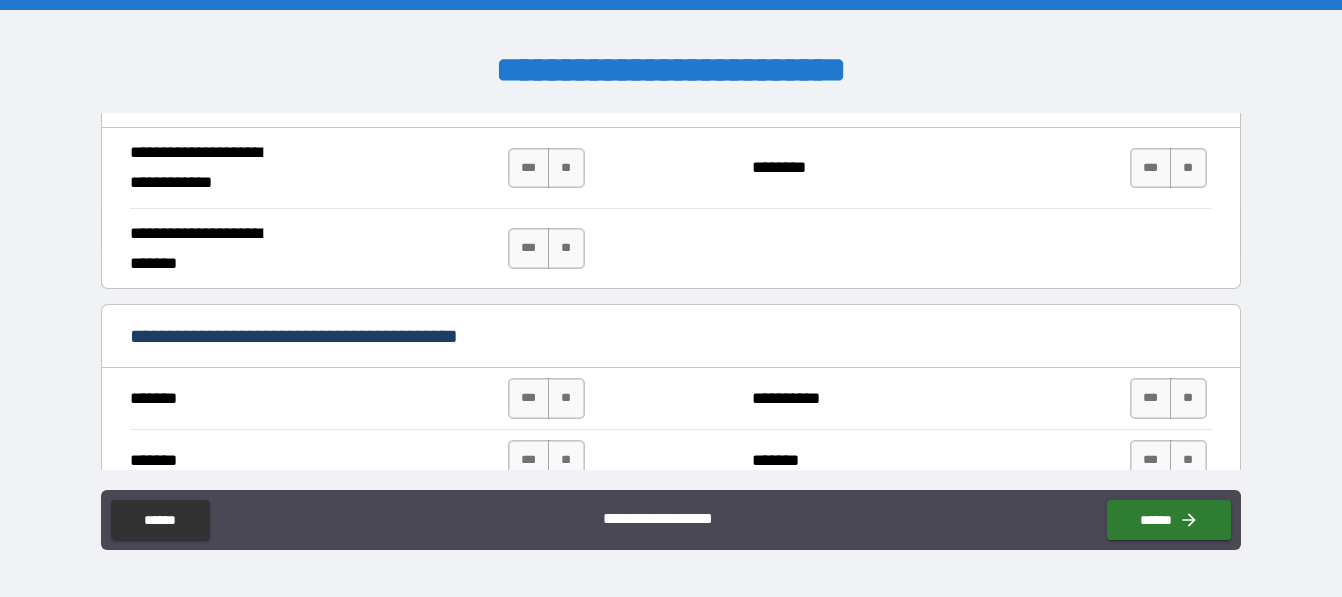 scroll, scrollTop: 1254, scrollLeft: 0, axis: vertical 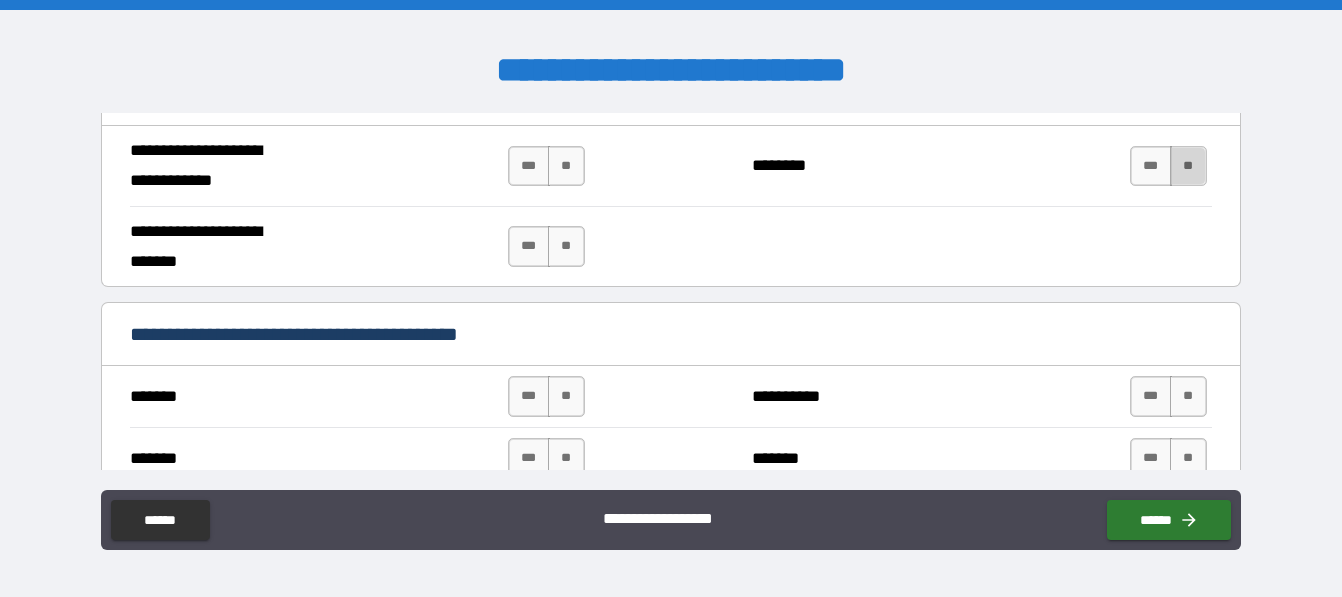 click on "**" at bounding box center [1188, 166] 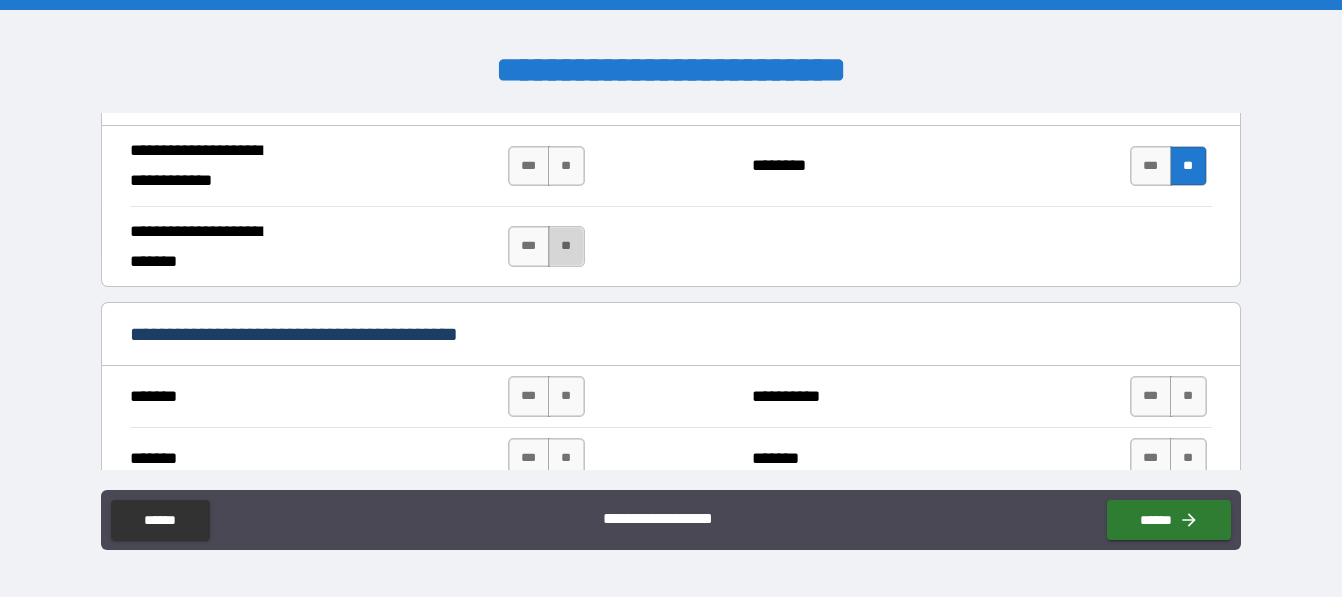 click on "**" at bounding box center [566, 246] 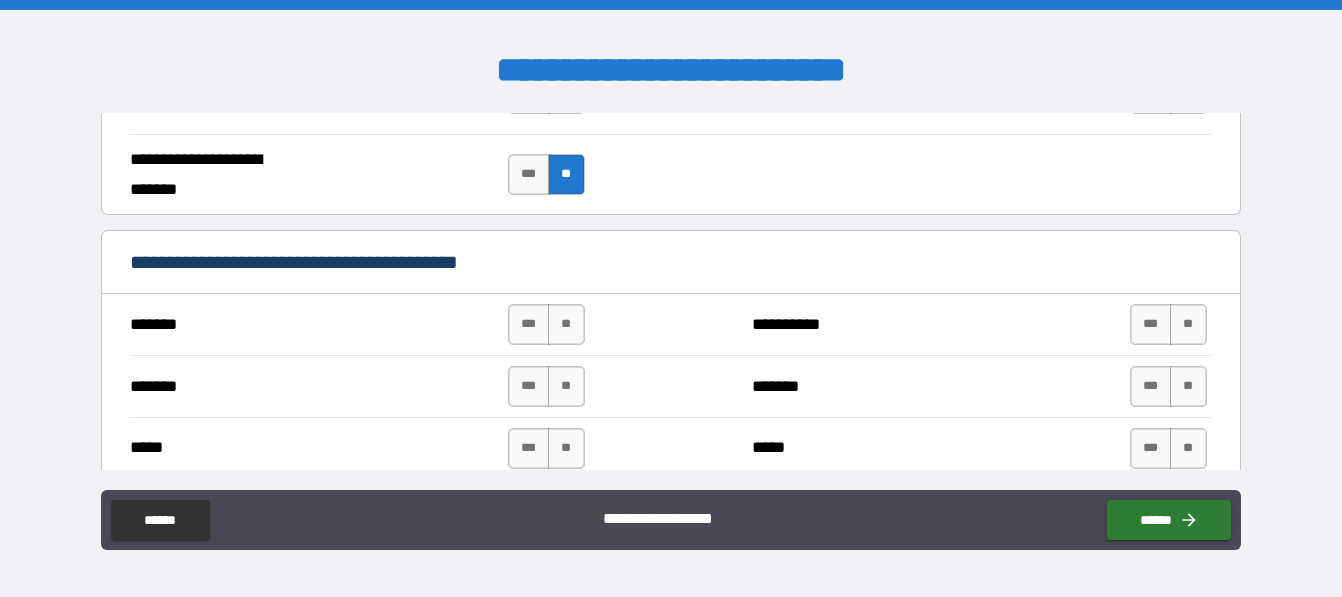 scroll, scrollTop: 1368, scrollLeft: 0, axis: vertical 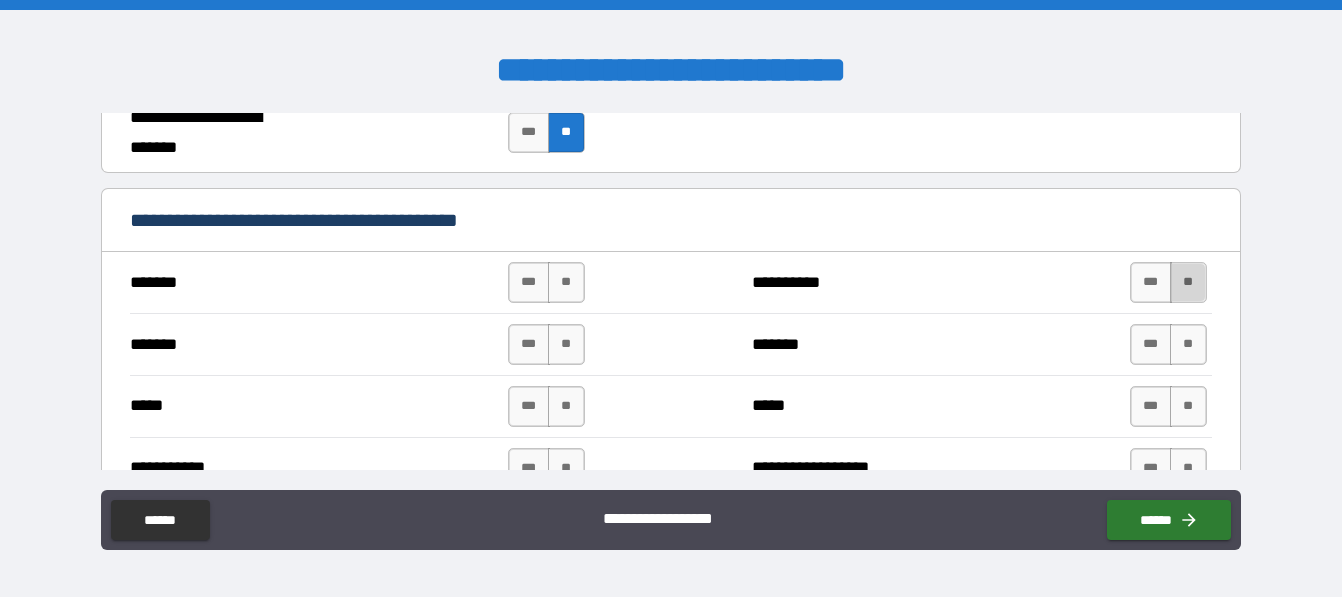 click on "**" at bounding box center (1188, 282) 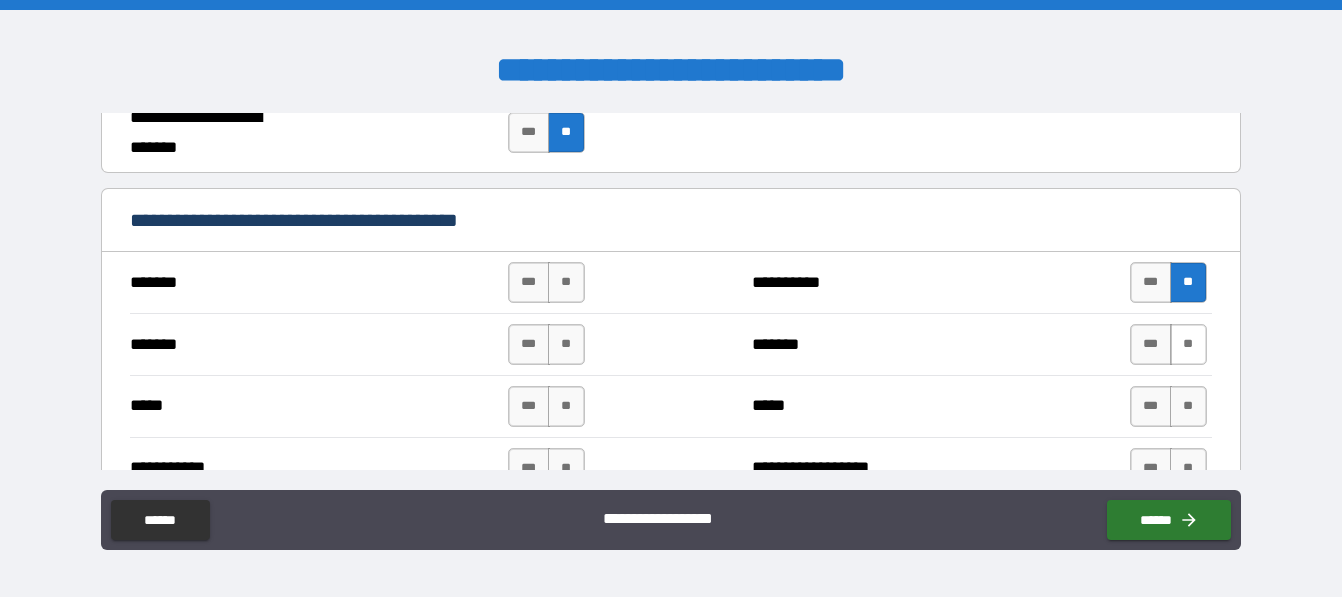 click on "**" at bounding box center (1188, 344) 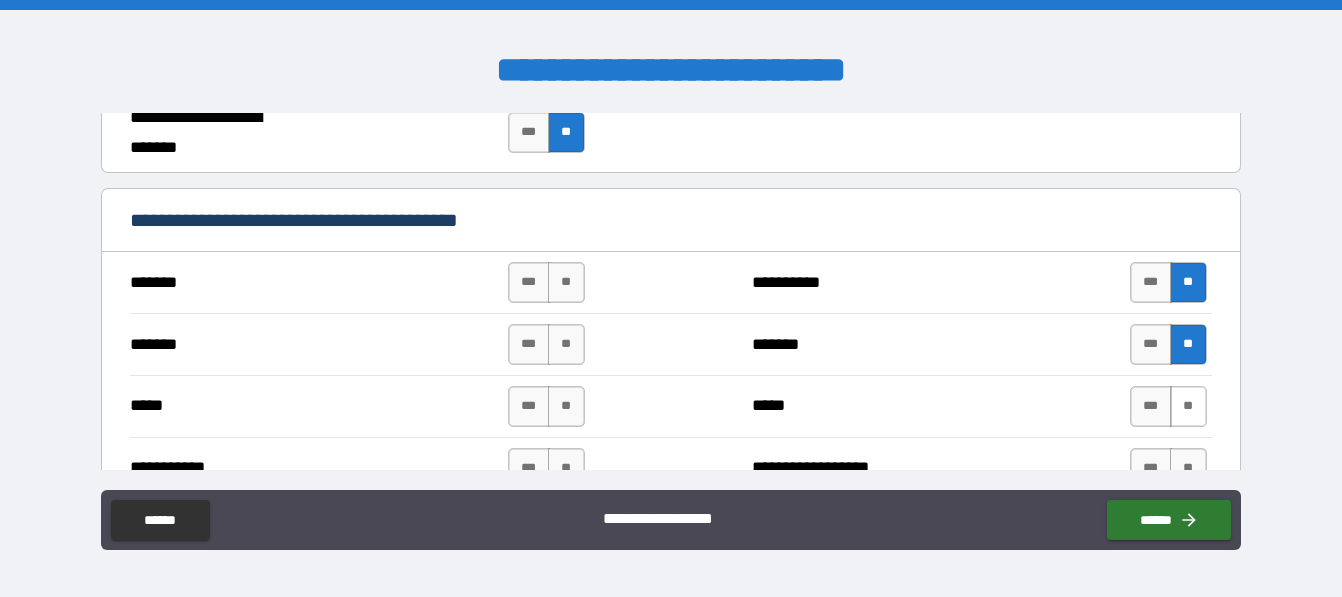 click on "**" at bounding box center (1188, 406) 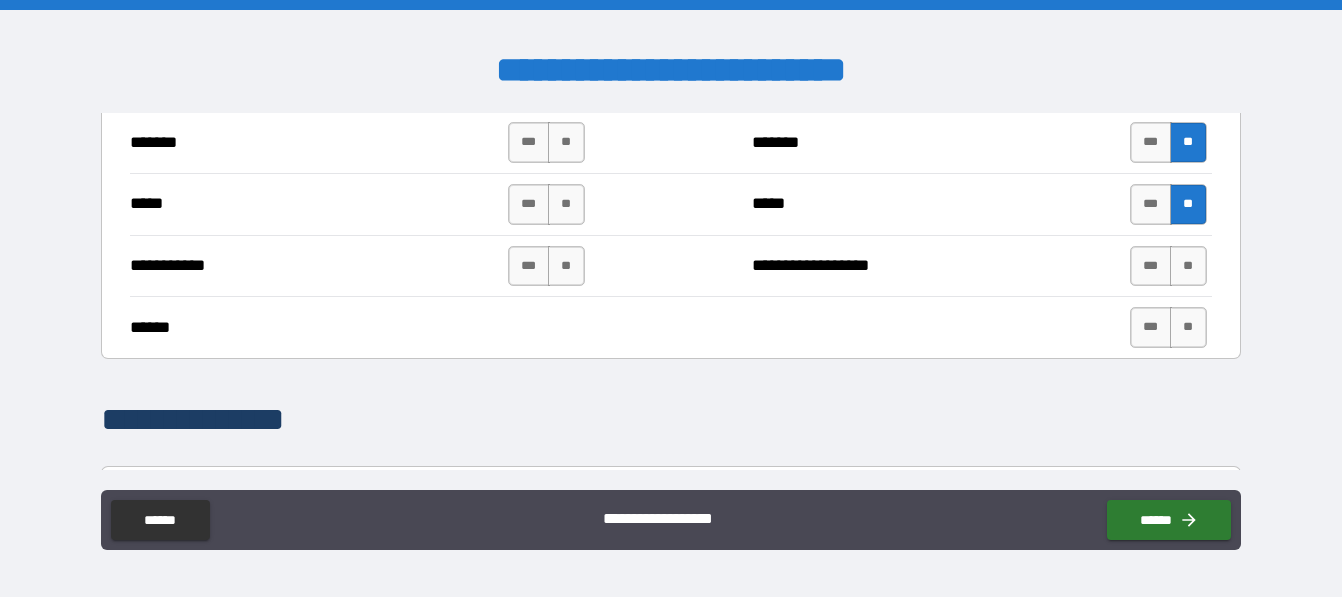 scroll, scrollTop: 1596, scrollLeft: 0, axis: vertical 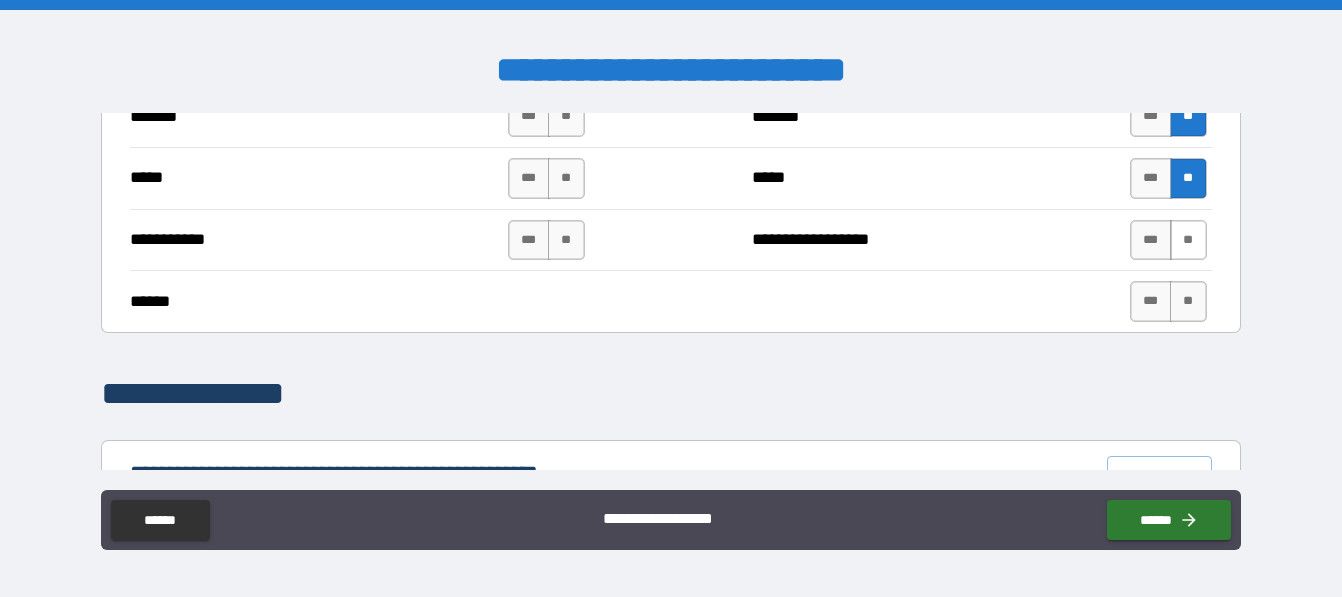 click on "**" at bounding box center (1188, 240) 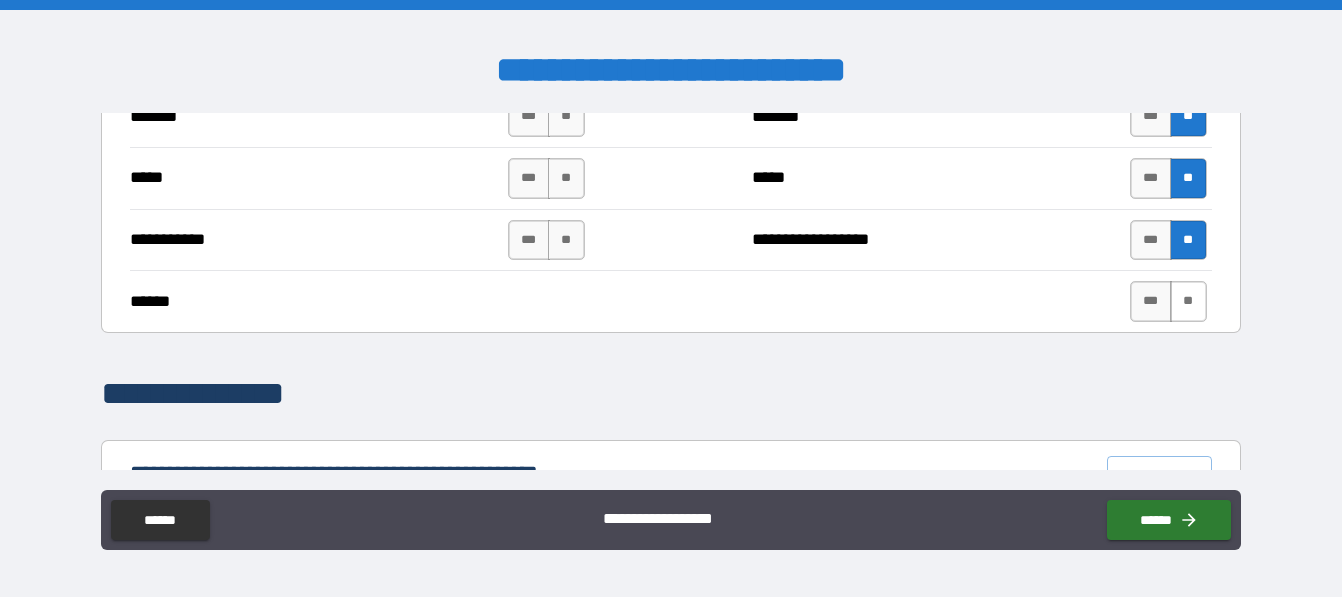 click on "**" at bounding box center (1188, 301) 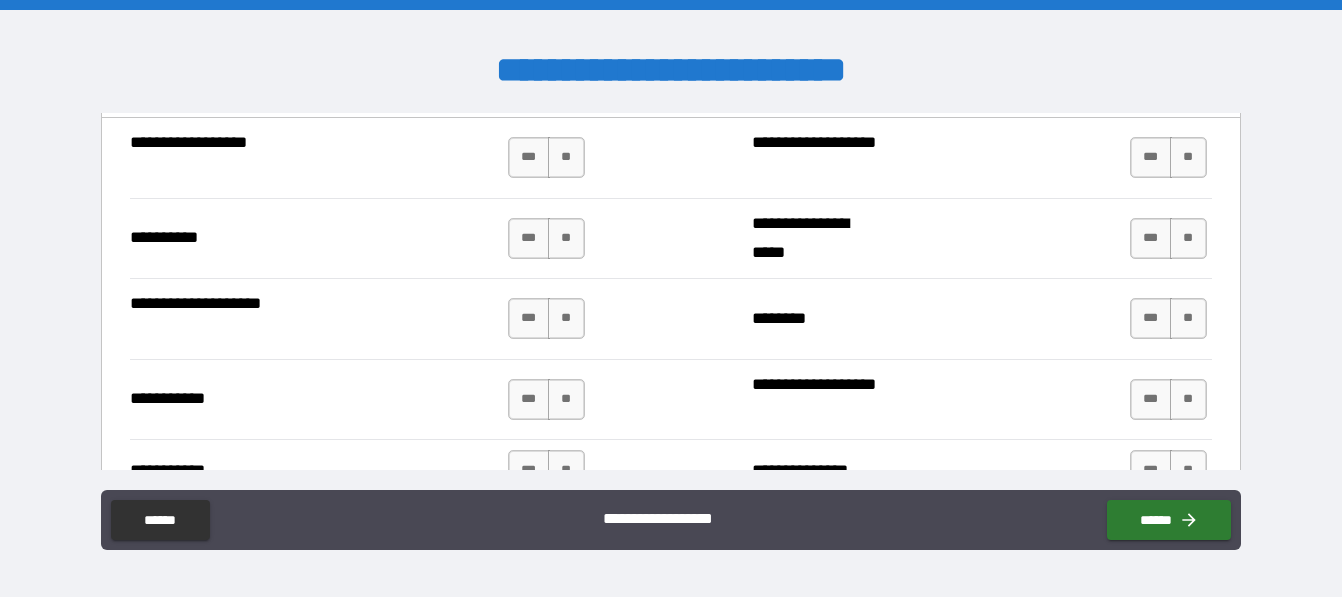 scroll, scrollTop: 1938, scrollLeft: 0, axis: vertical 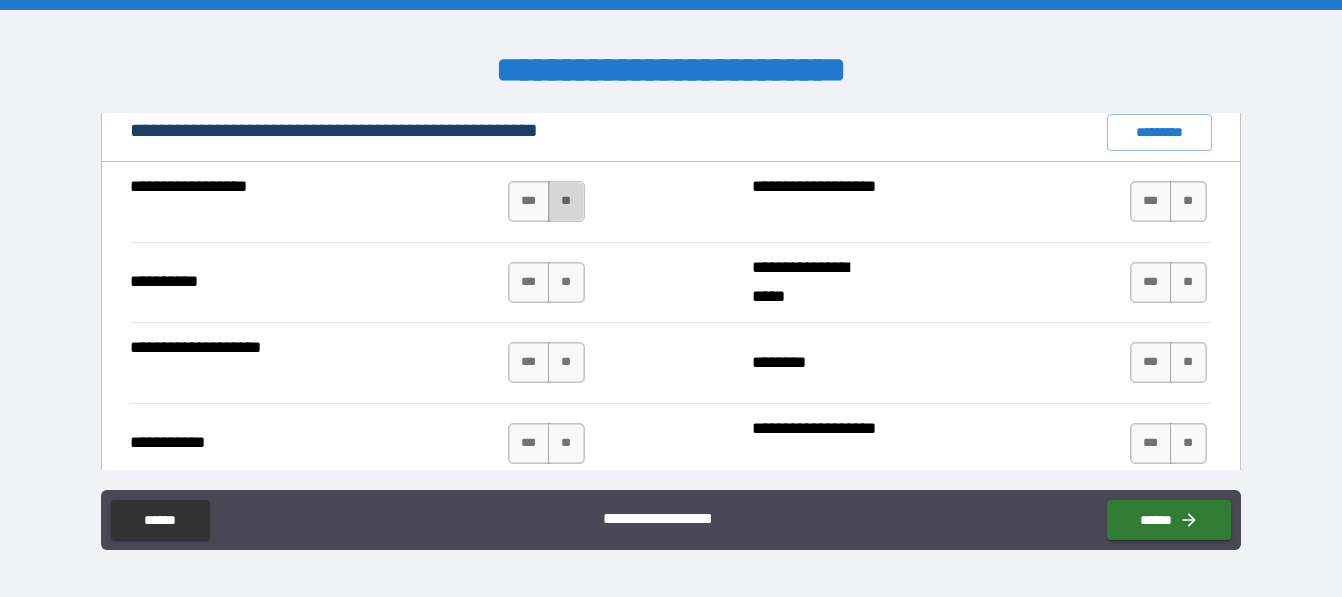 click on "**" at bounding box center [566, 201] 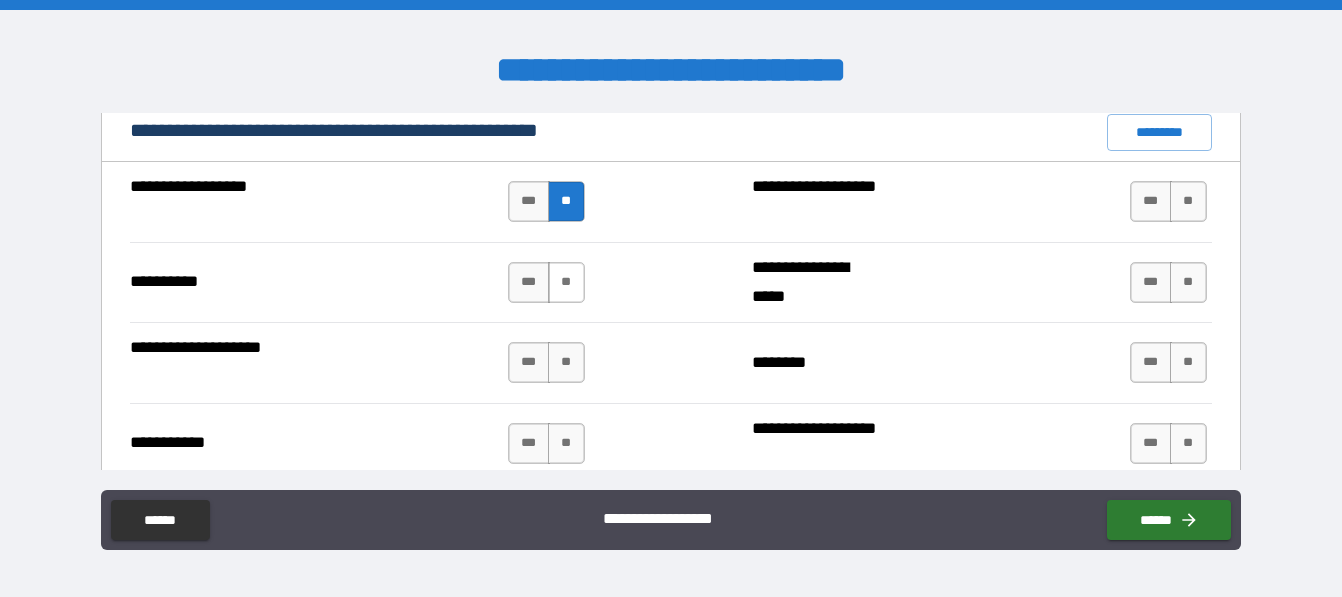 click on "**" at bounding box center (566, 282) 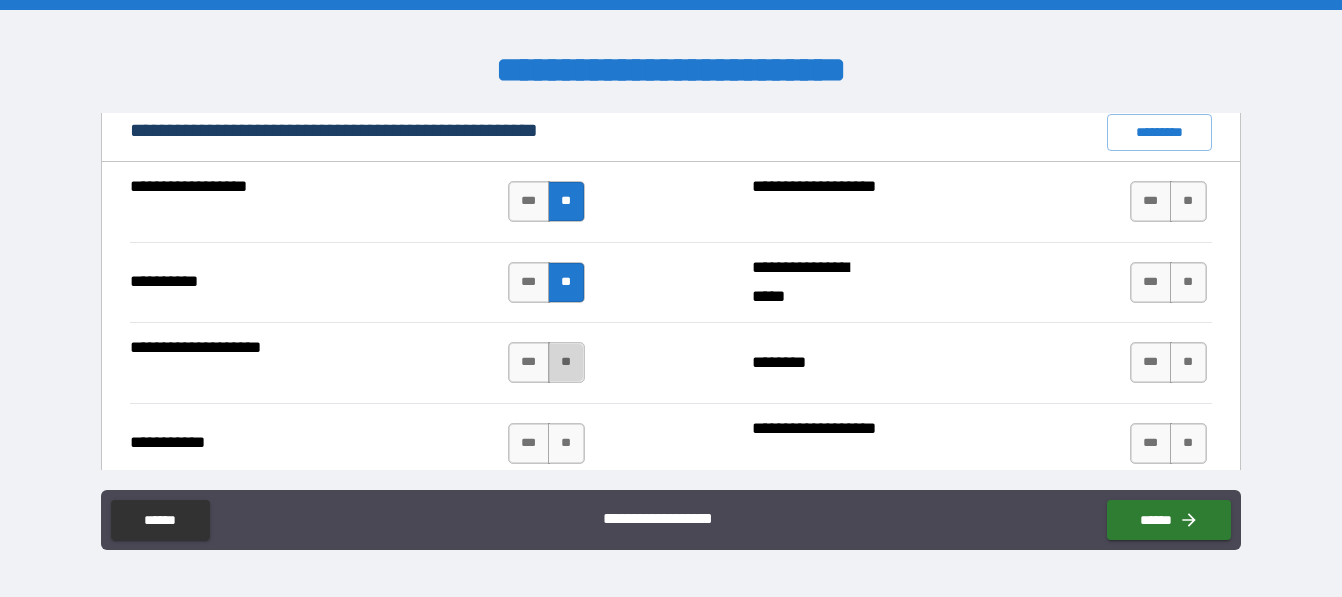 click on "**" at bounding box center (566, 362) 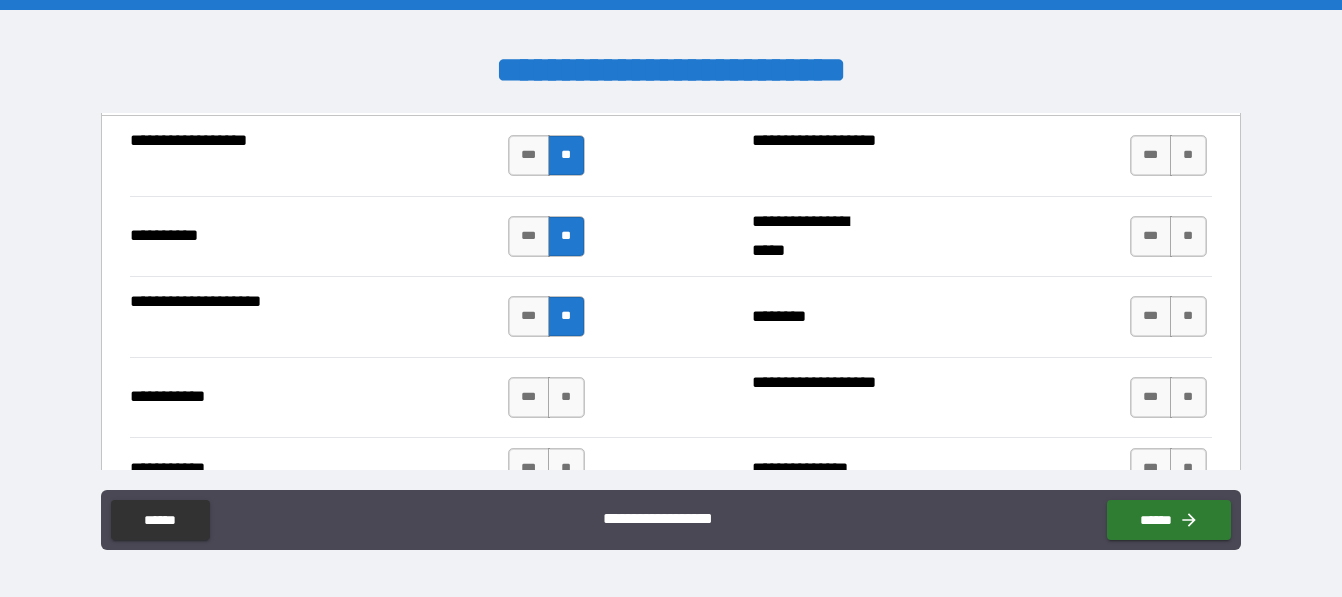 scroll, scrollTop: 2052, scrollLeft: 0, axis: vertical 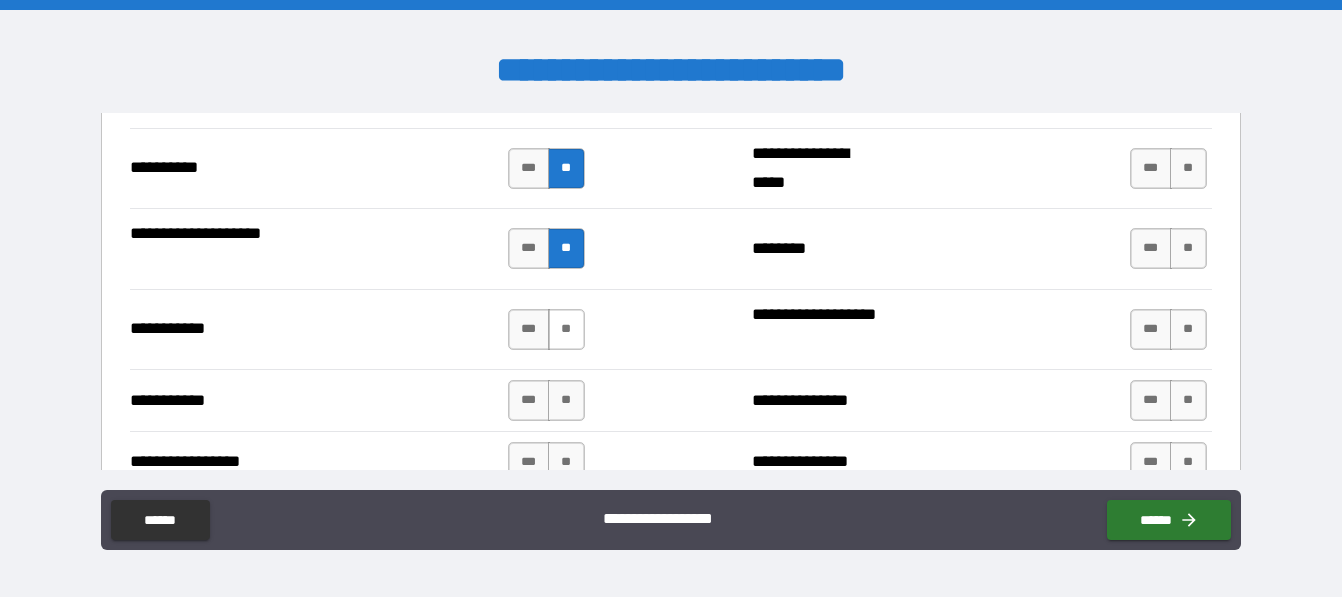 click on "**" at bounding box center (566, 329) 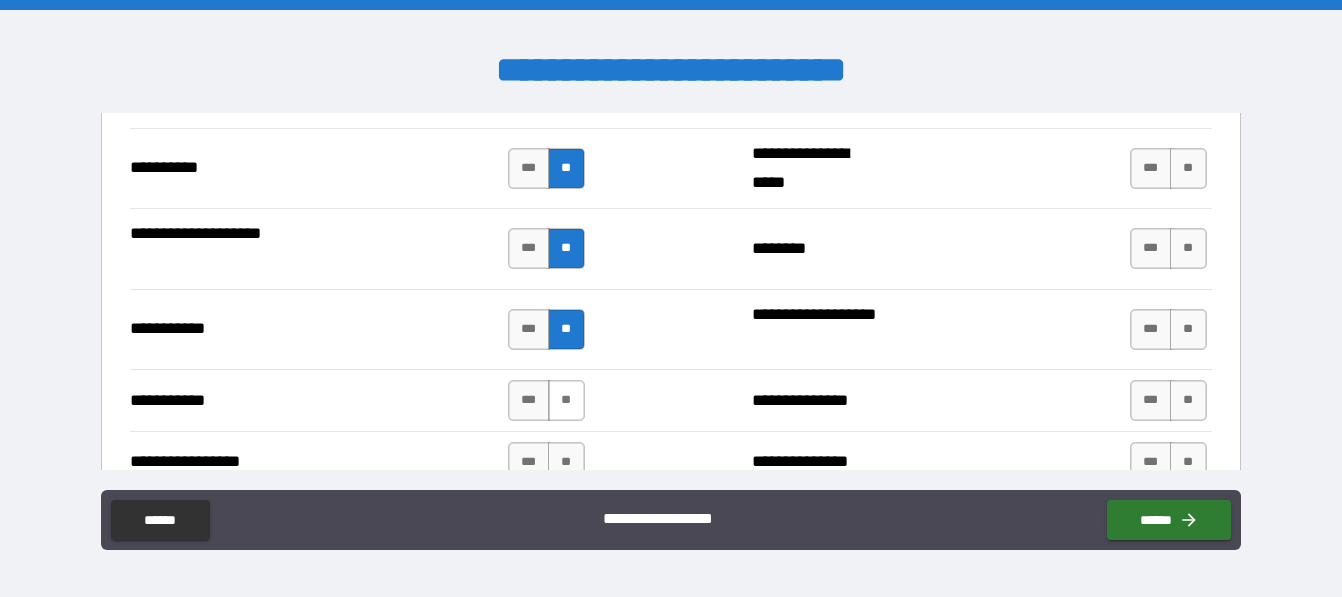 click on "**" at bounding box center [566, 400] 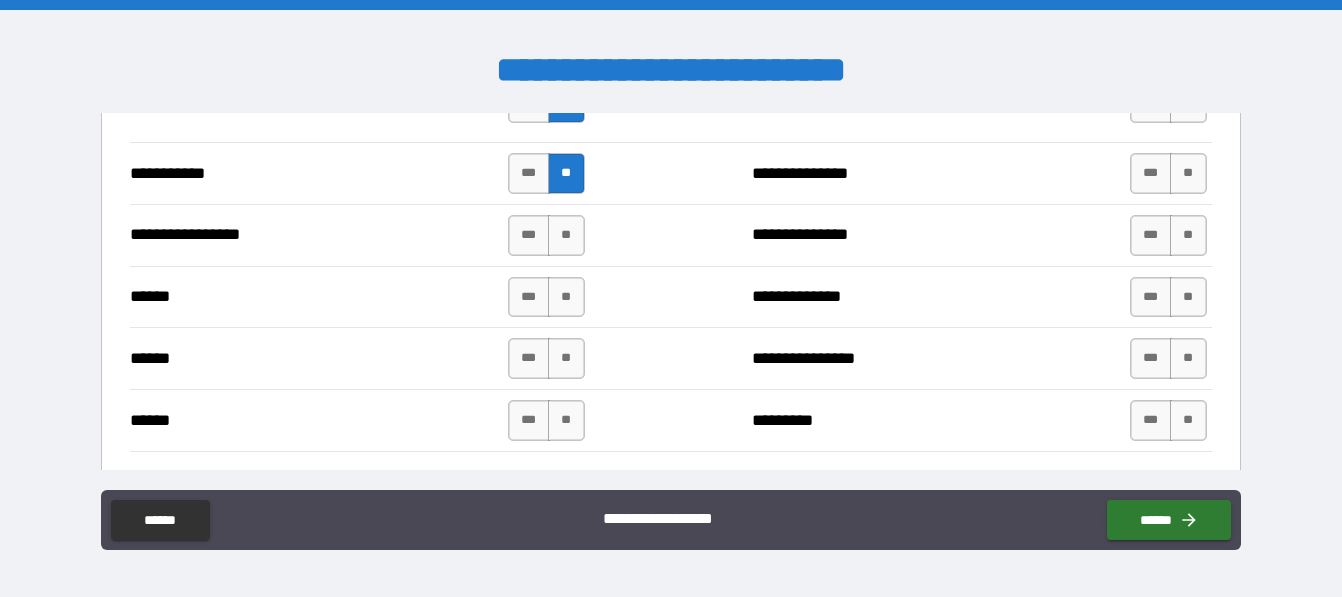 scroll, scrollTop: 2280, scrollLeft: 0, axis: vertical 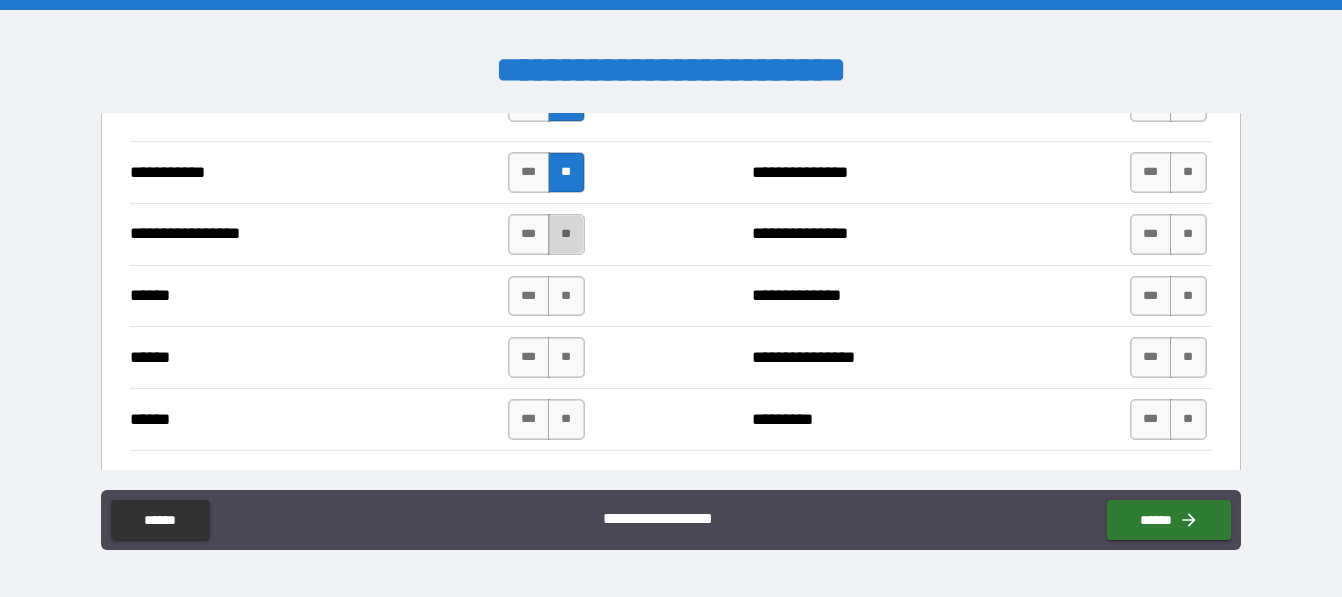 click on "**" at bounding box center [566, 234] 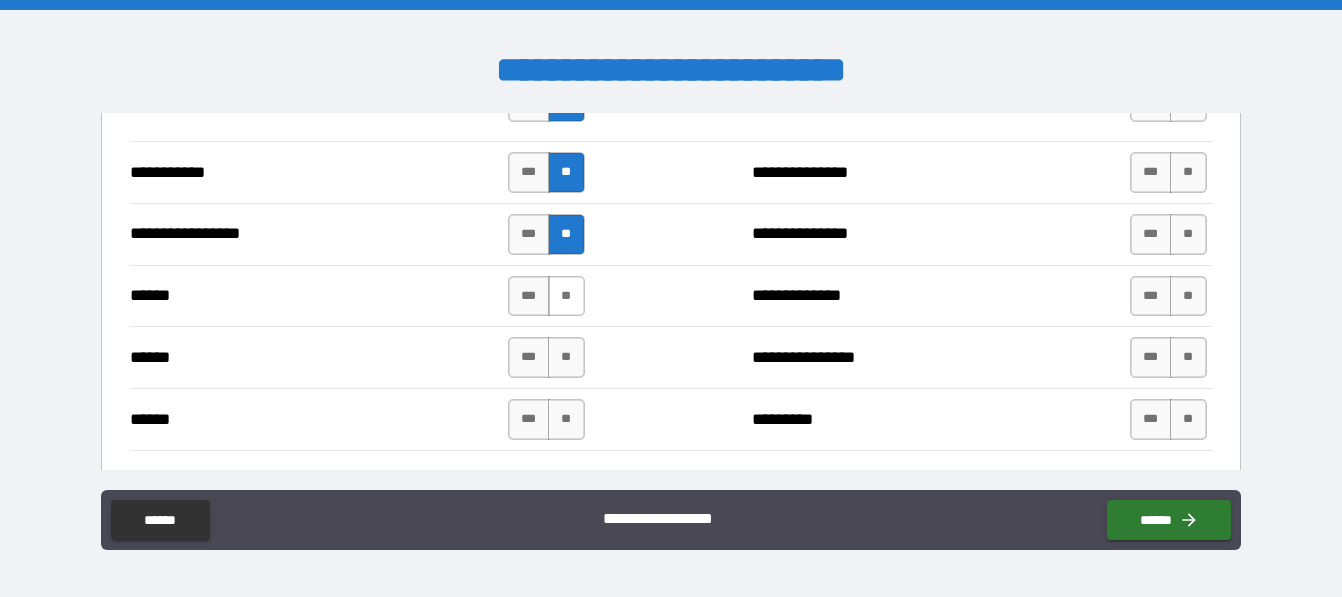 click on "**" at bounding box center [566, 296] 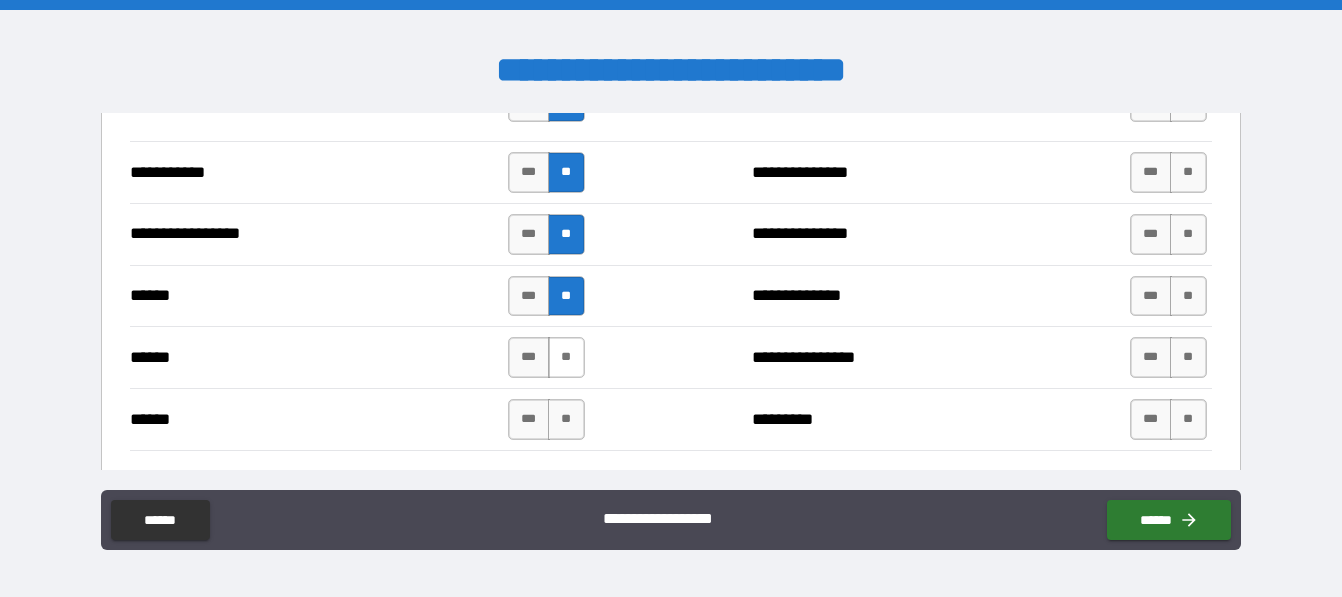 click on "**" at bounding box center (566, 357) 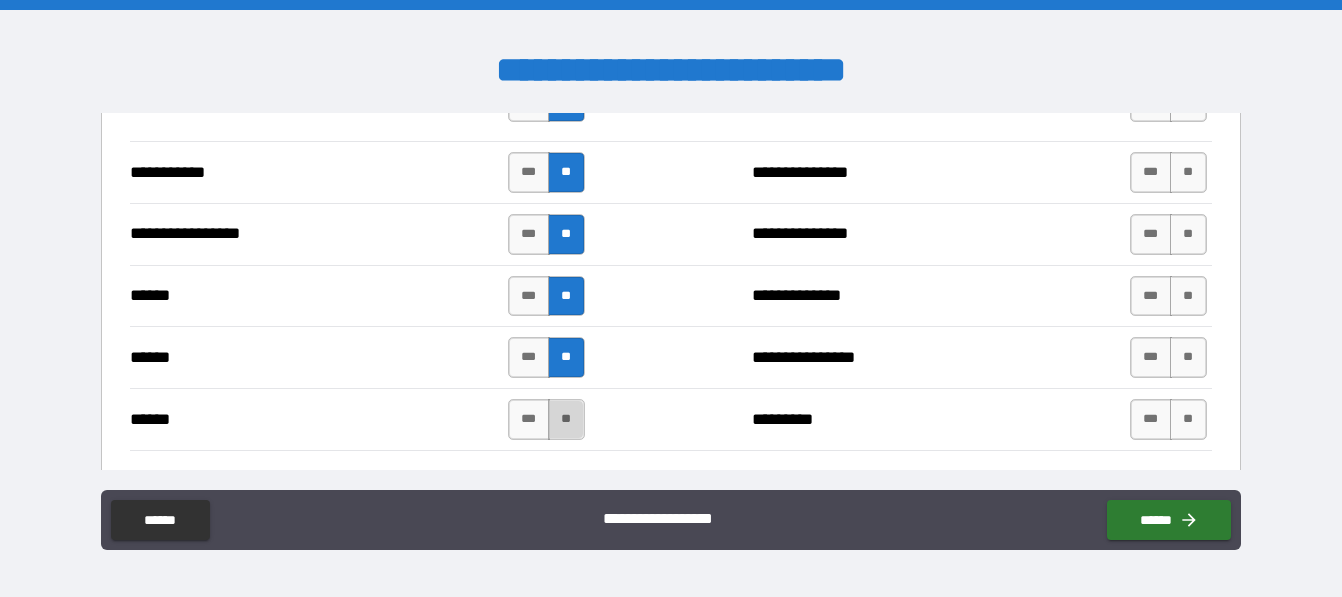 click on "**" at bounding box center [566, 419] 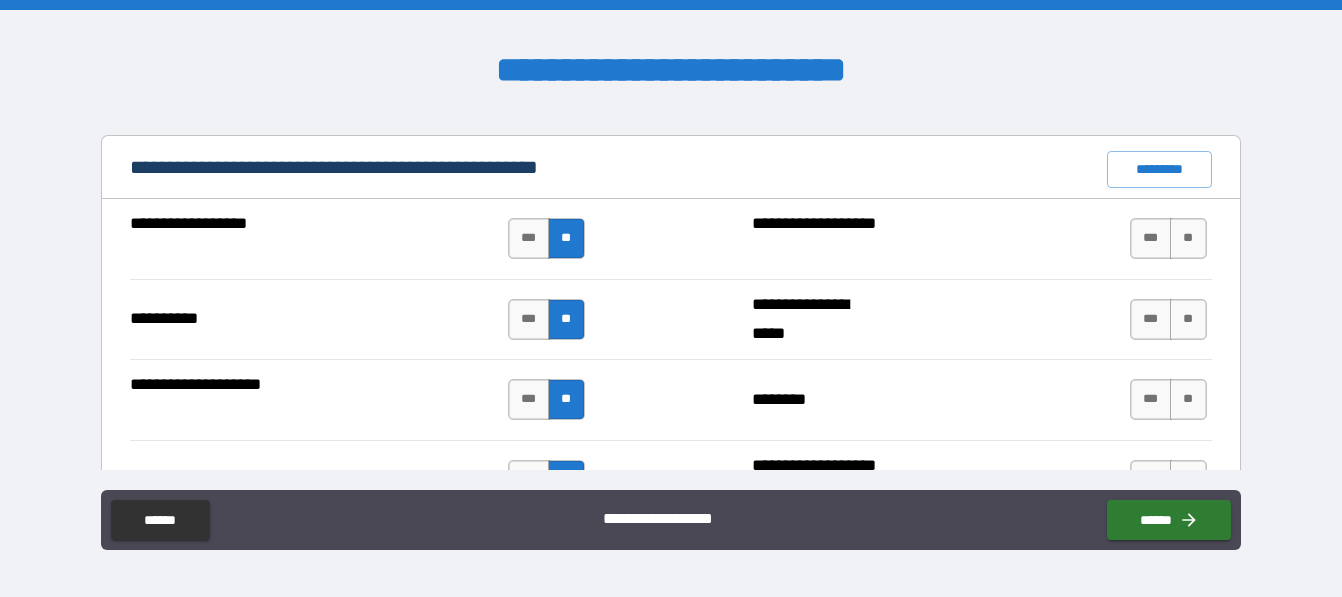 scroll, scrollTop: 1938, scrollLeft: 0, axis: vertical 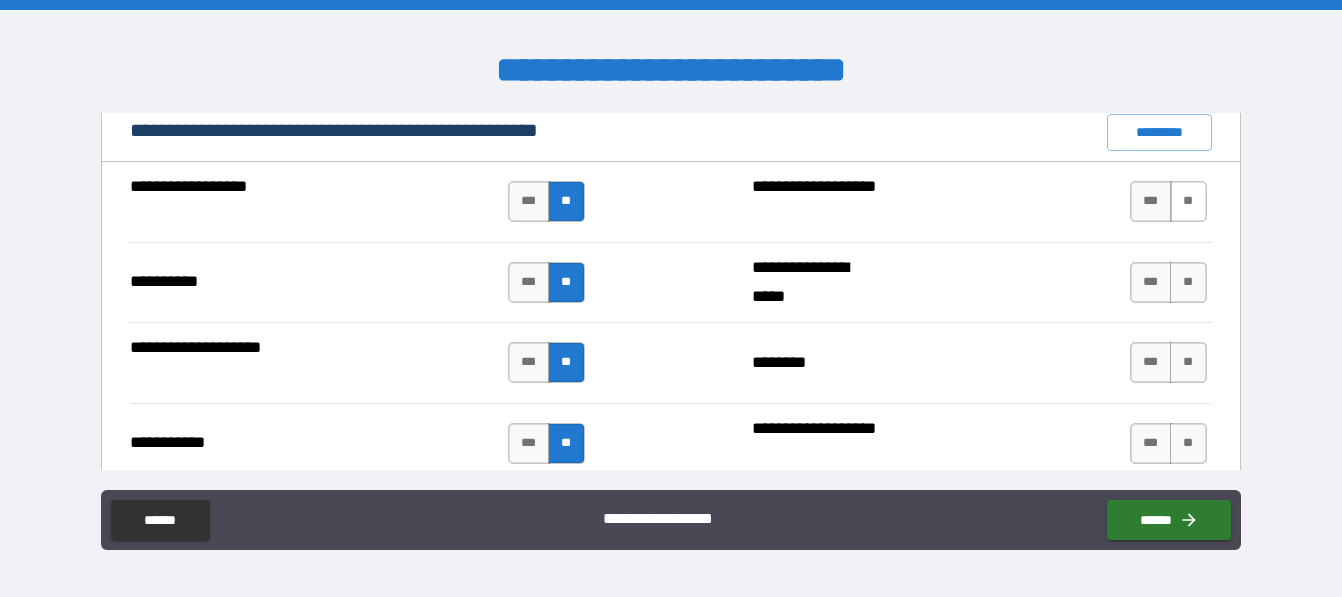 click on "**" at bounding box center [1188, 201] 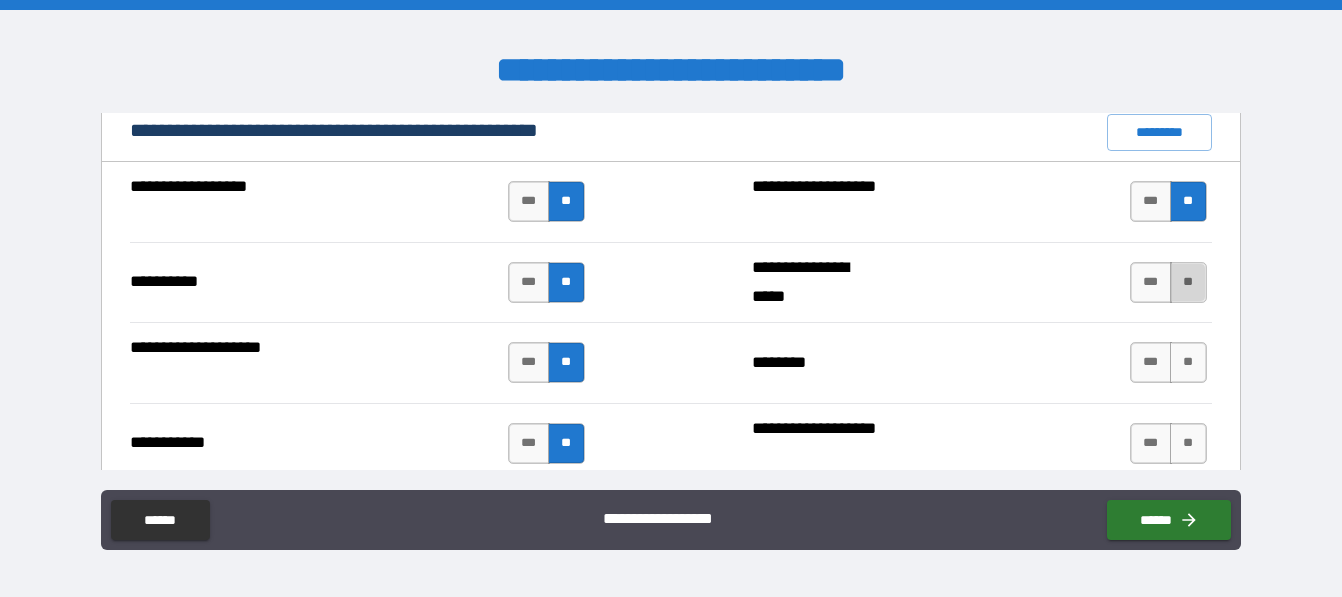 click on "**" at bounding box center [1188, 282] 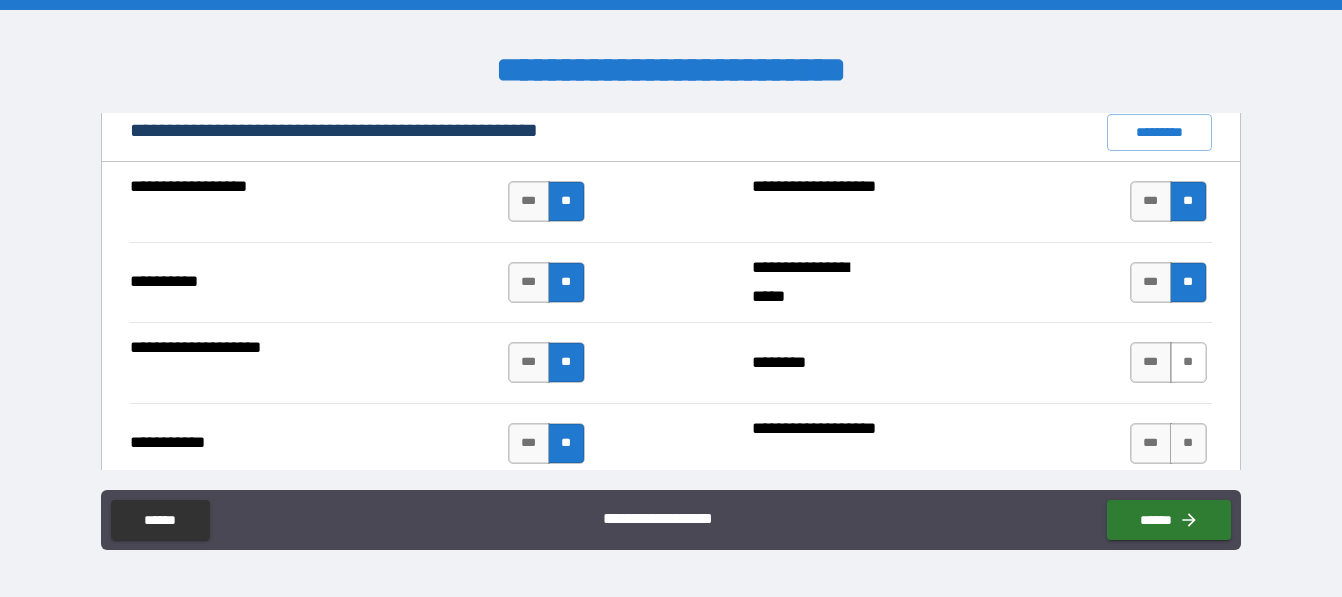 click on "**" at bounding box center [1188, 362] 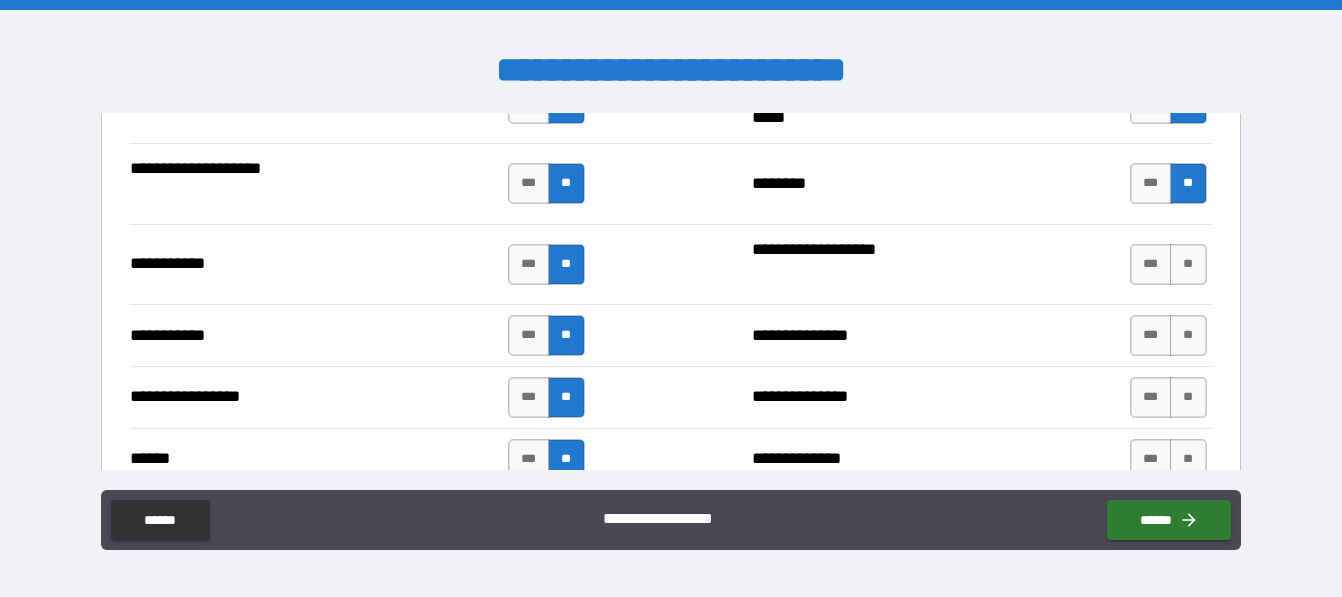 scroll, scrollTop: 2166, scrollLeft: 0, axis: vertical 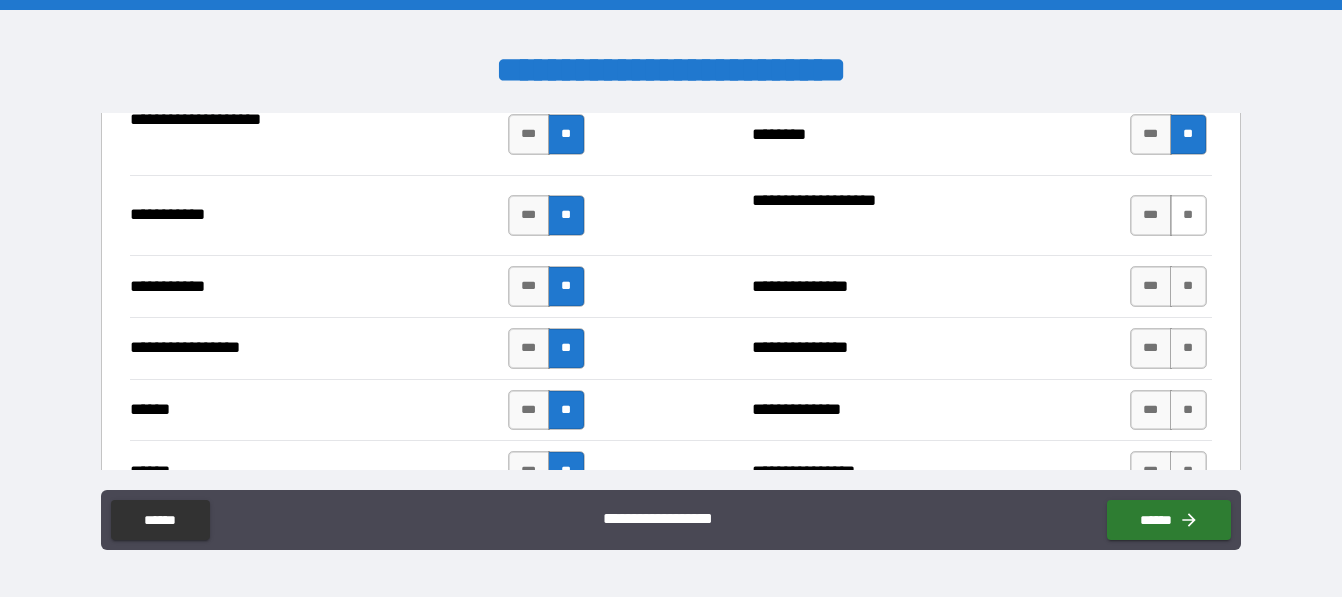 click on "**" at bounding box center [1188, 215] 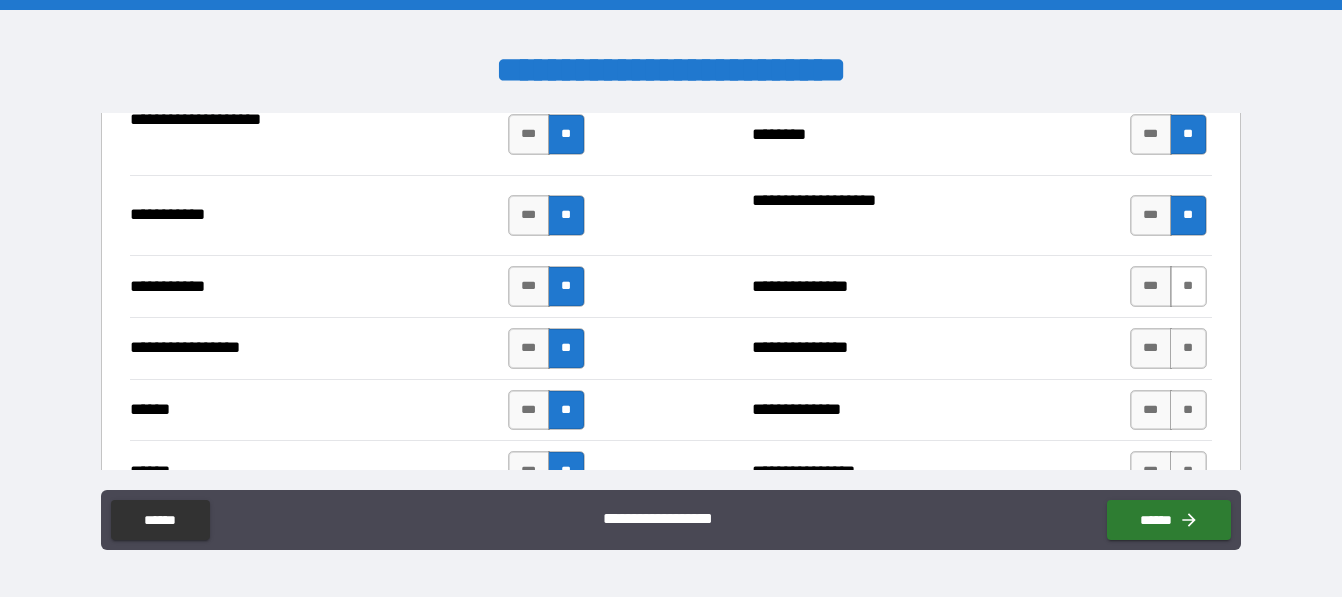 click on "**" at bounding box center (1188, 286) 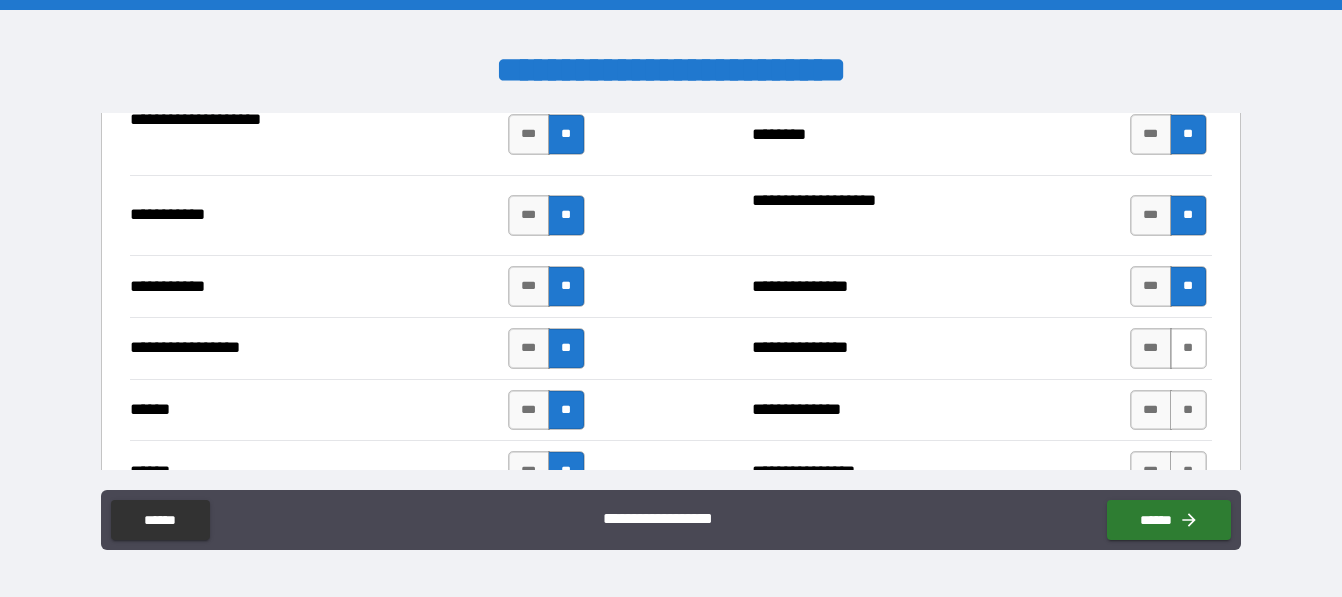 click on "**" at bounding box center (1188, 348) 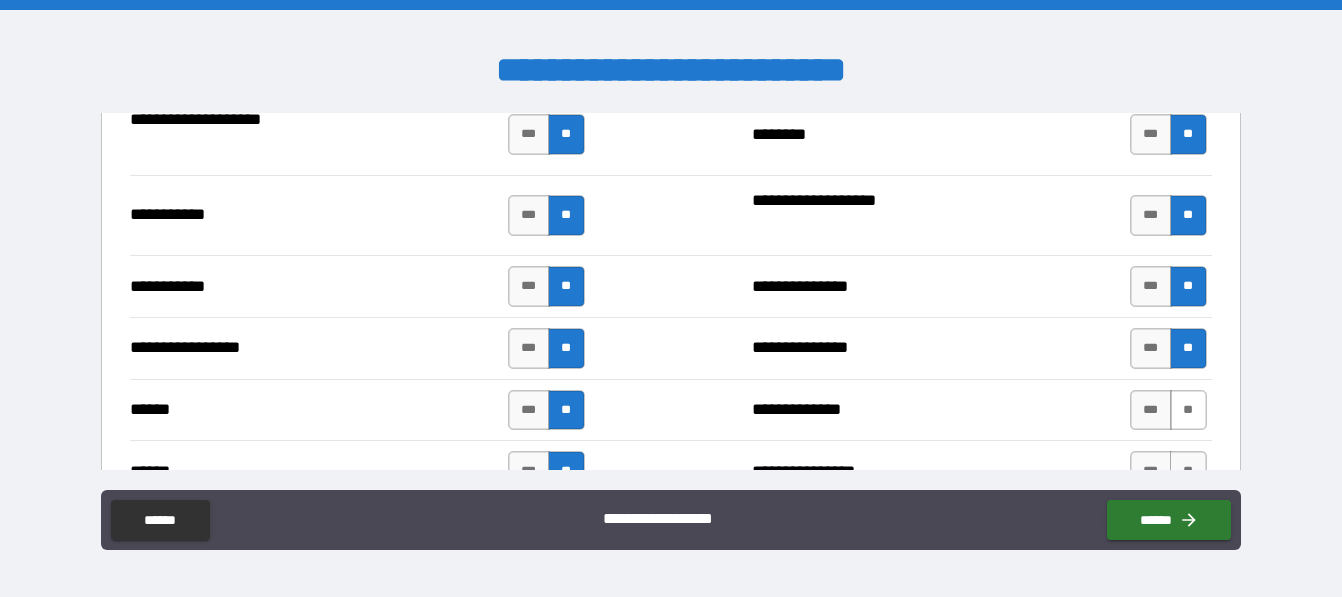 click on "**" at bounding box center [1188, 410] 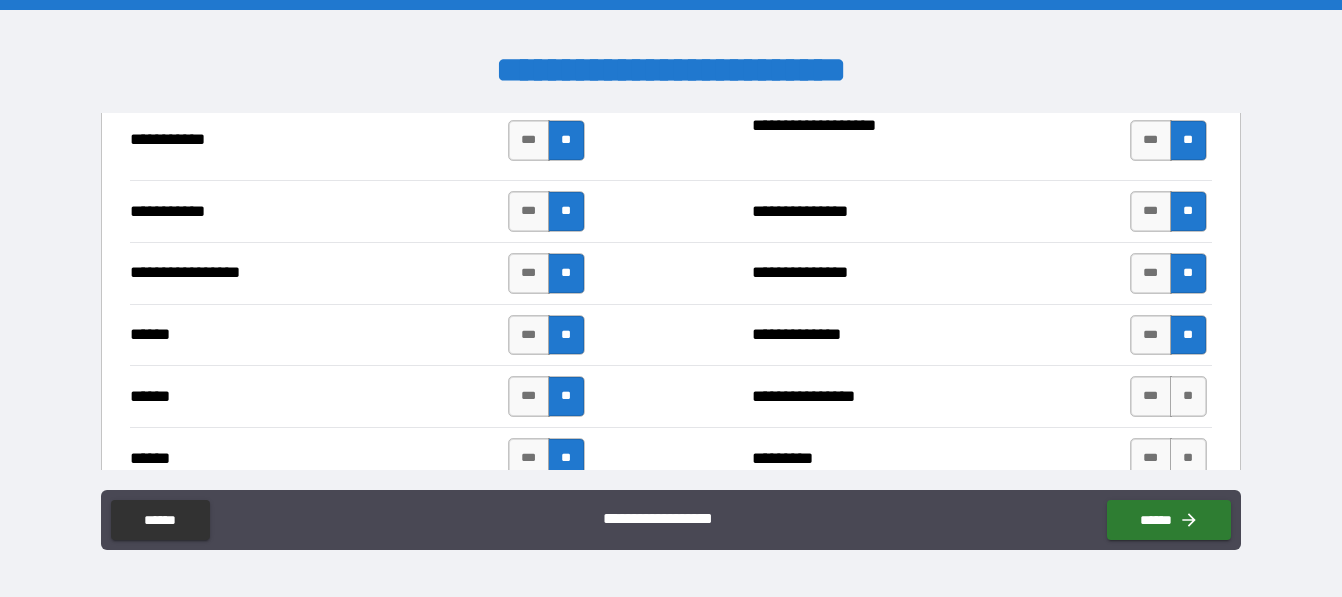scroll, scrollTop: 2394, scrollLeft: 0, axis: vertical 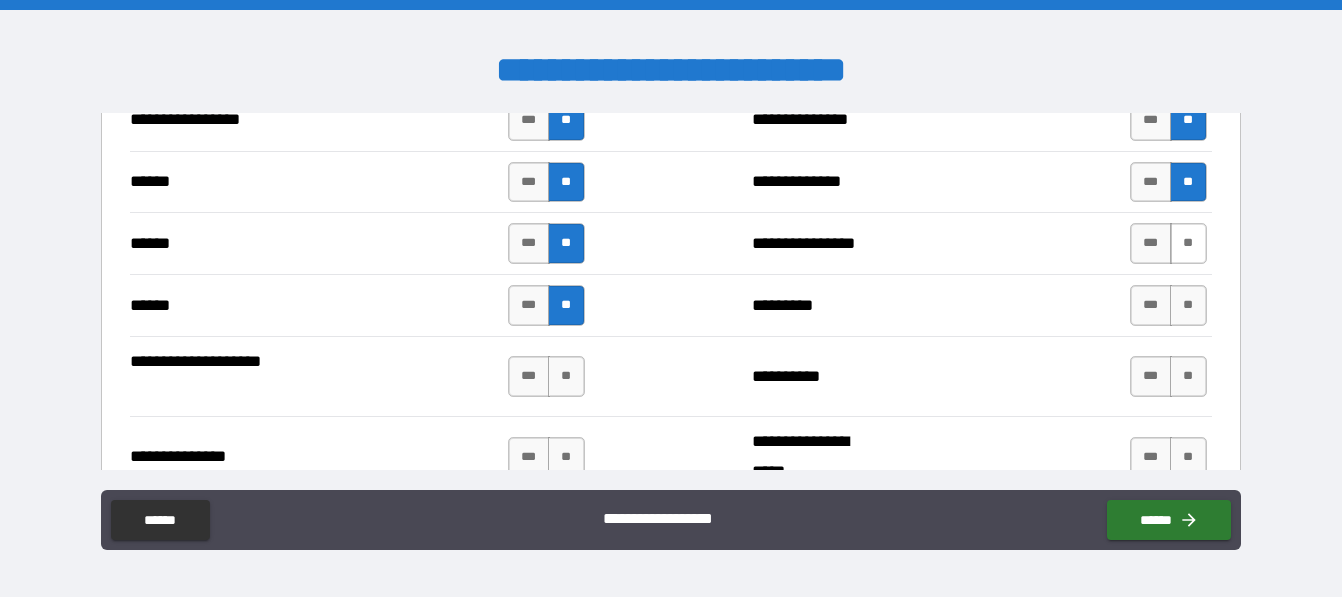 click on "**" at bounding box center (1188, 243) 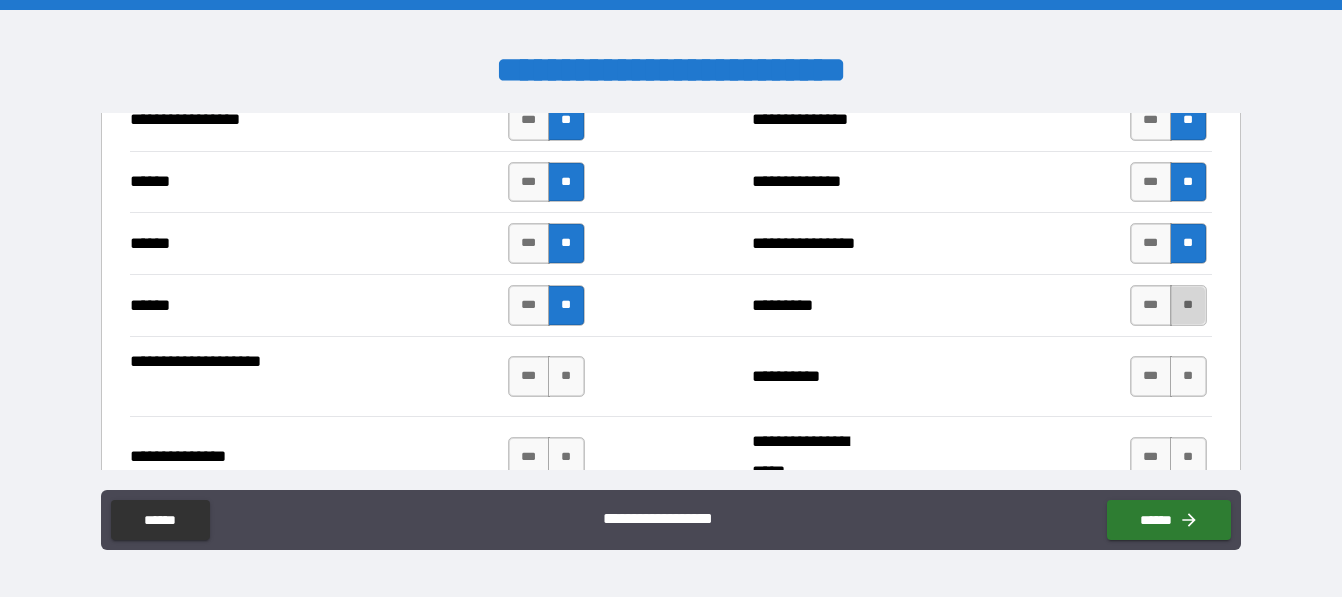 click on "**" at bounding box center (1188, 305) 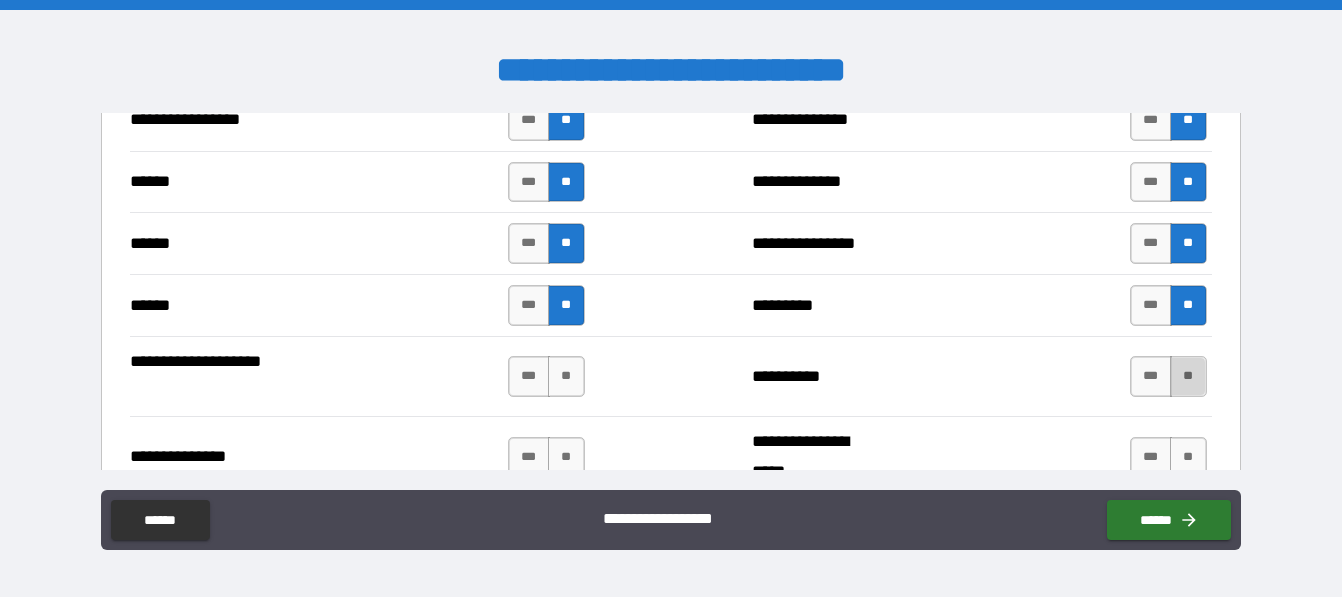 click on "**" at bounding box center (1188, 376) 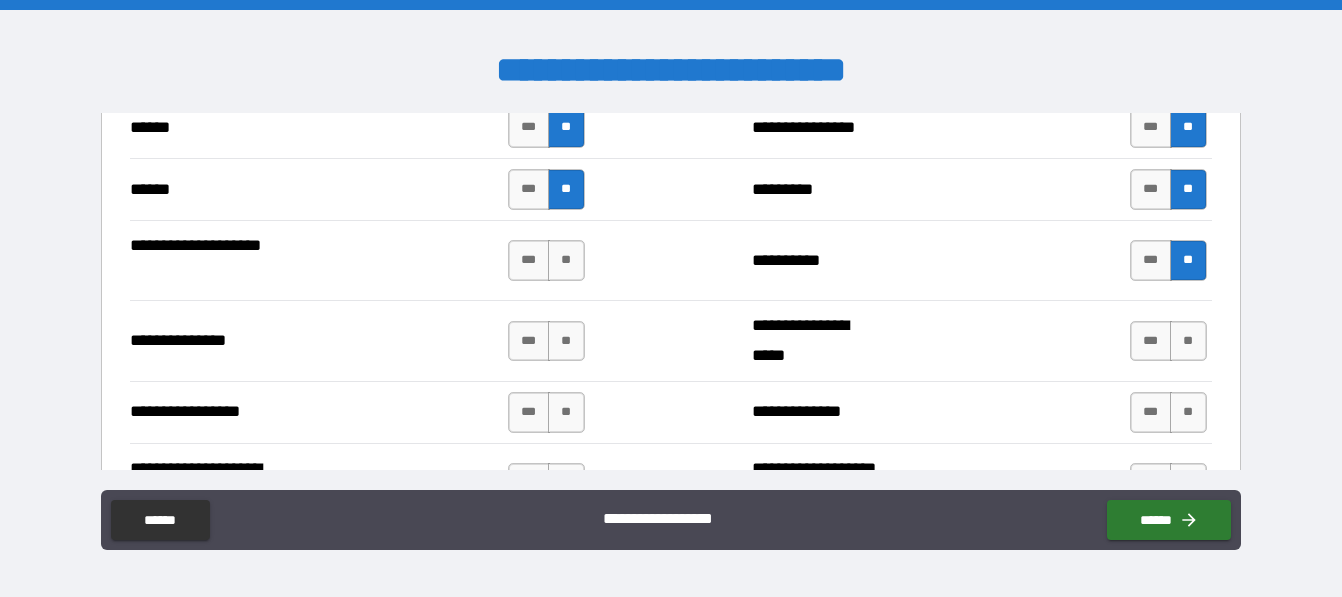 scroll, scrollTop: 2508, scrollLeft: 0, axis: vertical 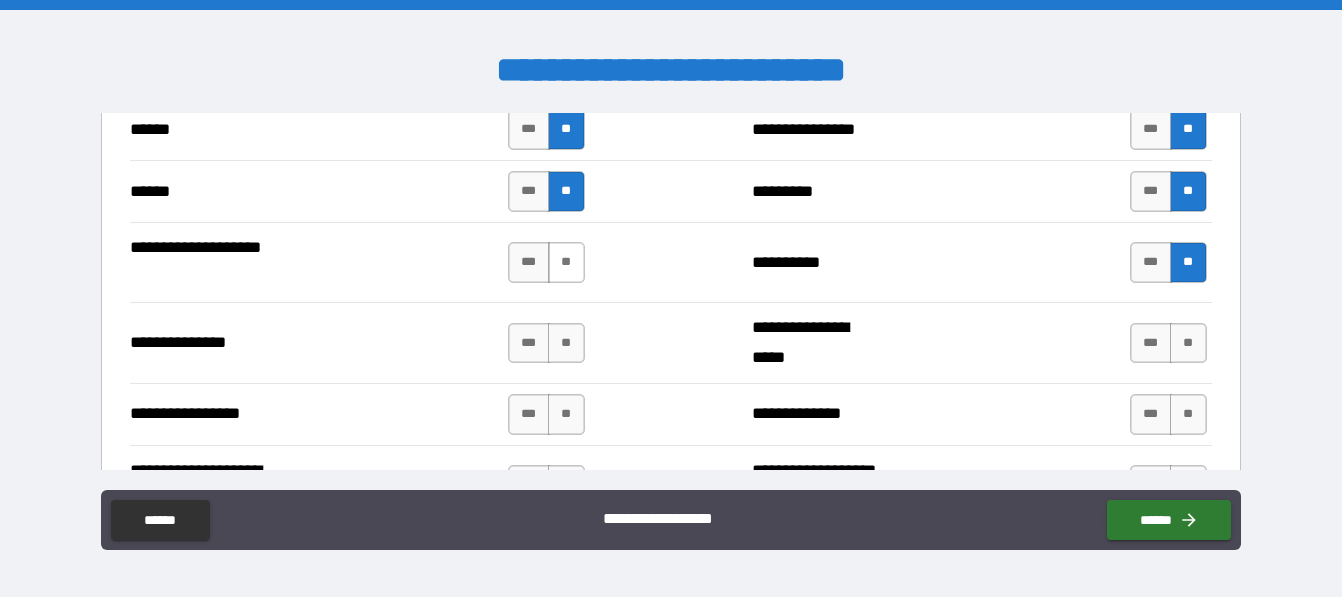 click on "**" at bounding box center [566, 262] 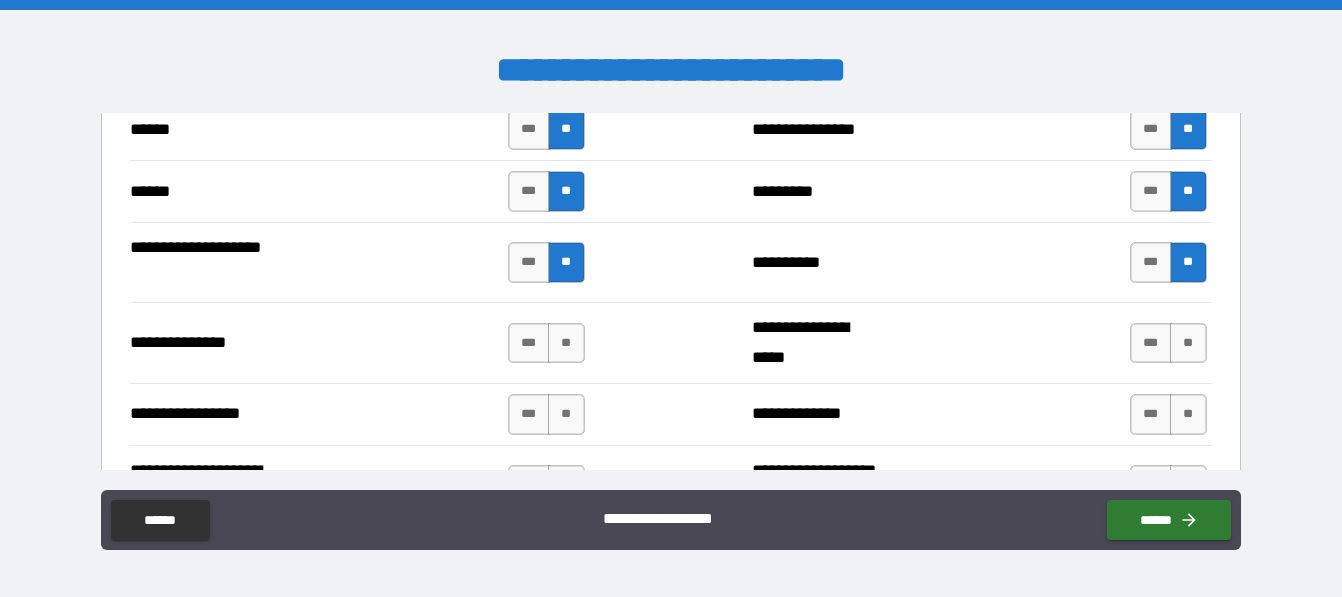 scroll, scrollTop: 2622, scrollLeft: 0, axis: vertical 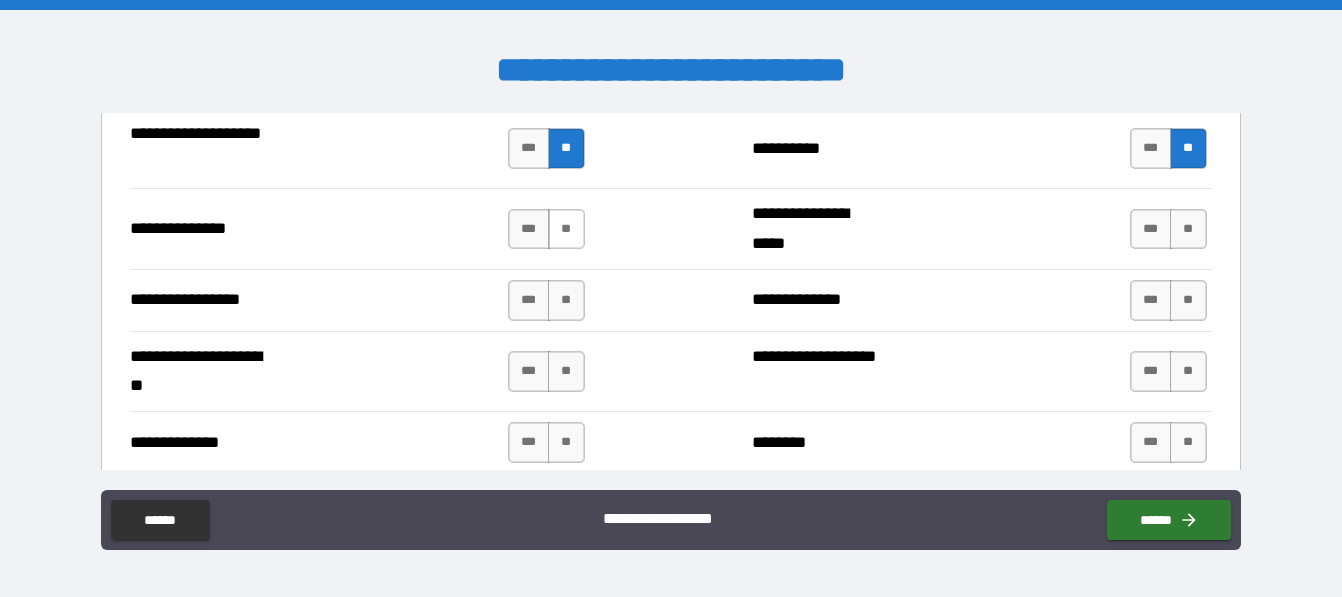 click on "**" at bounding box center [566, 229] 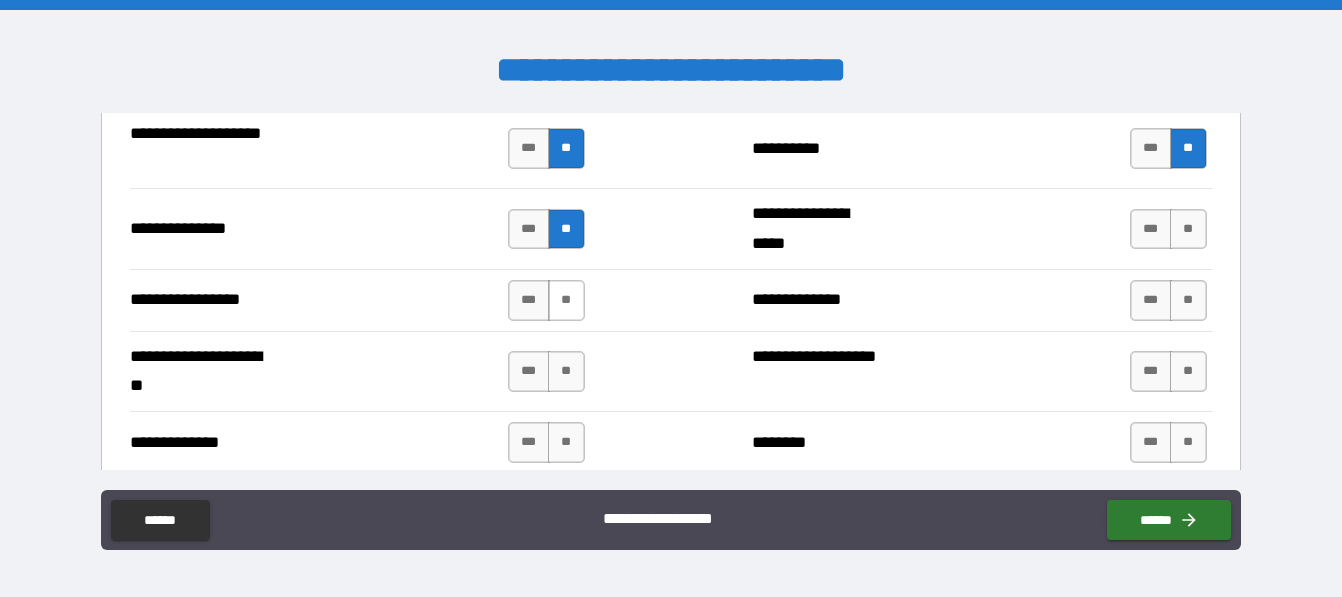 click on "**" at bounding box center (566, 300) 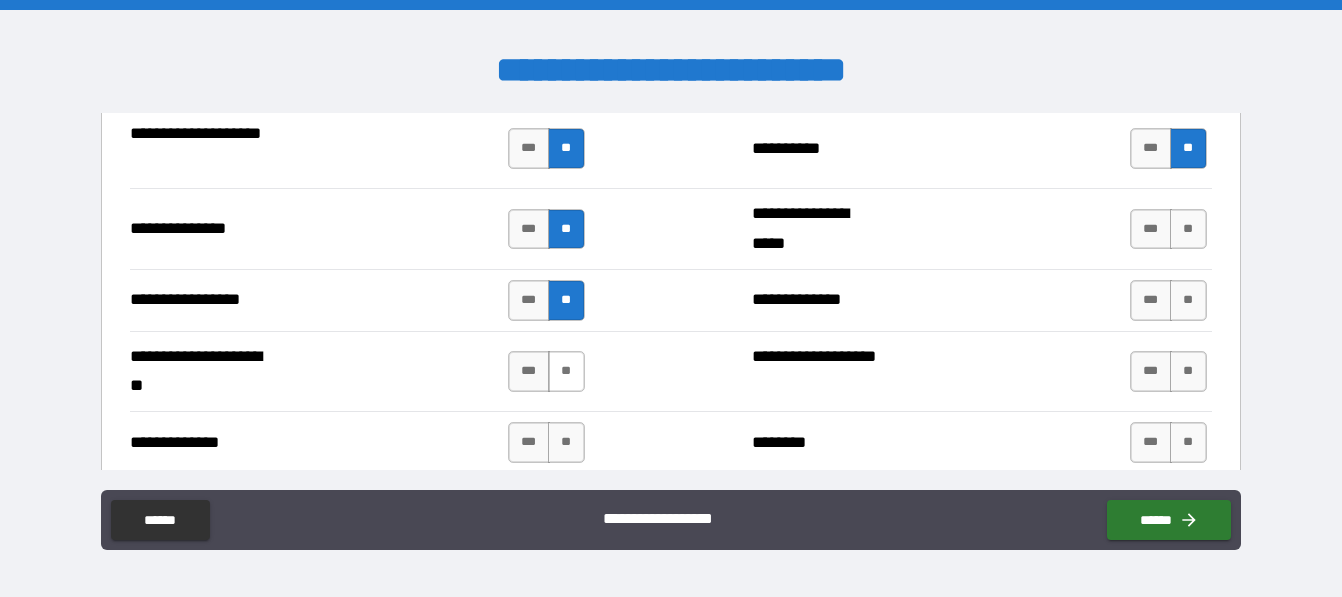 click on "**" at bounding box center (566, 371) 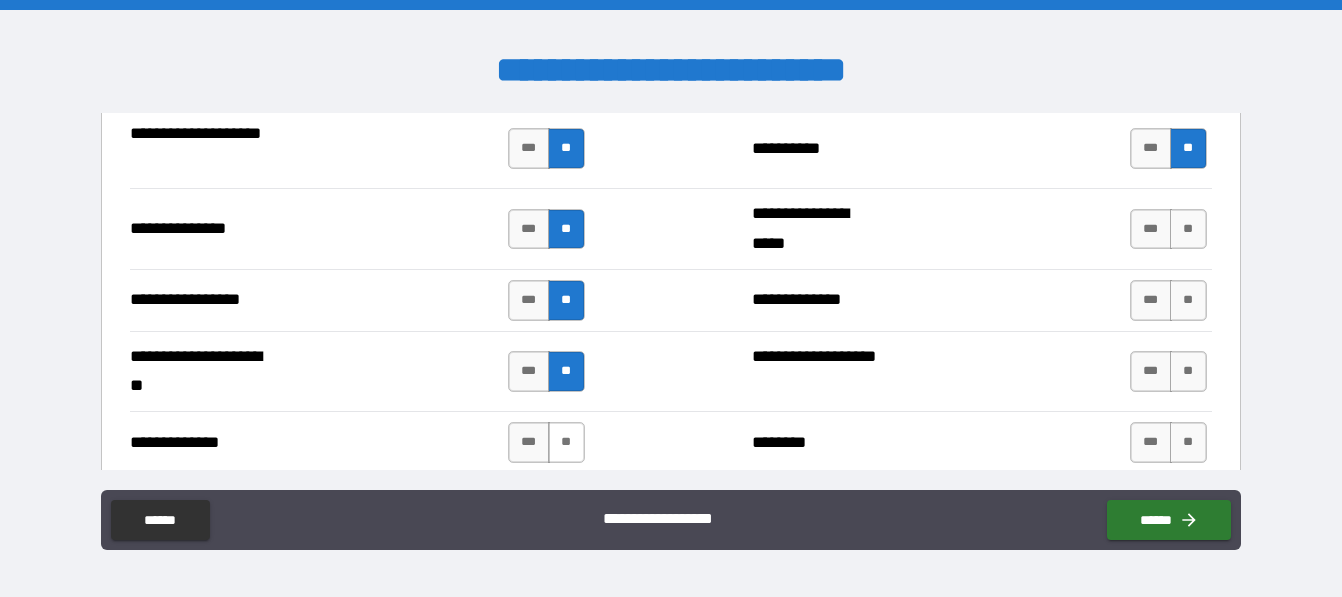 click on "**" at bounding box center (566, 442) 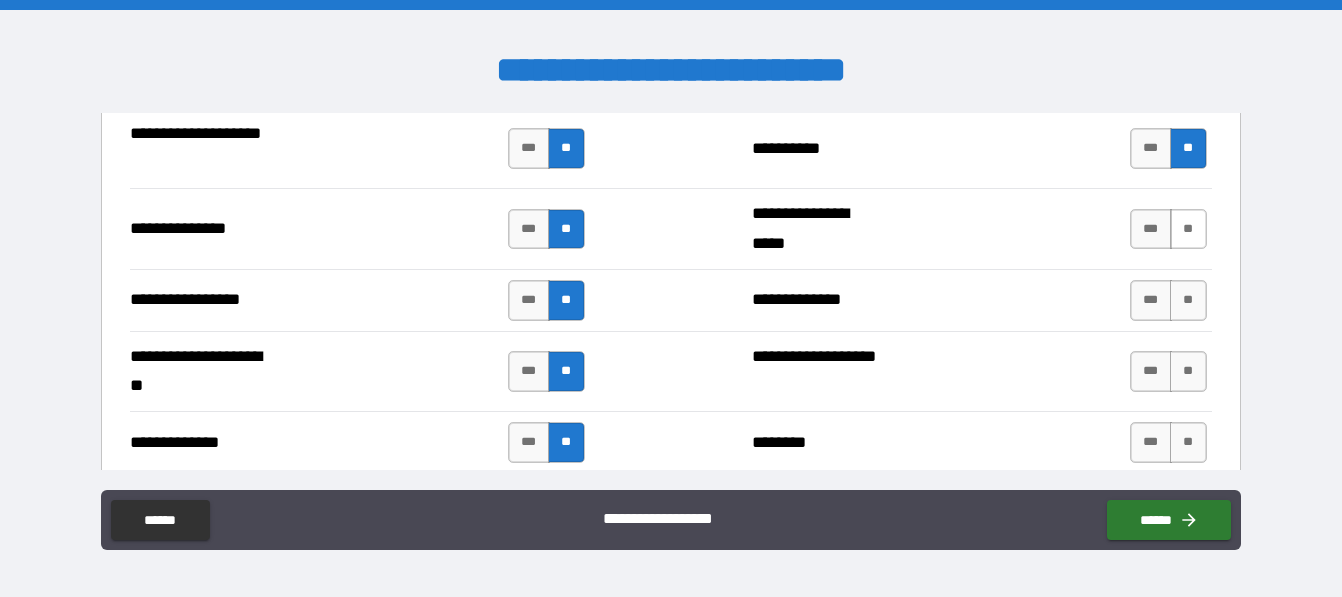 click on "**" at bounding box center (1188, 229) 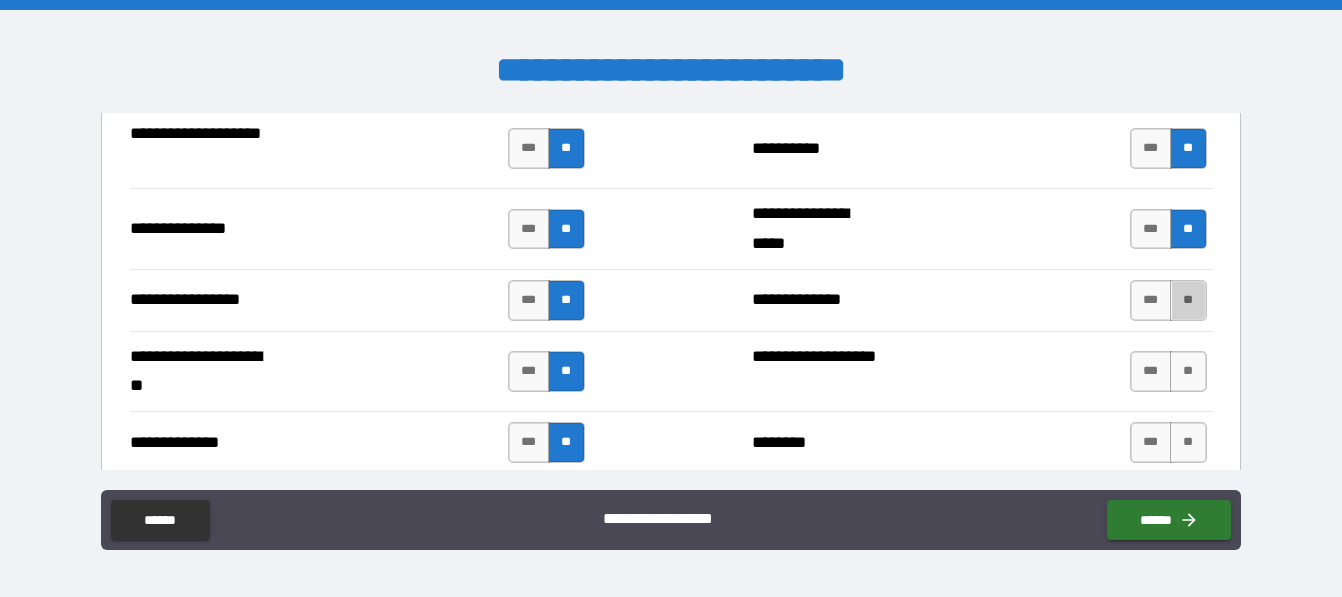 drag, startPoint x: 1180, startPoint y: 290, endPoint x: 1181, endPoint y: 327, distance: 37.01351 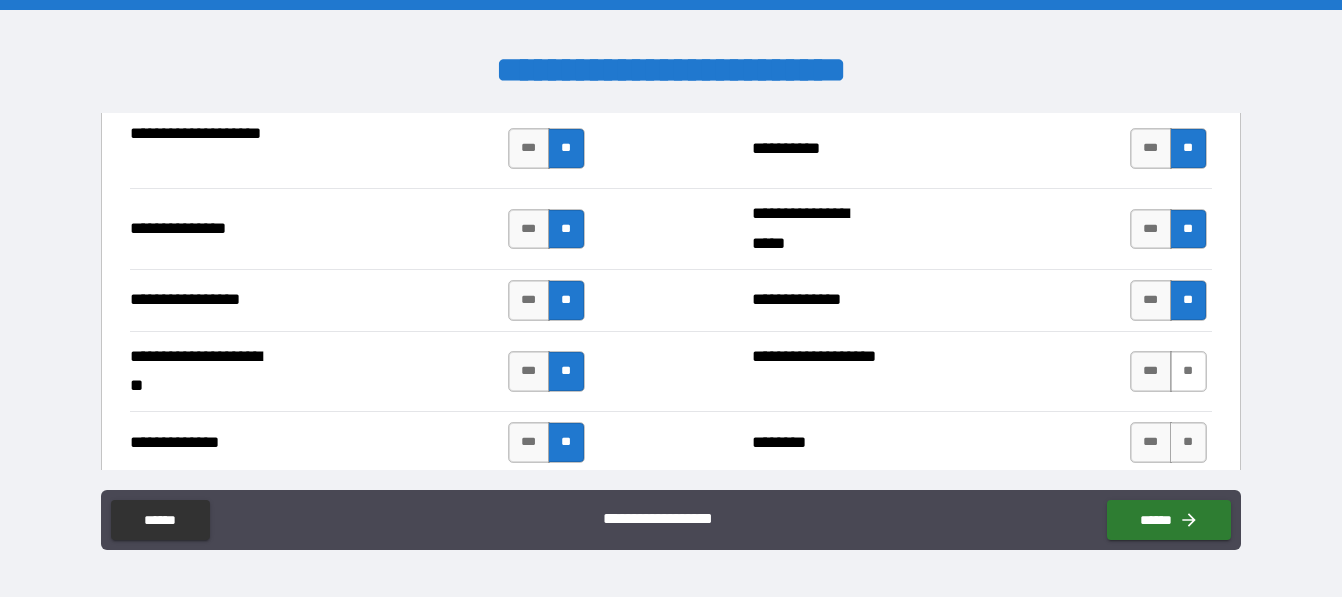 click on "**" at bounding box center [1188, 371] 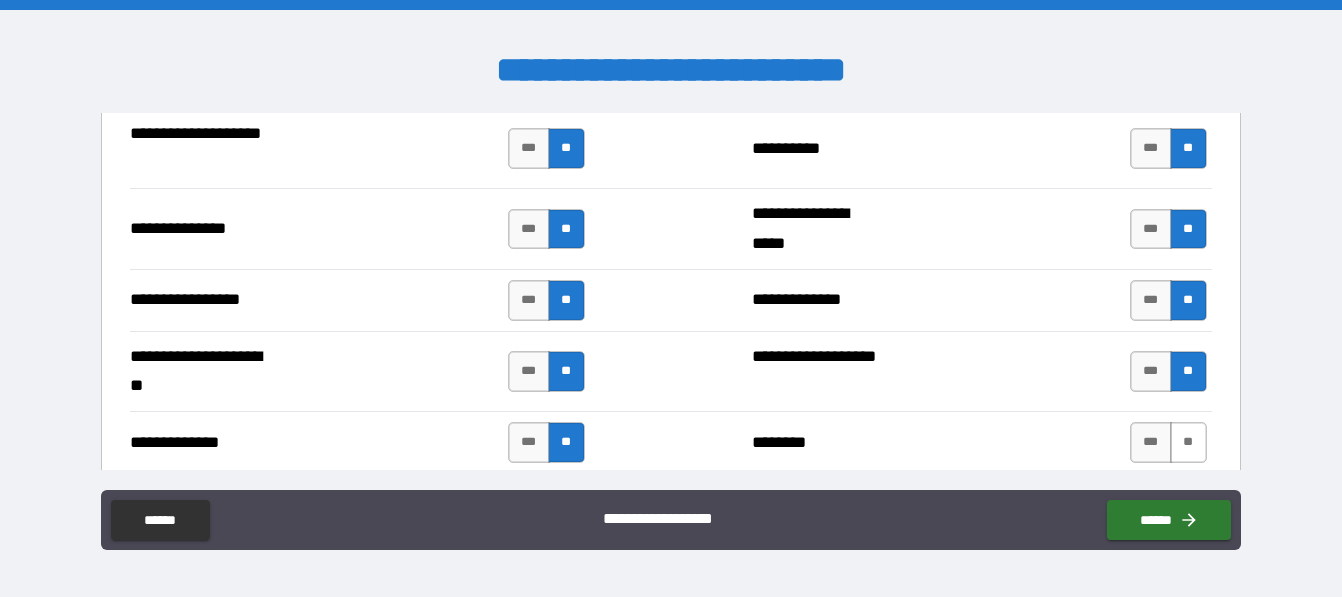 click on "**" at bounding box center (1188, 442) 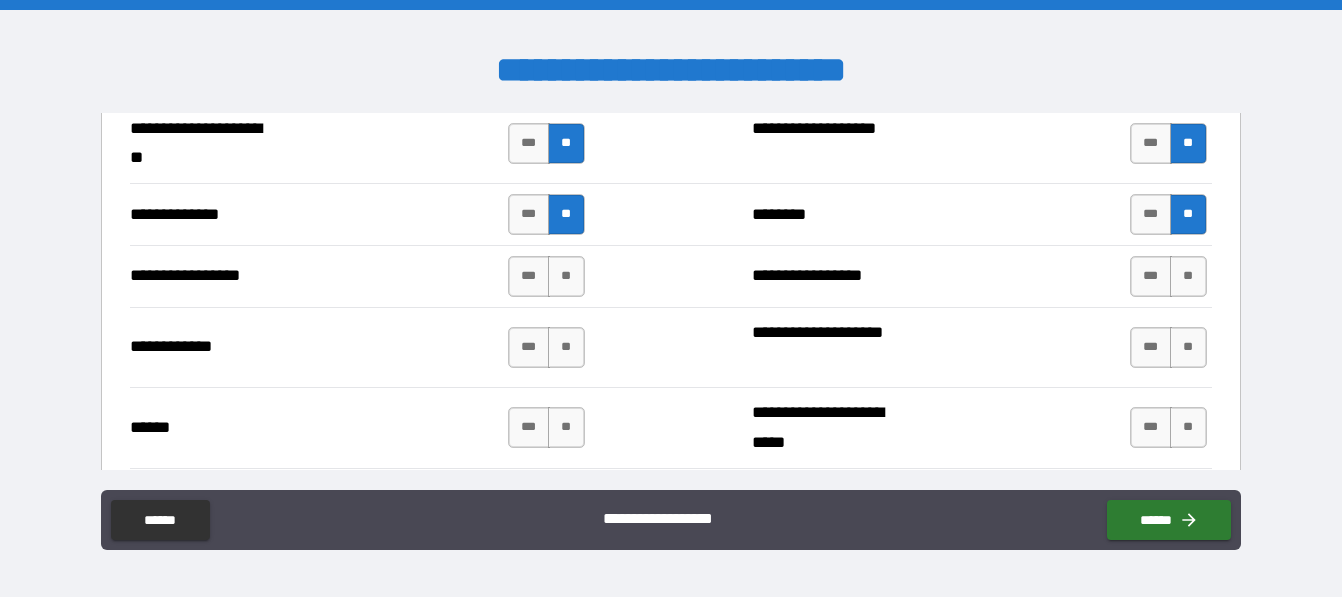 scroll, scrollTop: 2964, scrollLeft: 0, axis: vertical 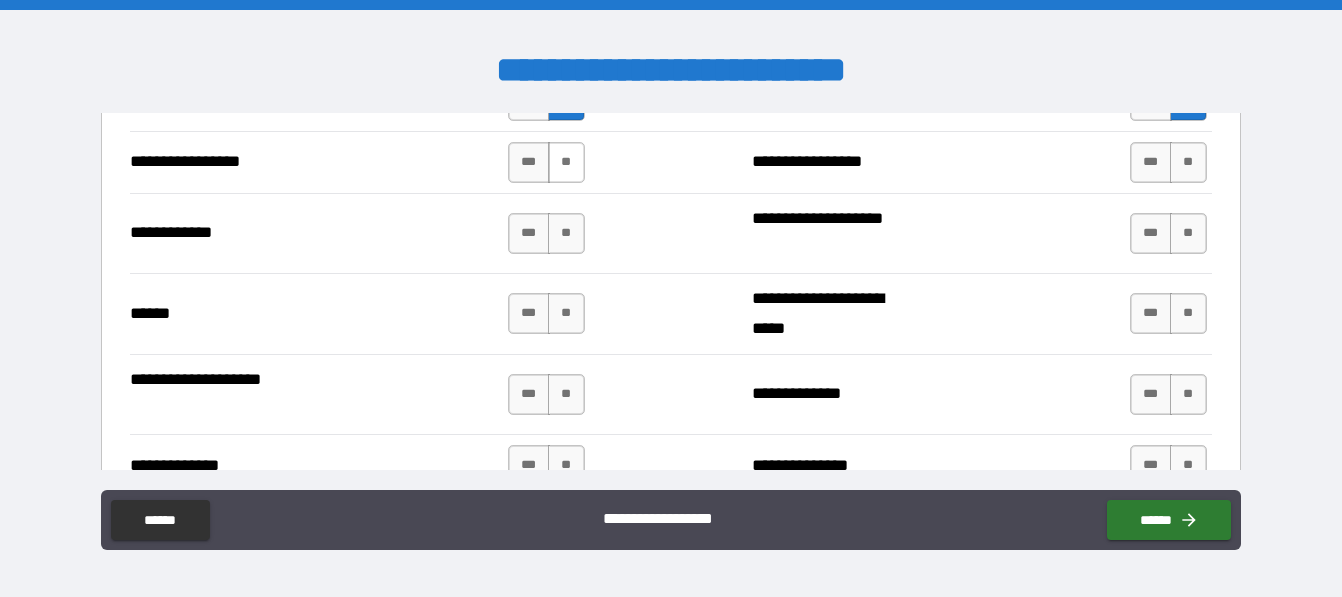 click on "**" at bounding box center [566, 162] 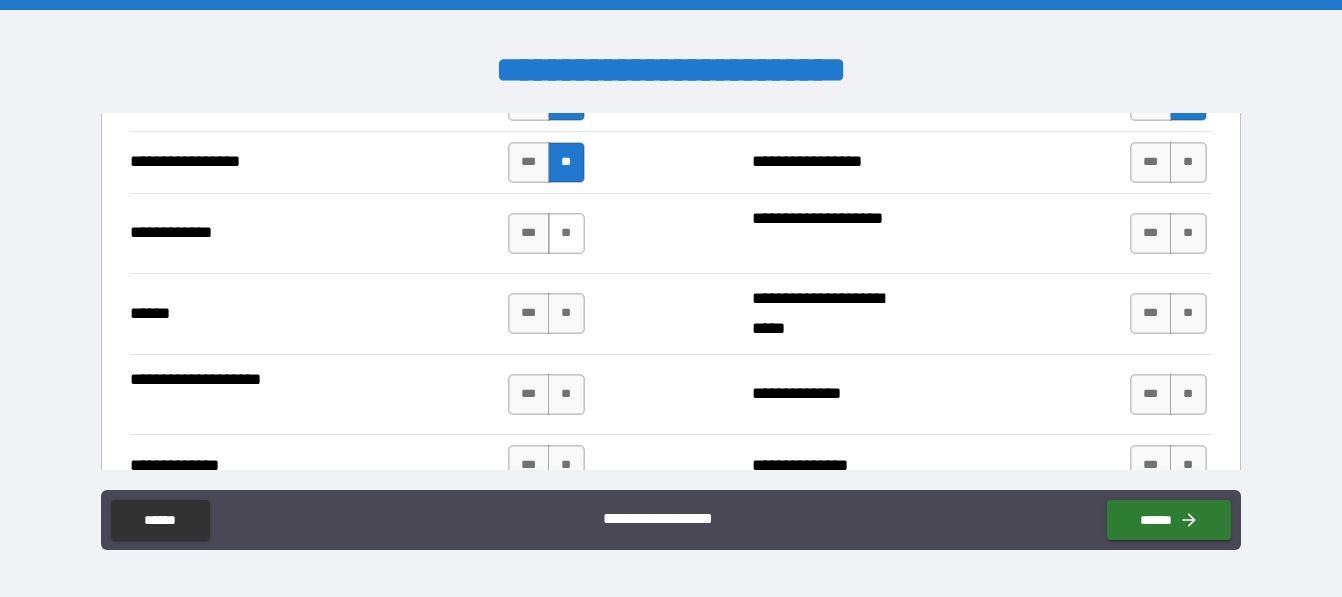 click on "**" at bounding box center [566, 233] 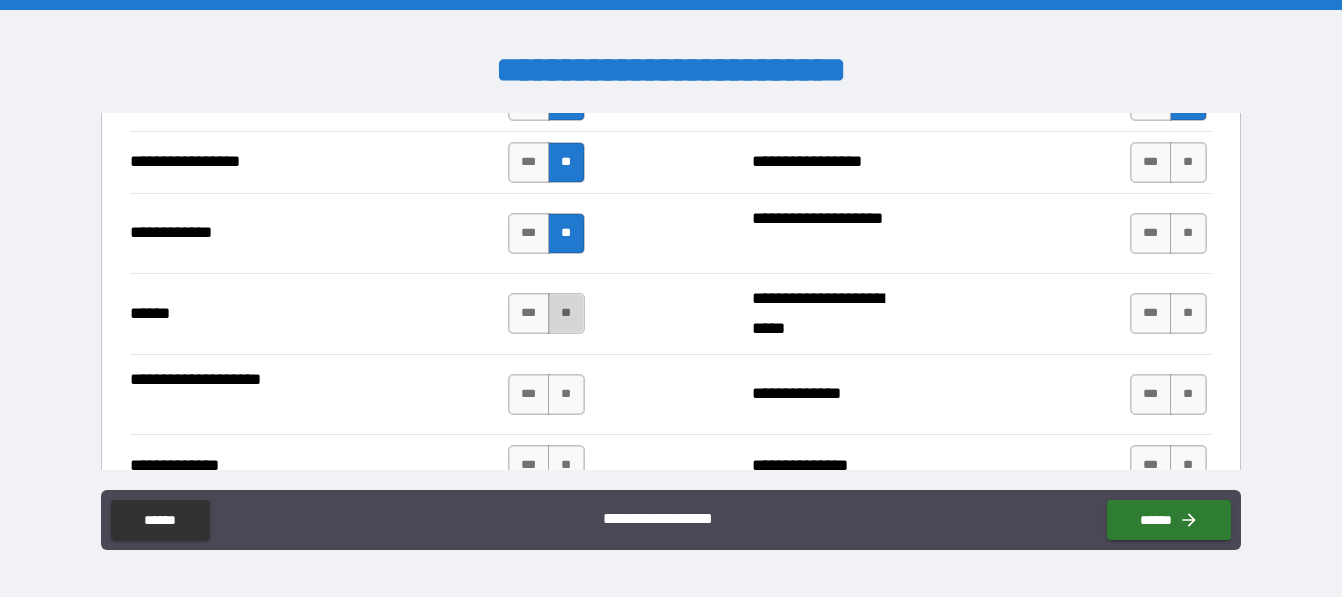 click on "**" at bounding box center (566, 313) 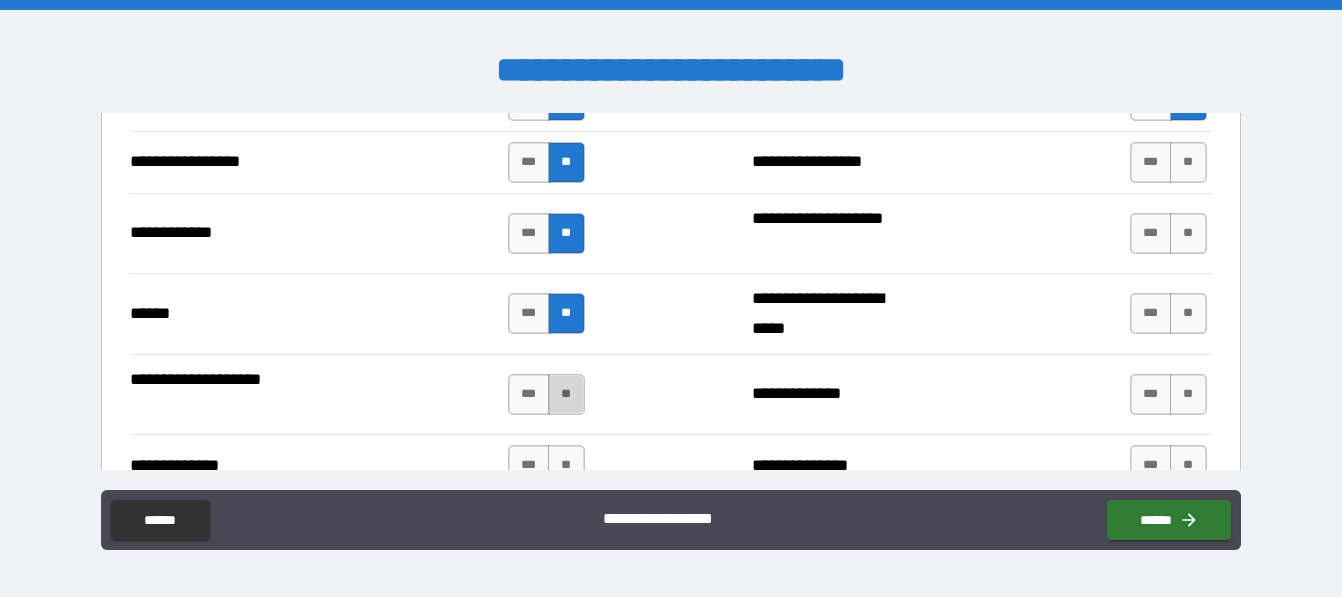 click on "**" at bounding box center (566, 394) 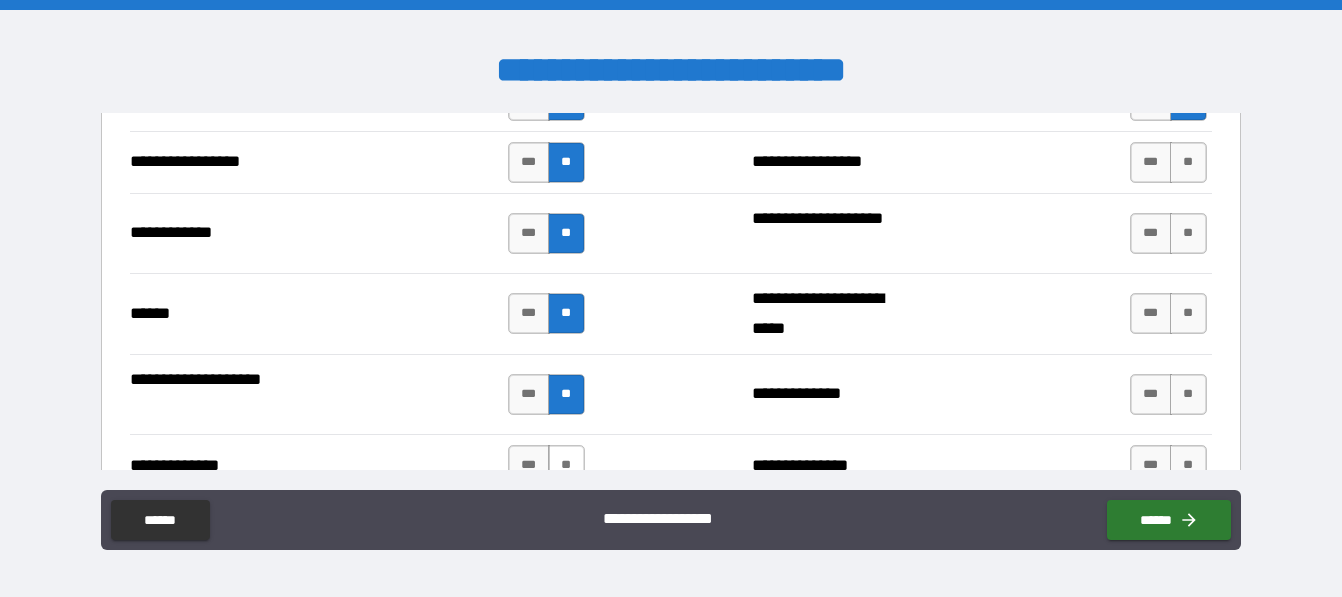 click on "**" at bounding box center (566, 465) 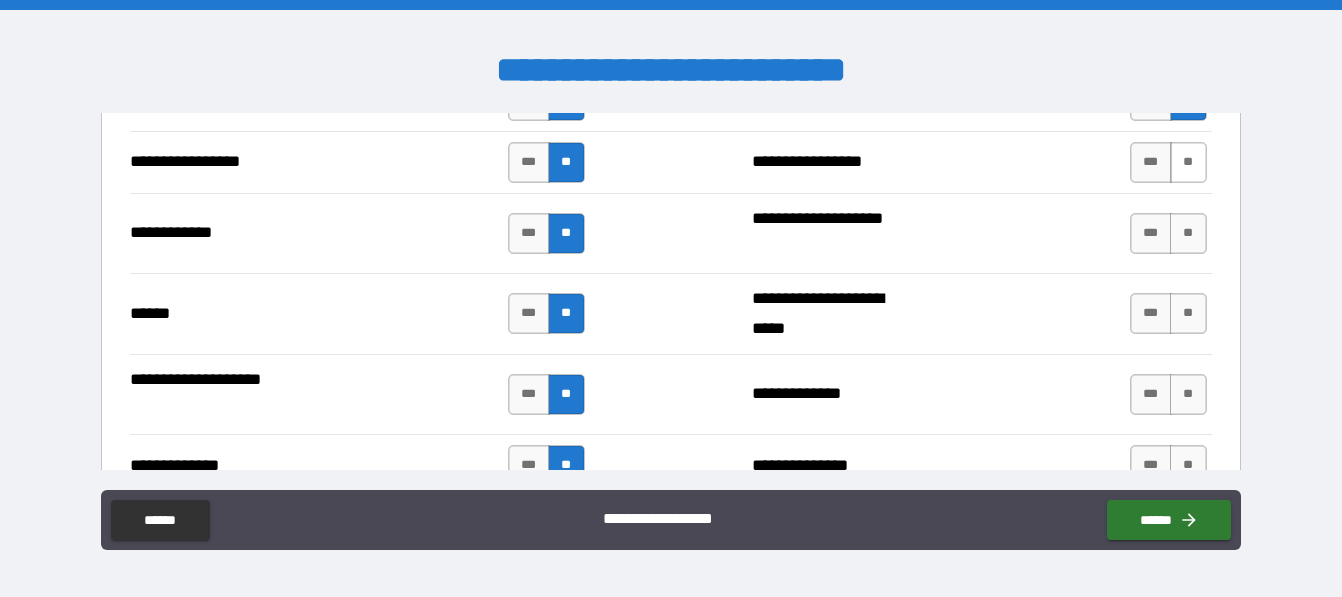 click on "**" at bounding box center (1188, 162) 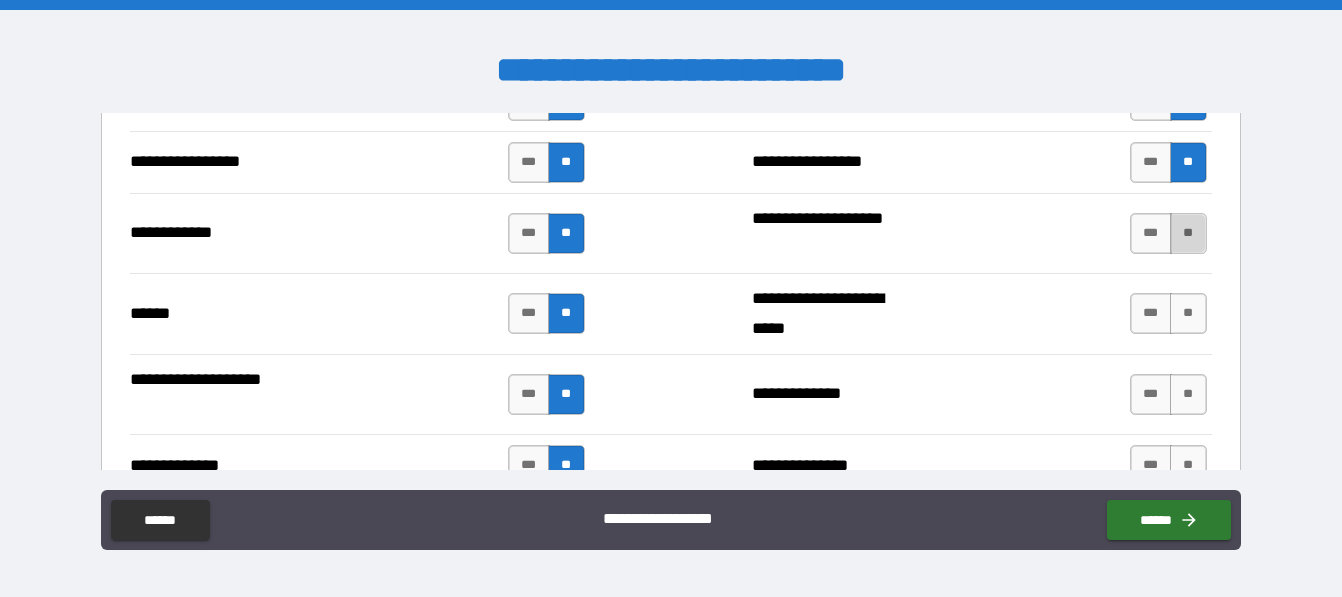 click on "**" at bounding box center (1188, 233) 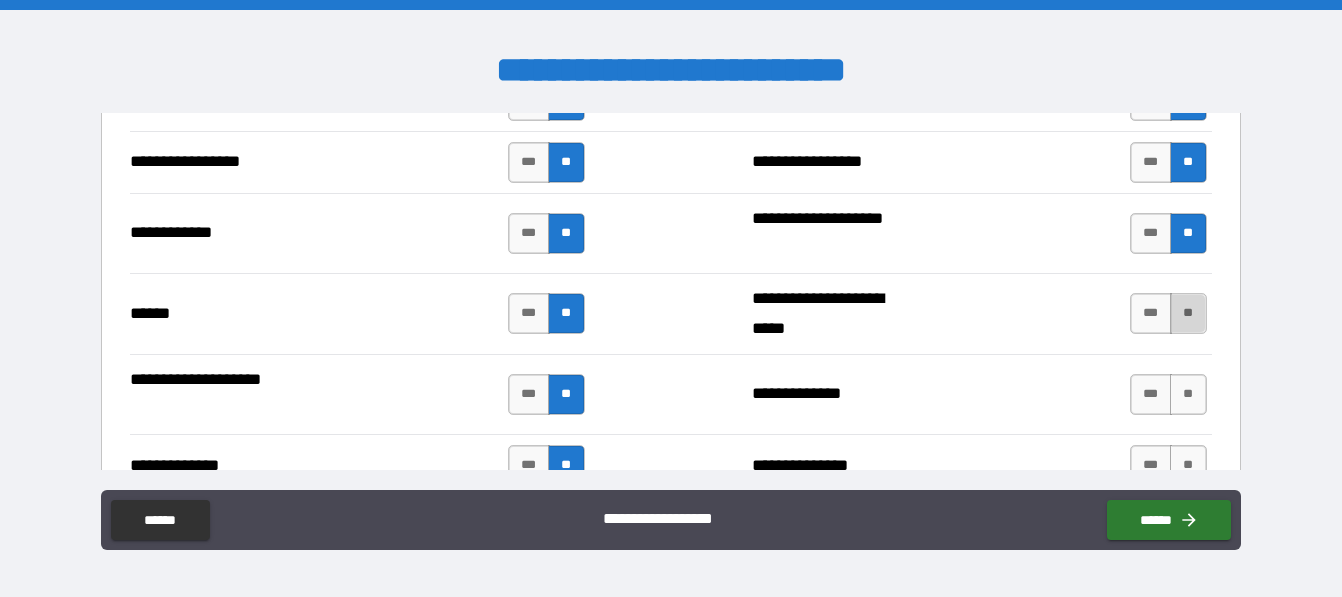 click on "**" at bounding box center (1188, 313) 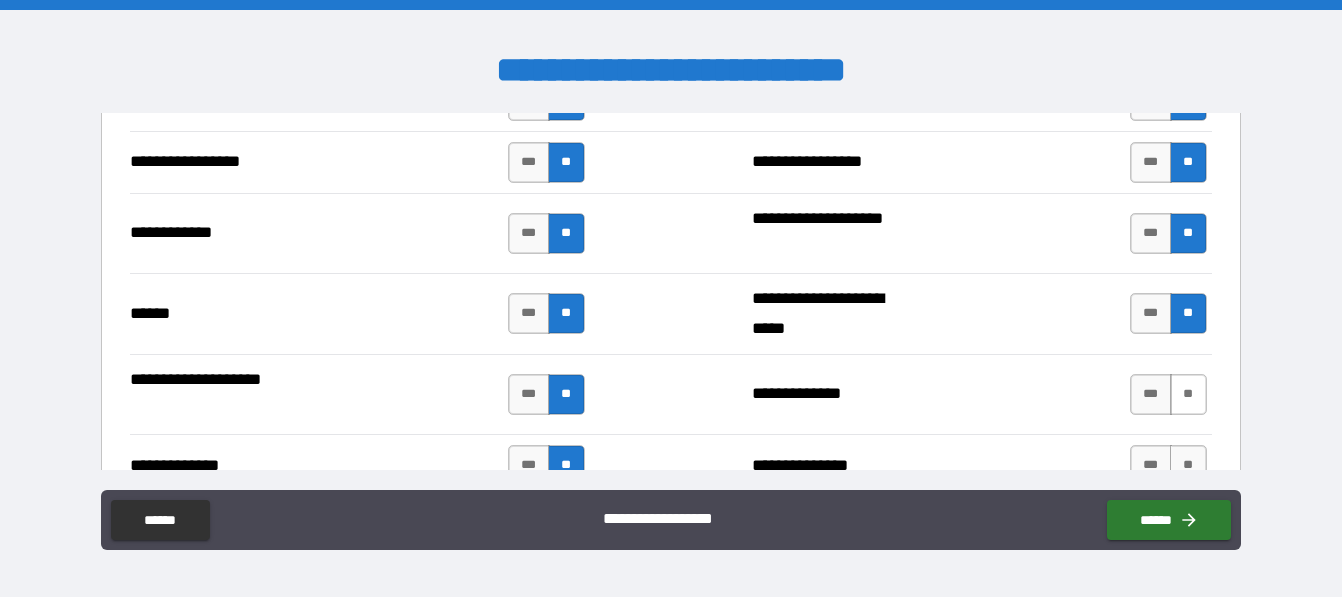 click on "**" at bounding box center (1188, 394) 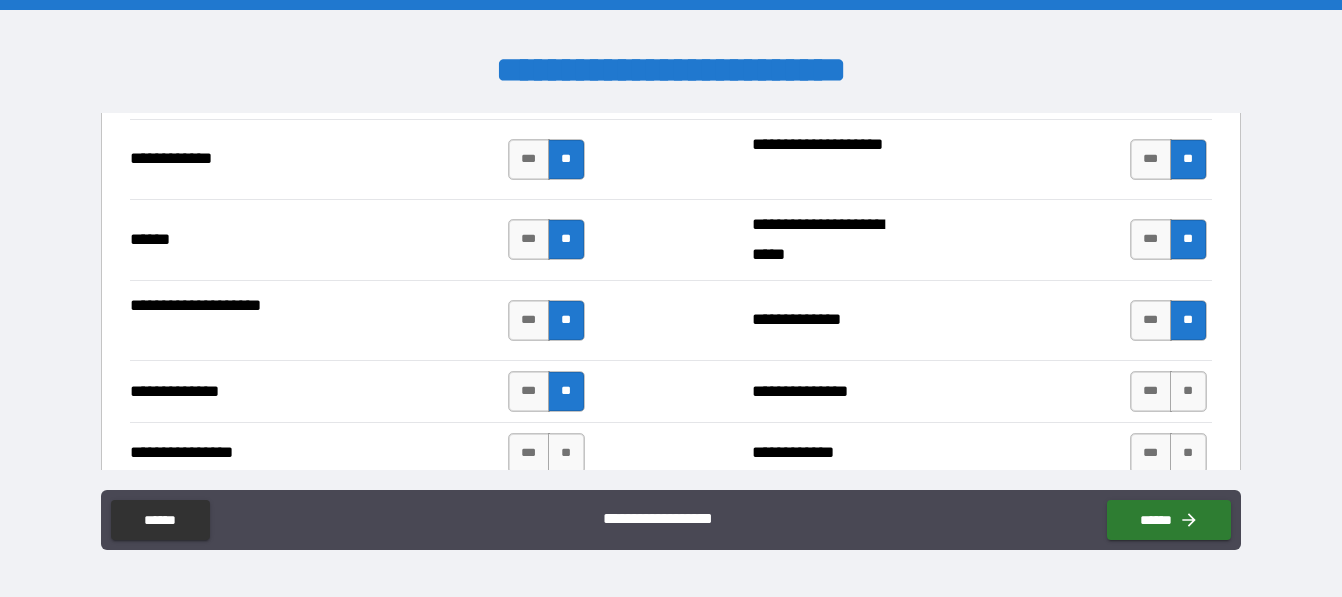 scroll, scrollTop: 3078, scrollLeft: 0, axis: vertical 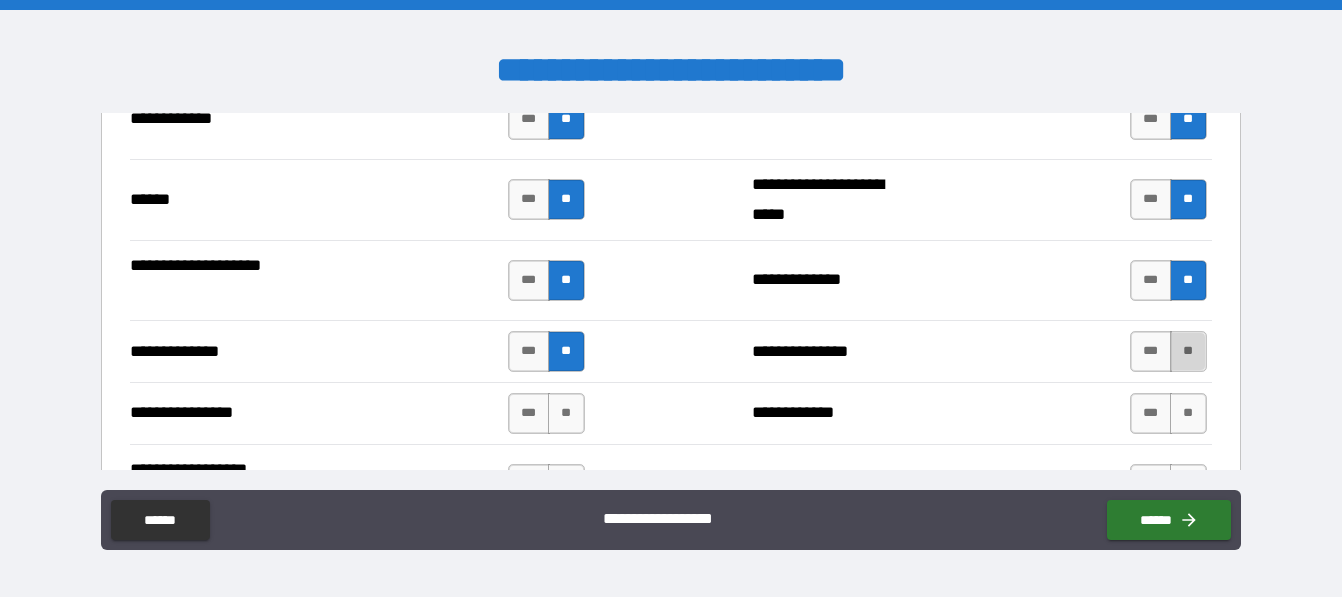 click on "**" at bounding box center [1188, 351] 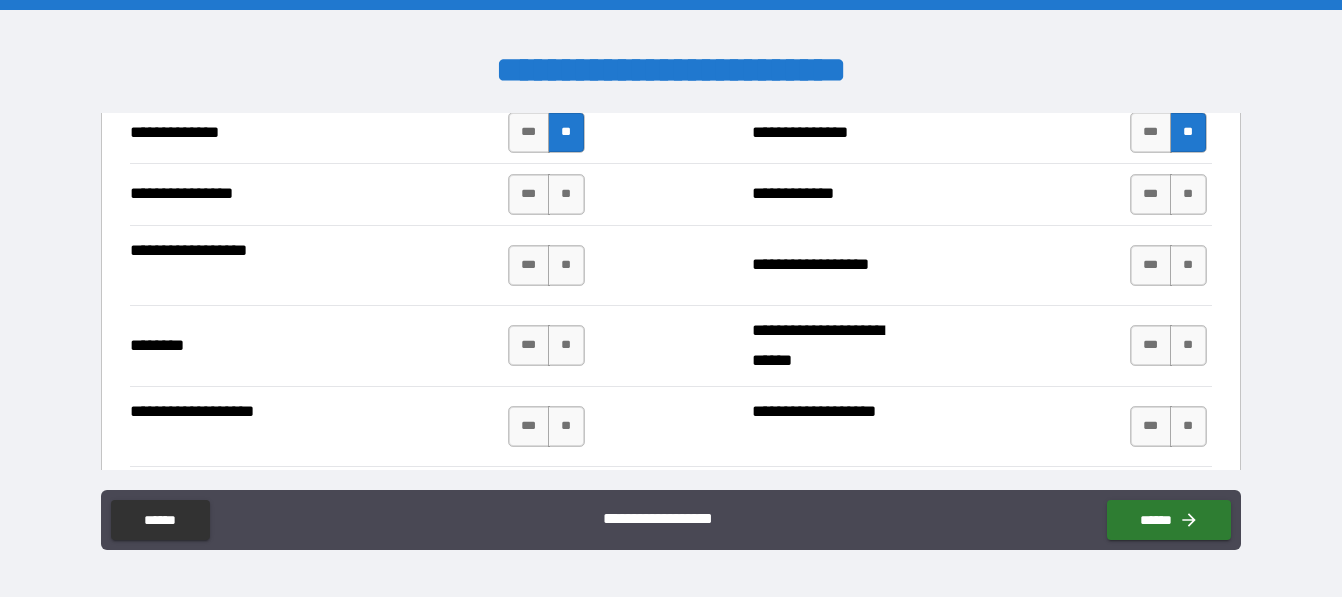 scroll, scrollTop: 3306, scrollLeft: 0, axis: vertical 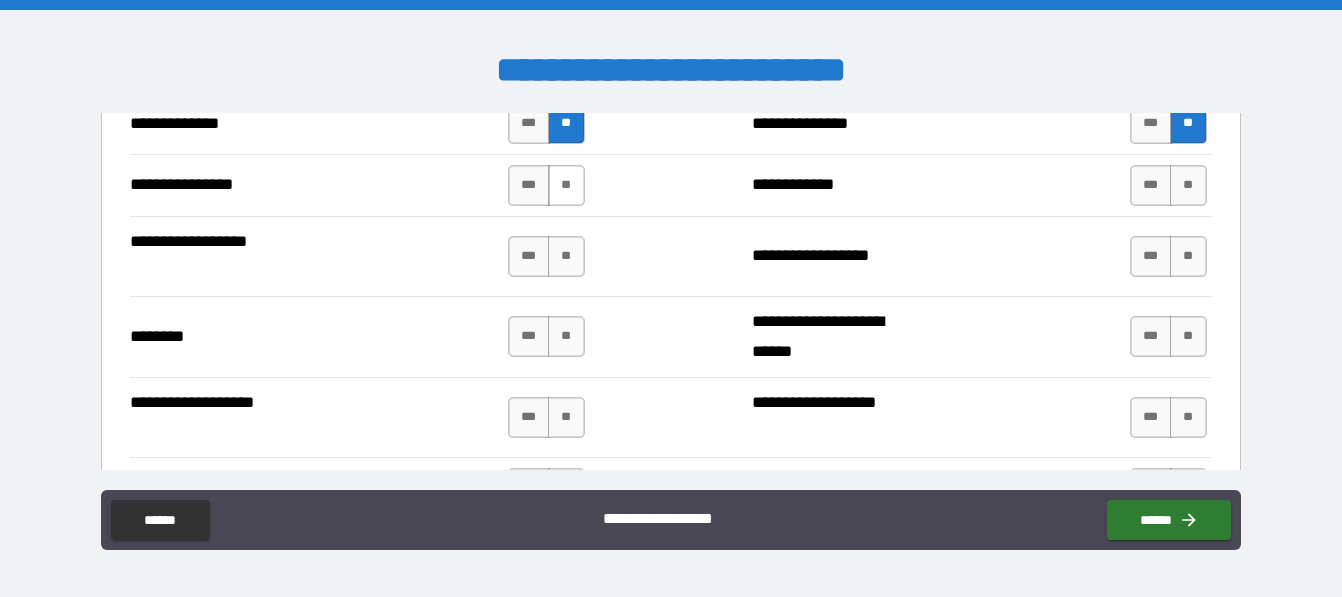 click on "**" at bounding box center [566, 185] 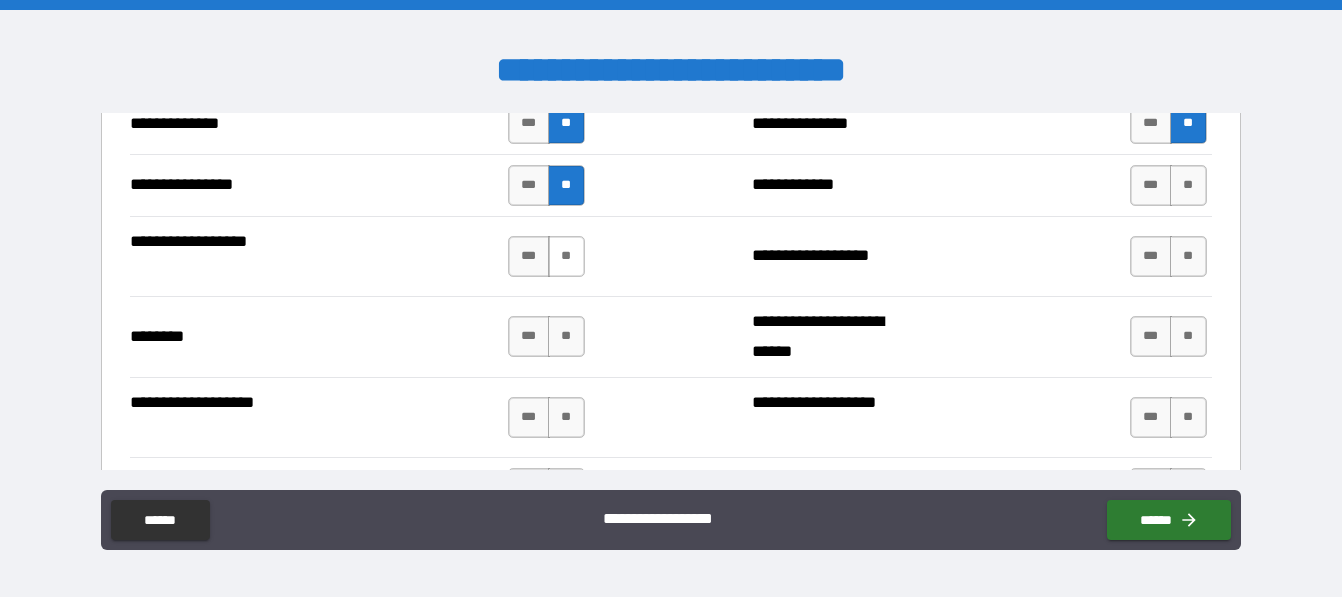 click on "**" at bounding box center [566, 256] 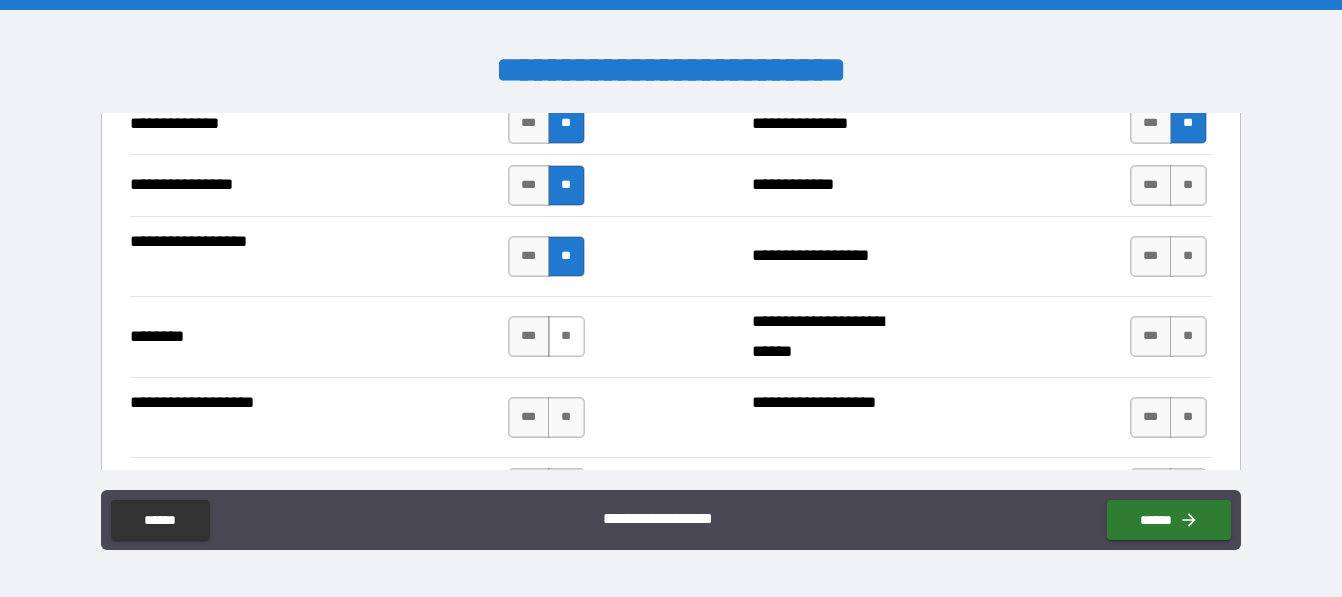 click on "**" at bounding box center [566, 336] 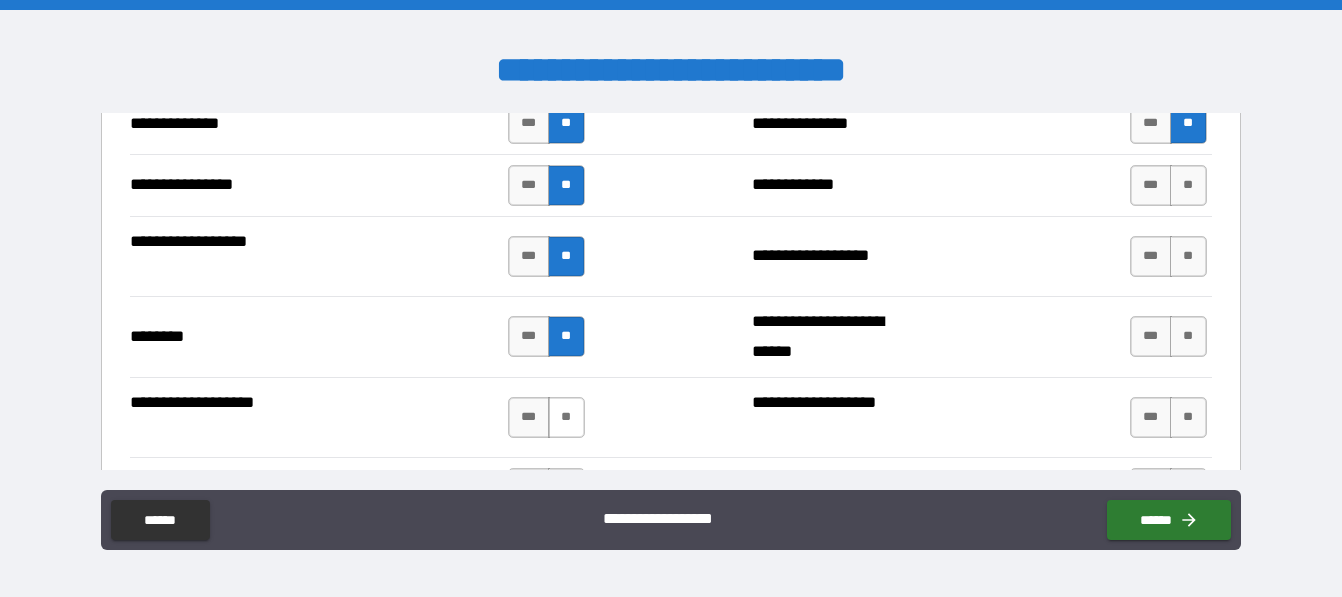 click on "**" at bounding box center (566, 417) 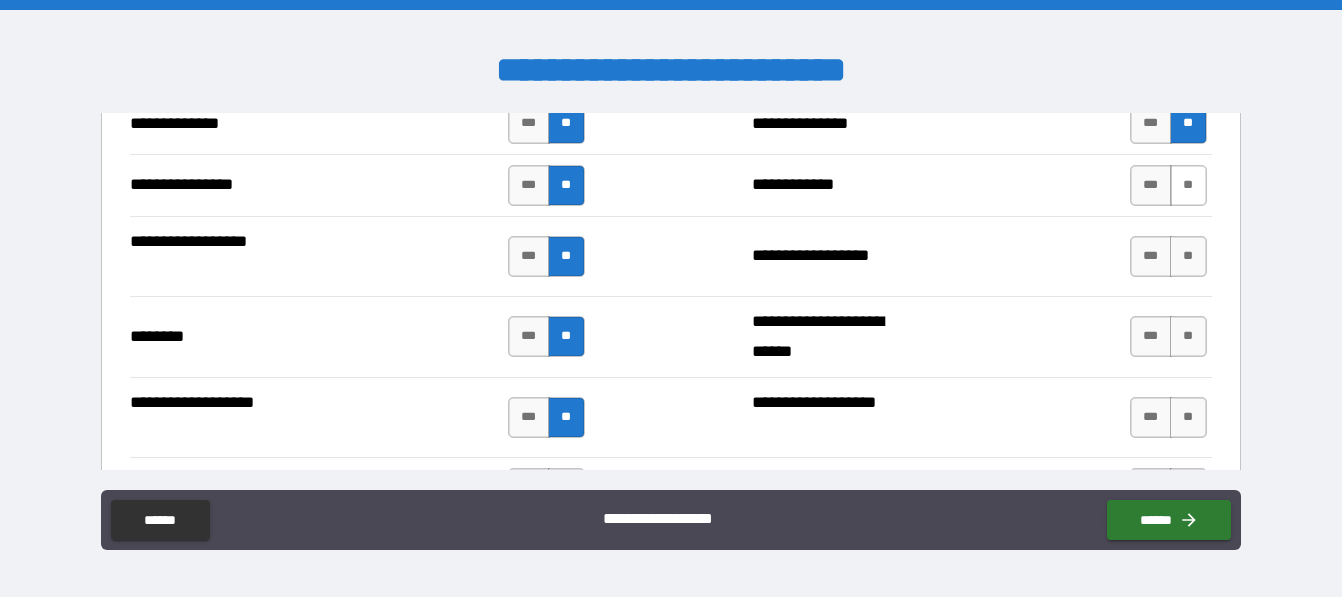 click on "**" at bounding box center (1188, 185) 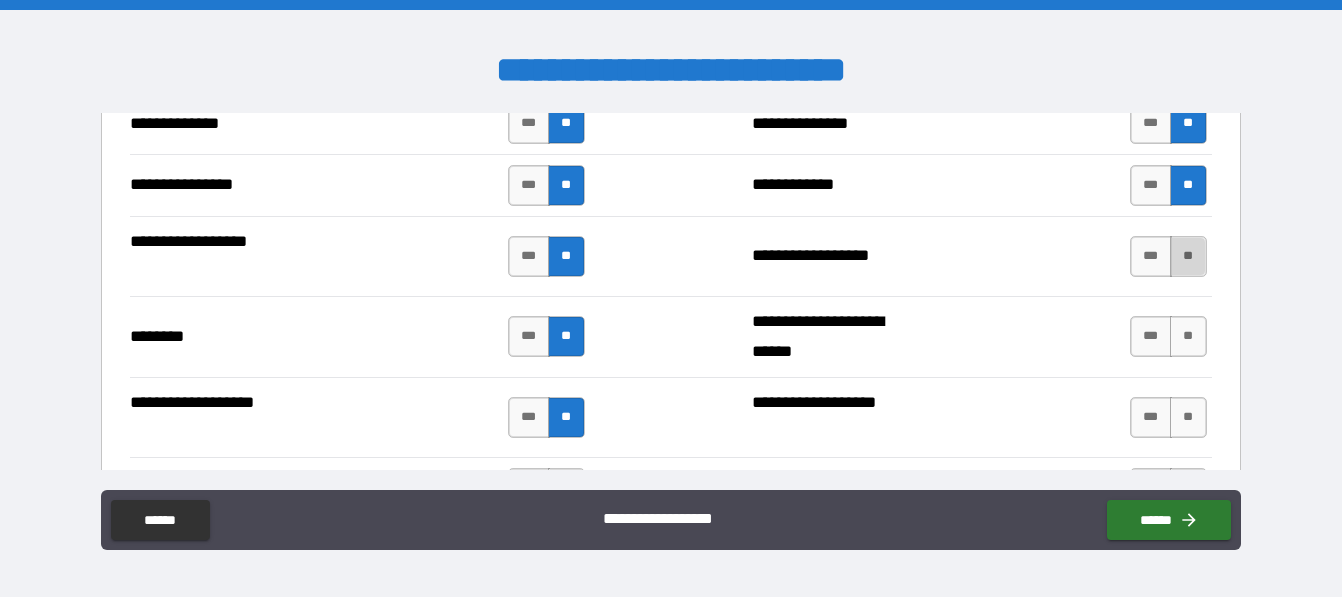 click on "**" at bounding box center [1188, 256] 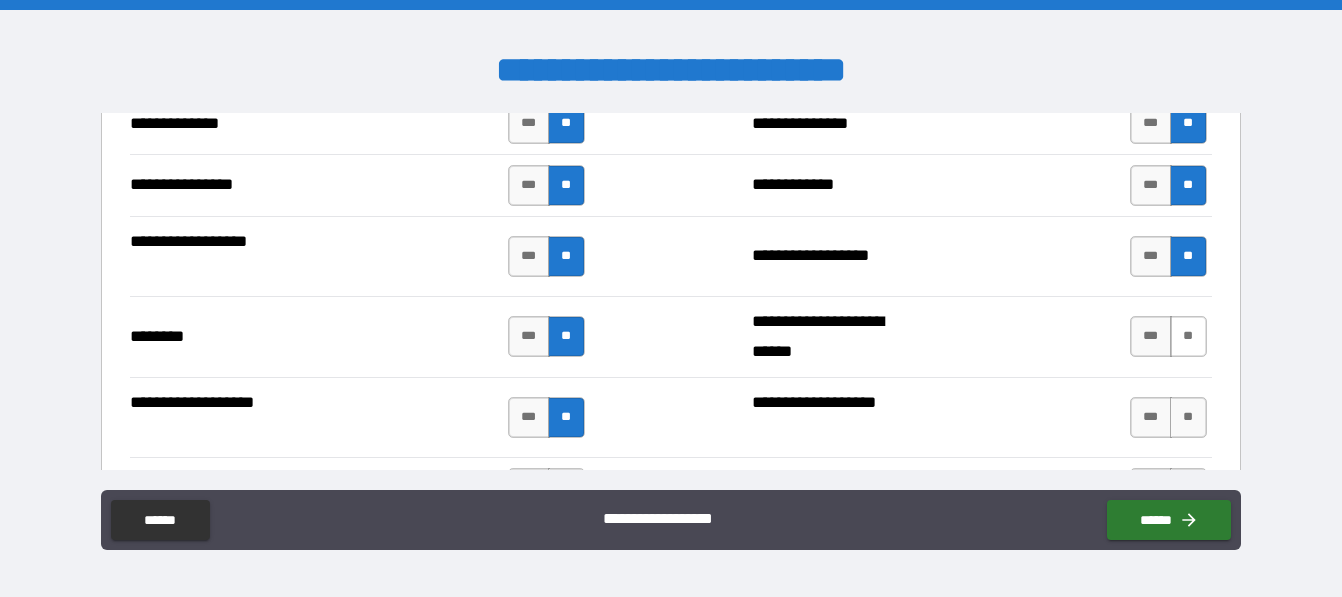 click on "**" at bounding box center [1188, 336] 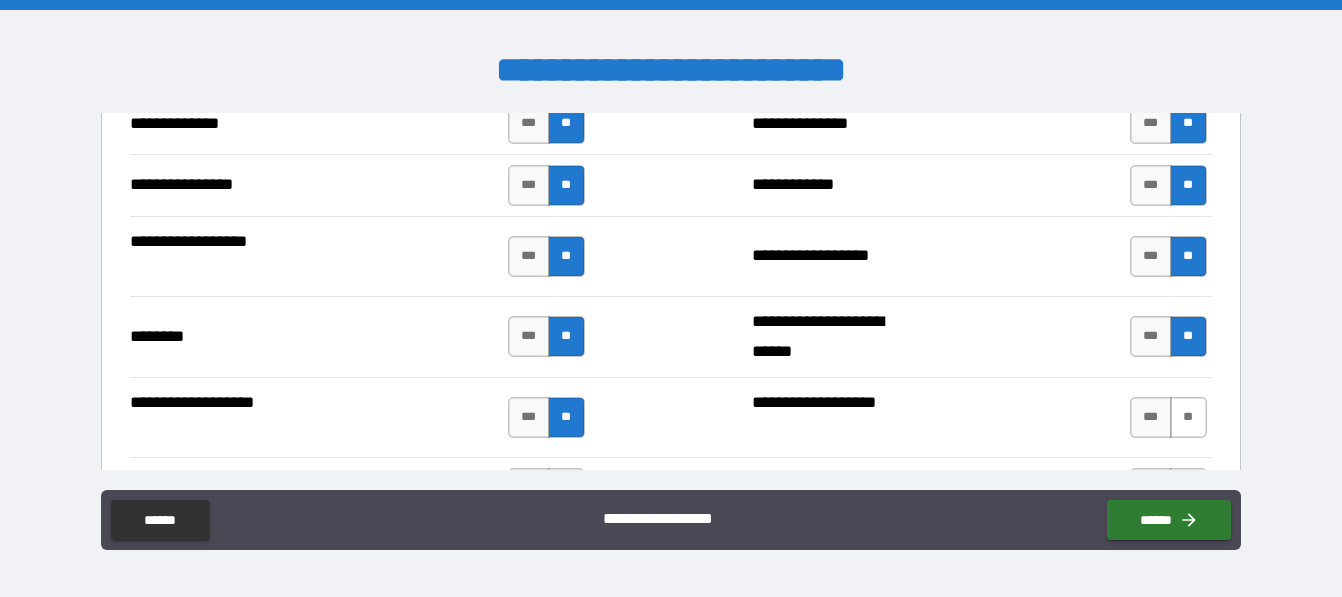 click on "**" at bounding box center [1188, 417] 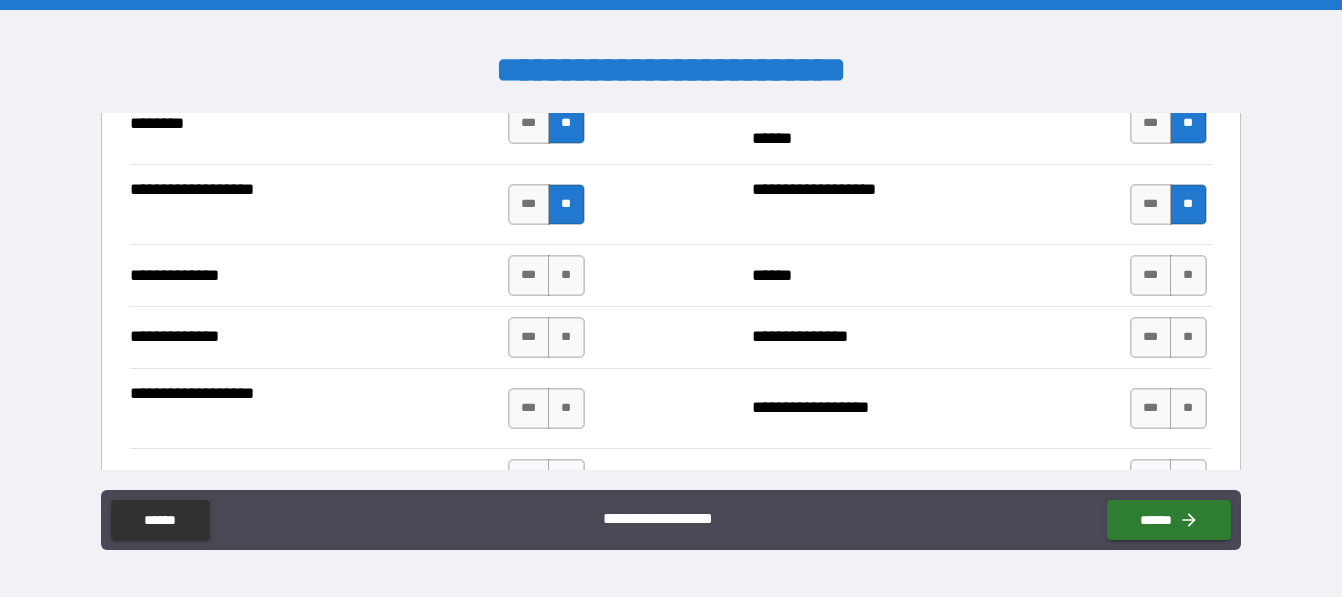 scroll, scrollTop: 3534, scrollLeft: 0, axis: vertical 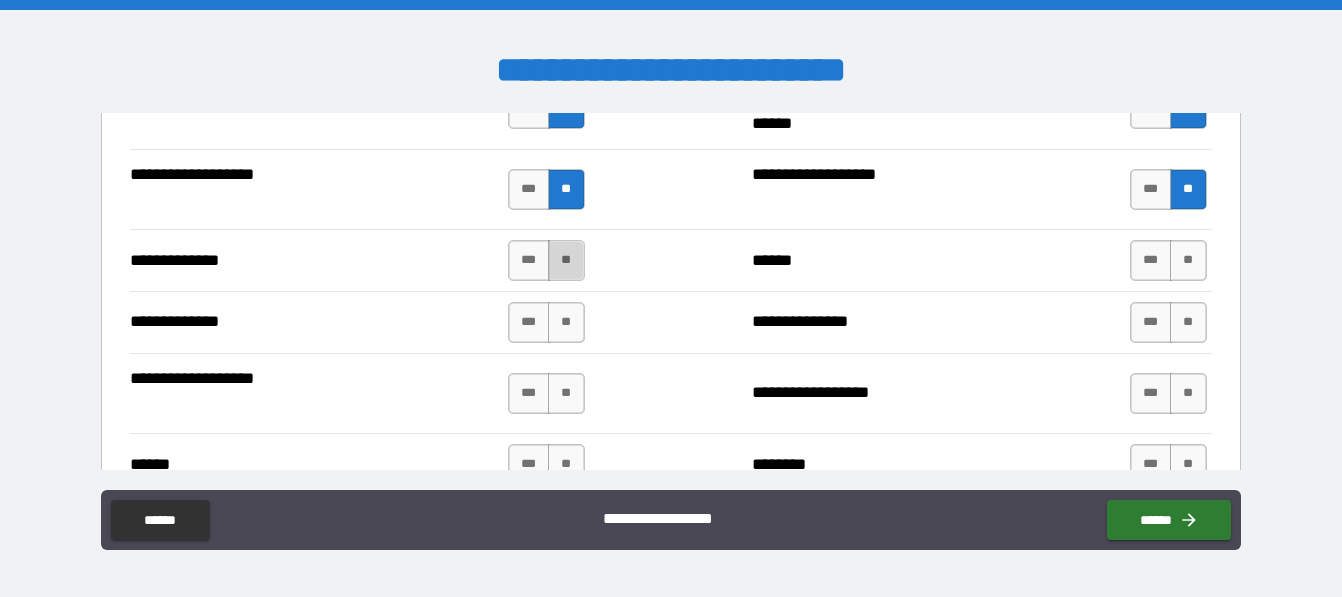 click on "**" at bounding box center [566, 260] 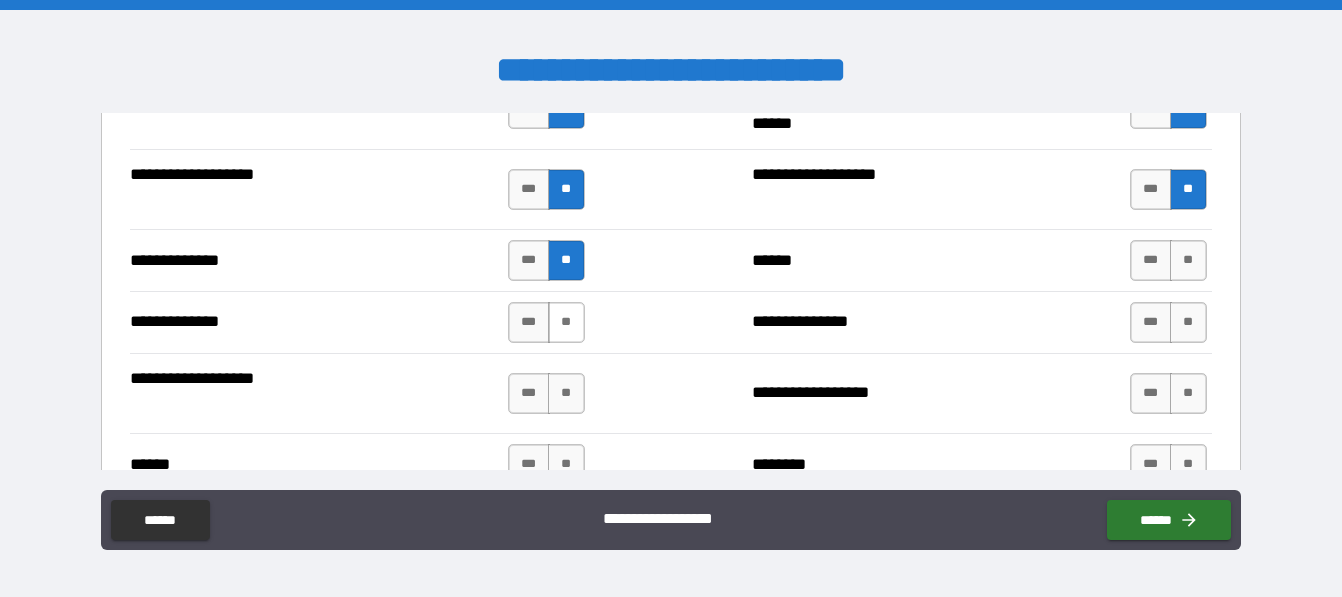 click on "**" at bounding box center (566, 322) 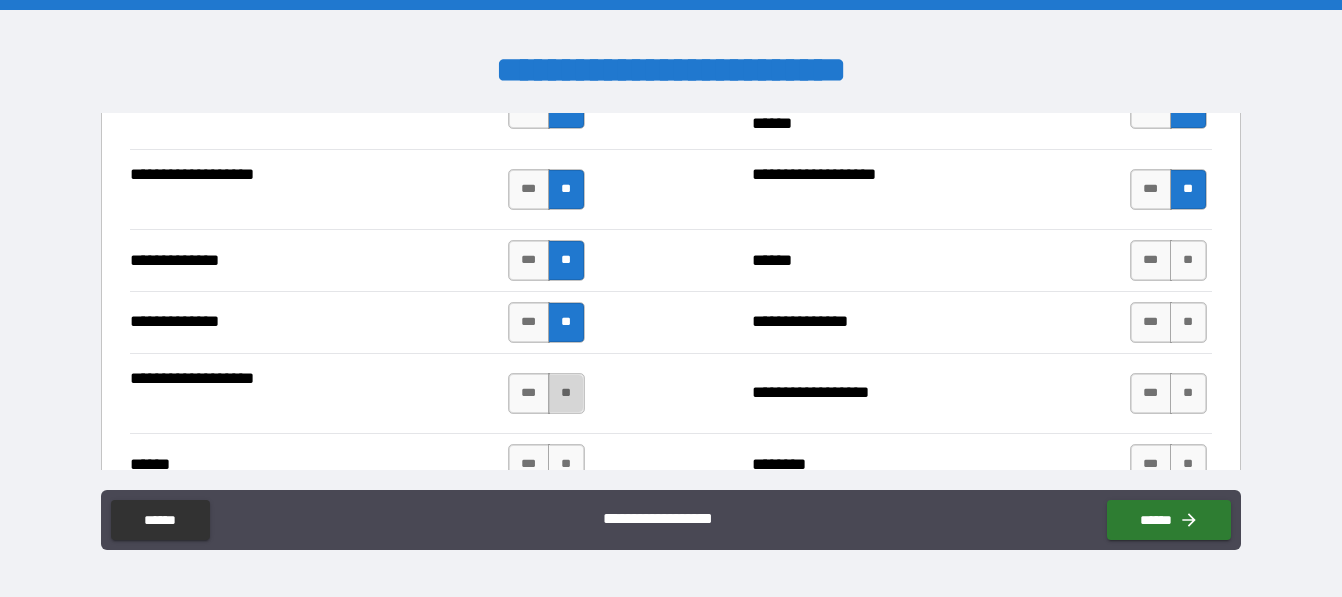 click on "**" at bounding box center [566, 393] 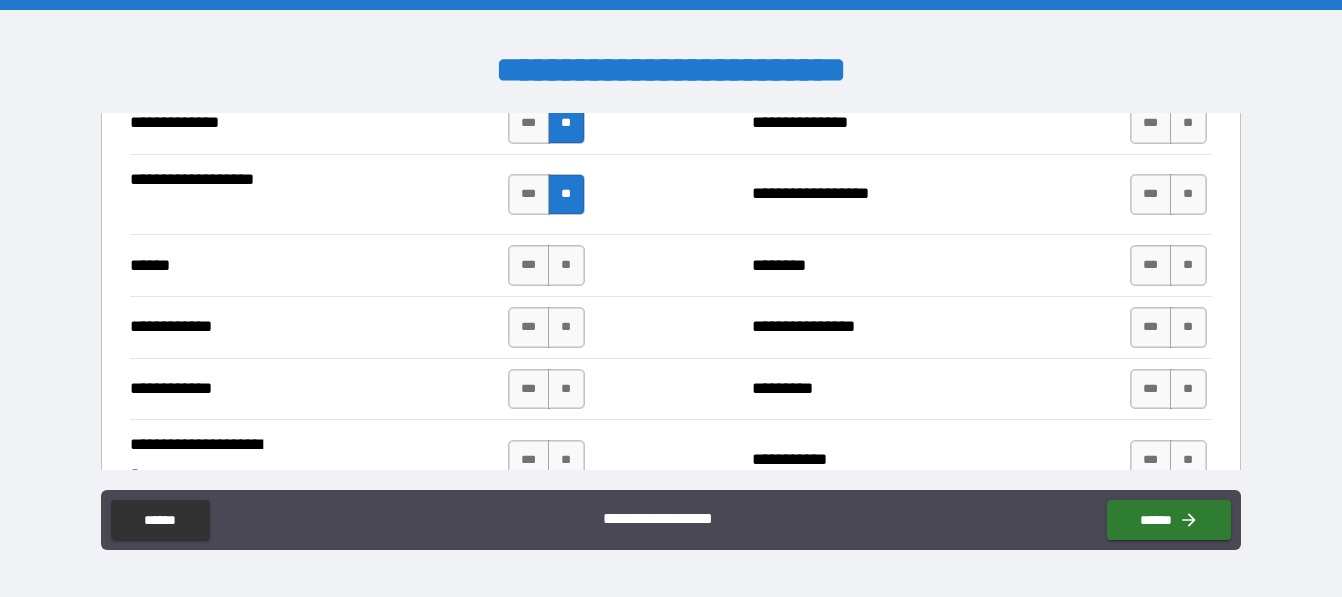 scroll, scrollTop: 3762, scrollLeft: 0, axis: vertical 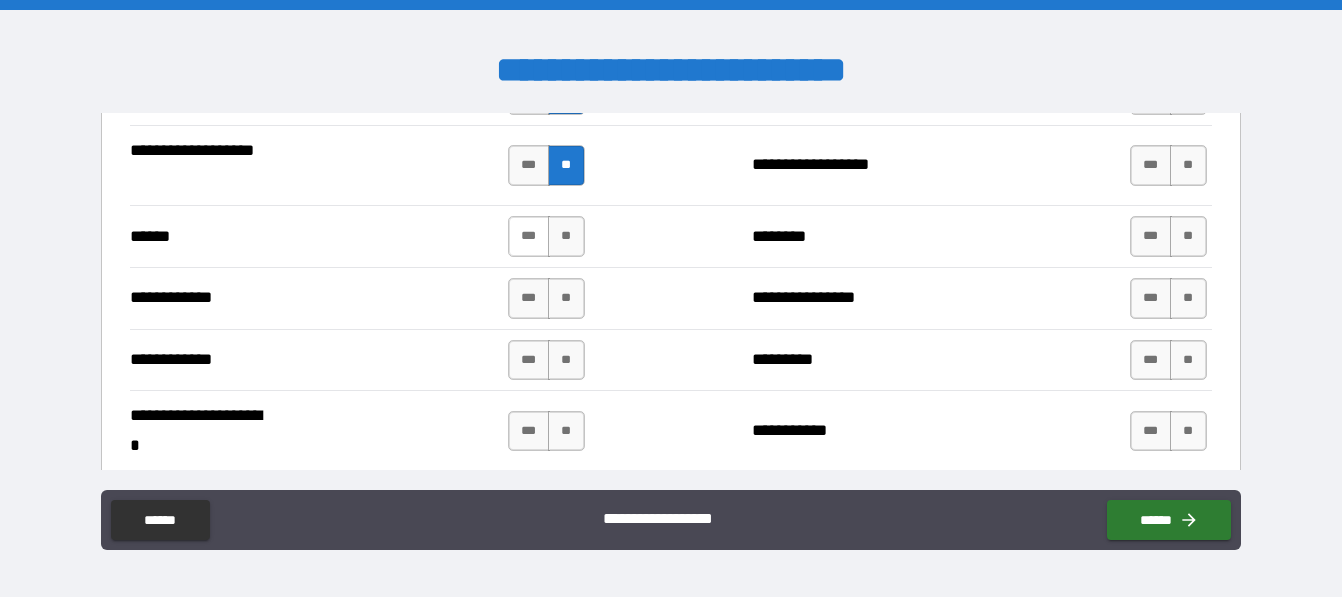 click on "***" at bounding box center [529, 236] 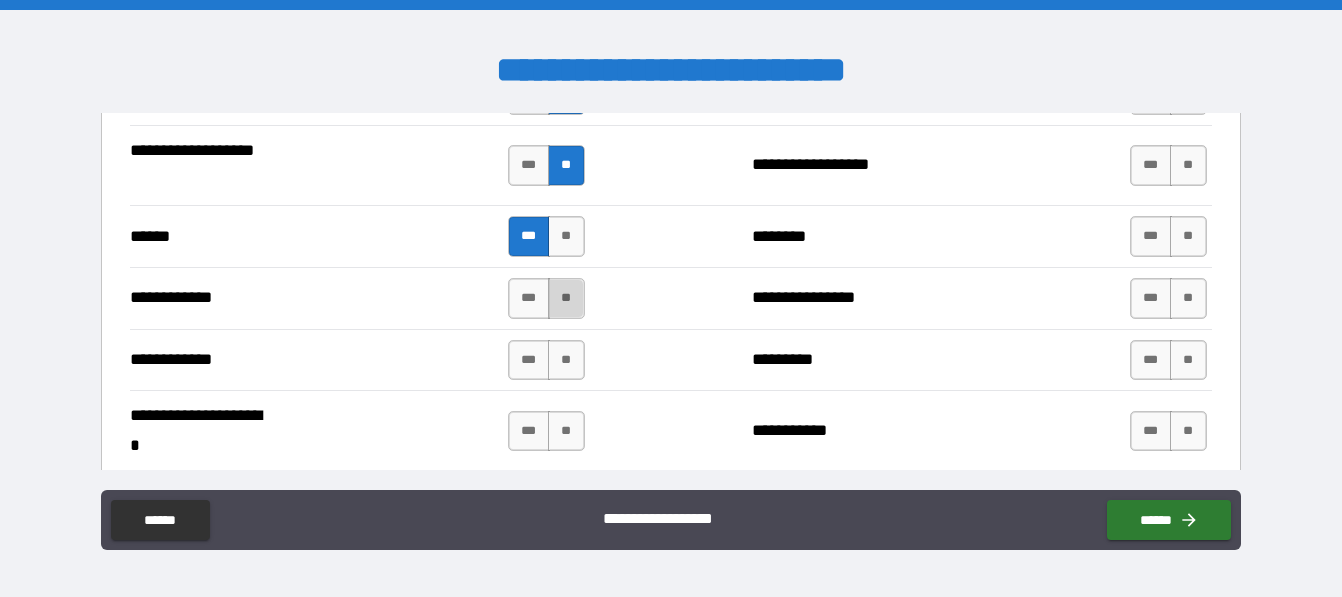 click on "**" at bounding box center [566, 298] 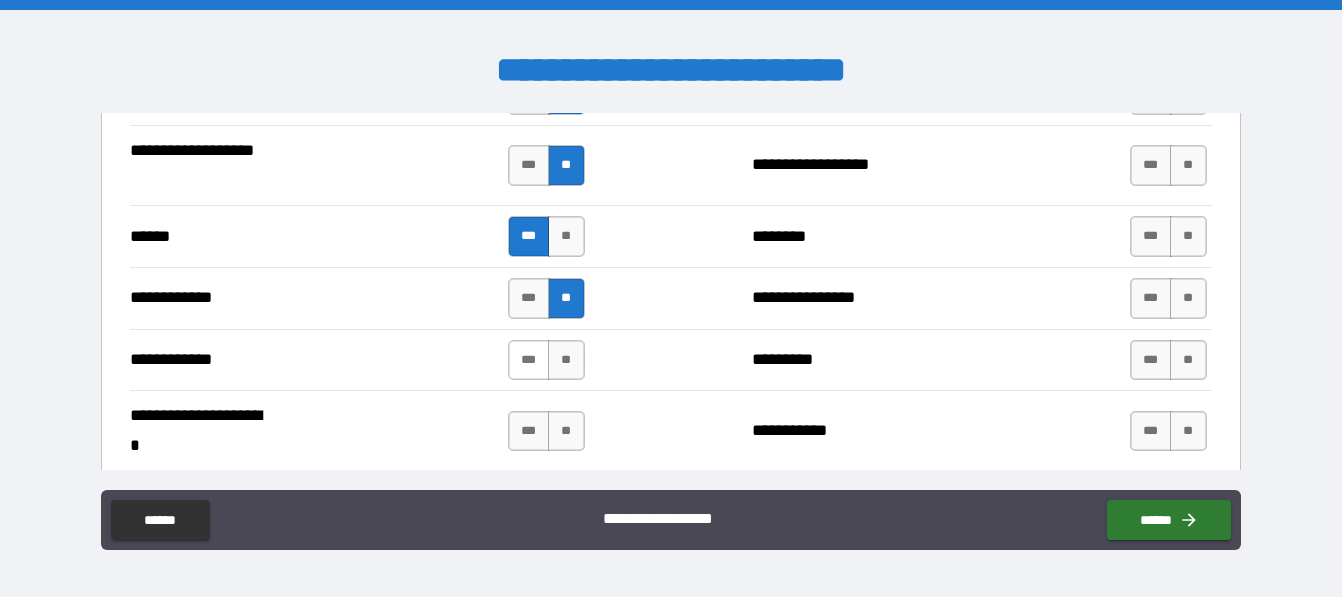 click on "***" at bounding box center [529, 360] 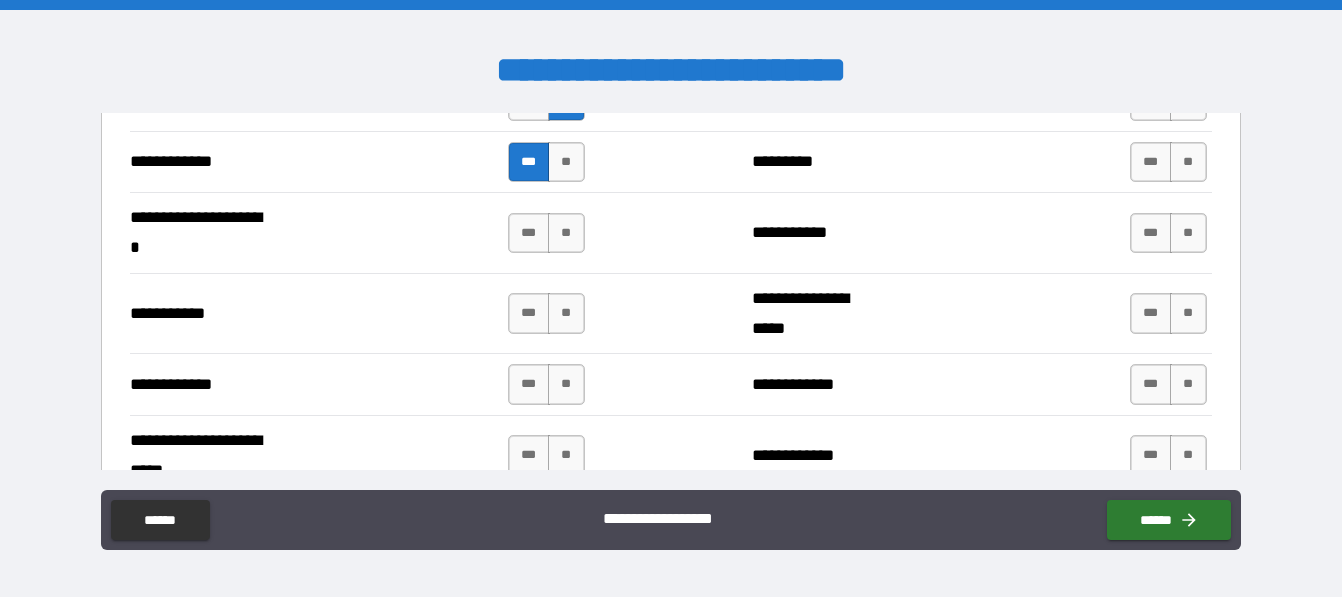 scroll, scrollTop: 3990, scrollLeft: 0, axis: vertical 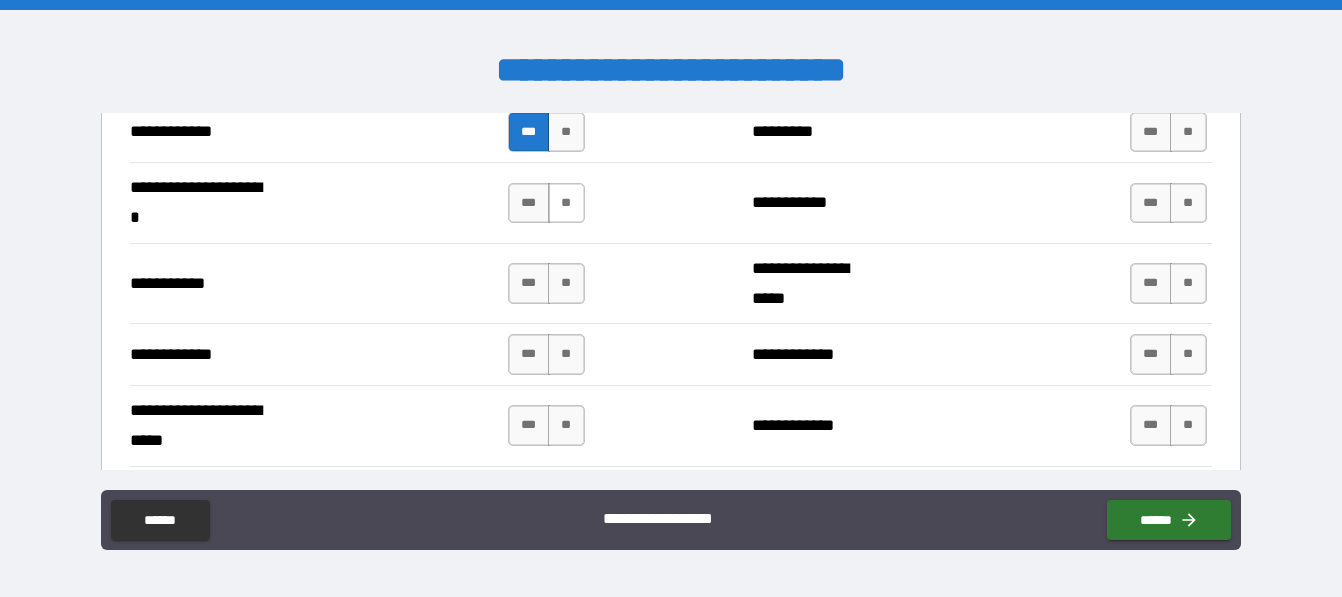 click on "**" at bounding box center (566, 203) 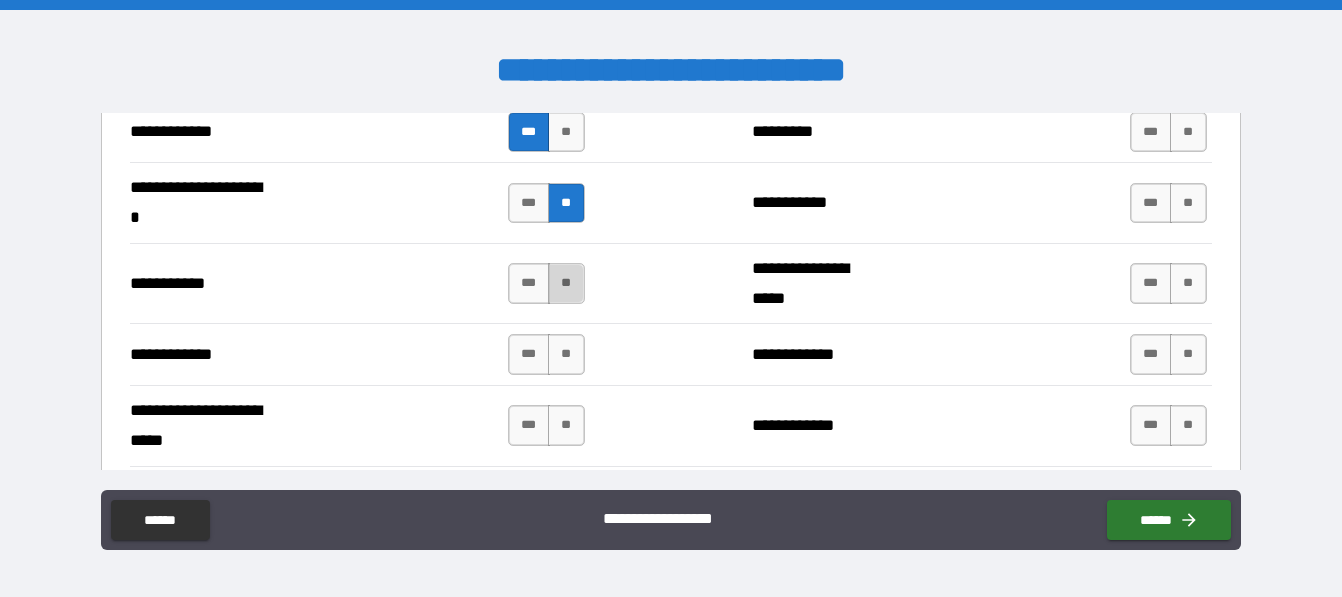 click on "**" at bounding box center [566, 283] 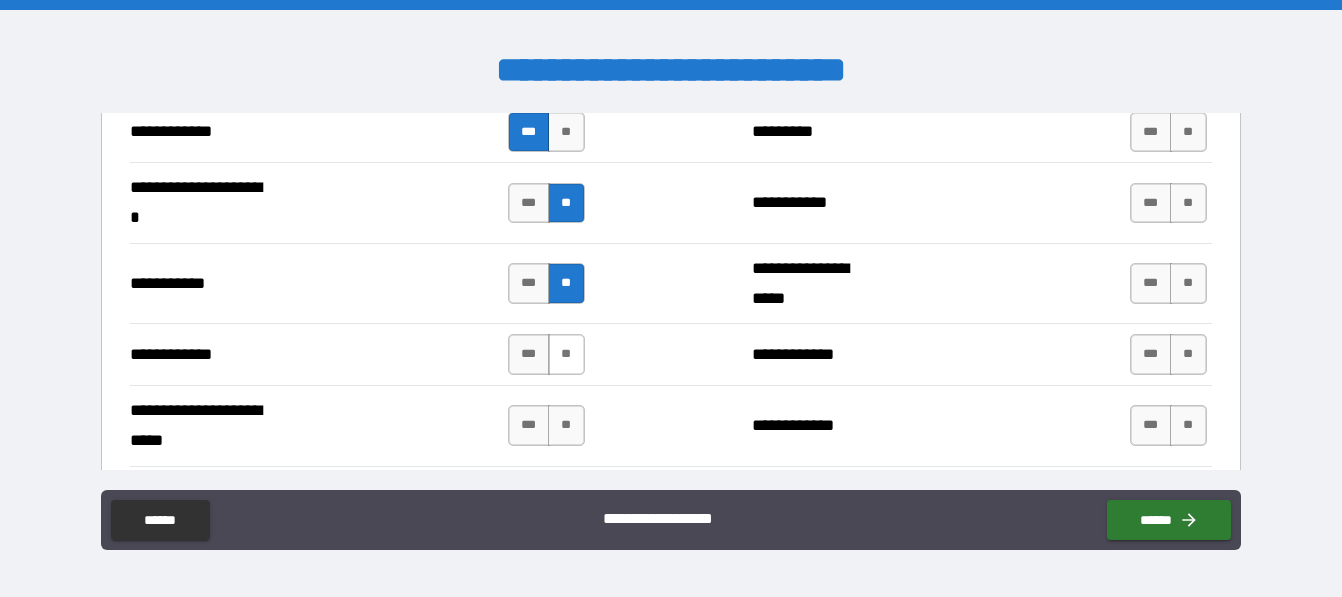click on "**" at bounding box center [566, 354] 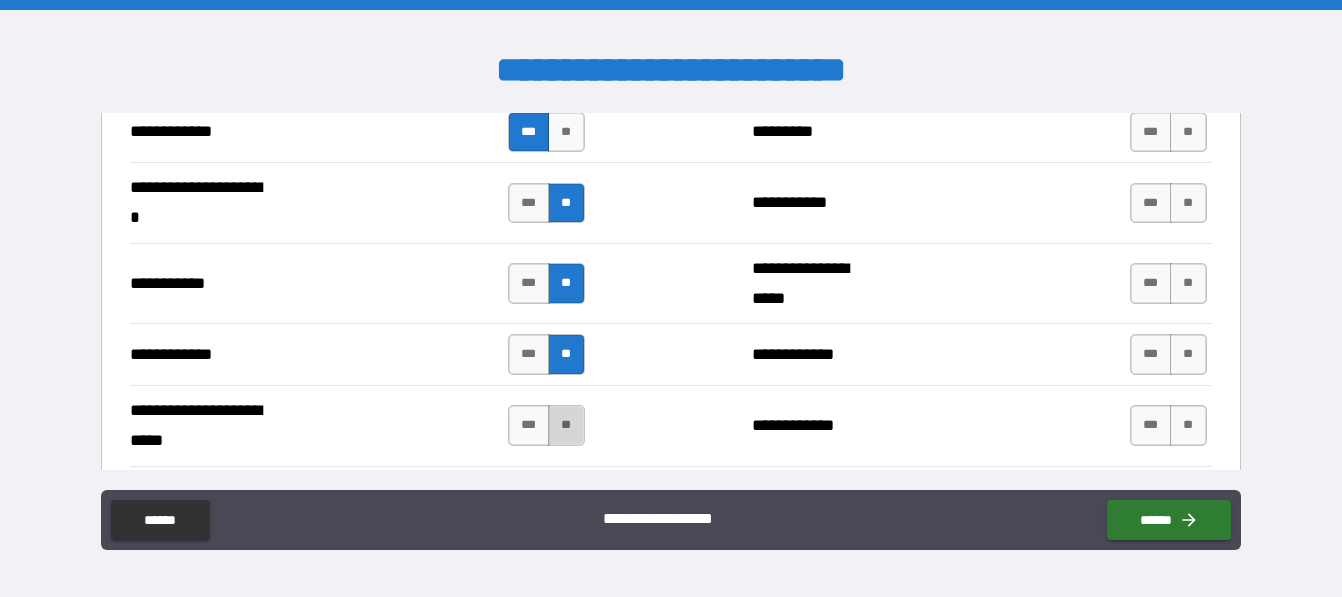 click on "**" at bounding box center [566, 425] 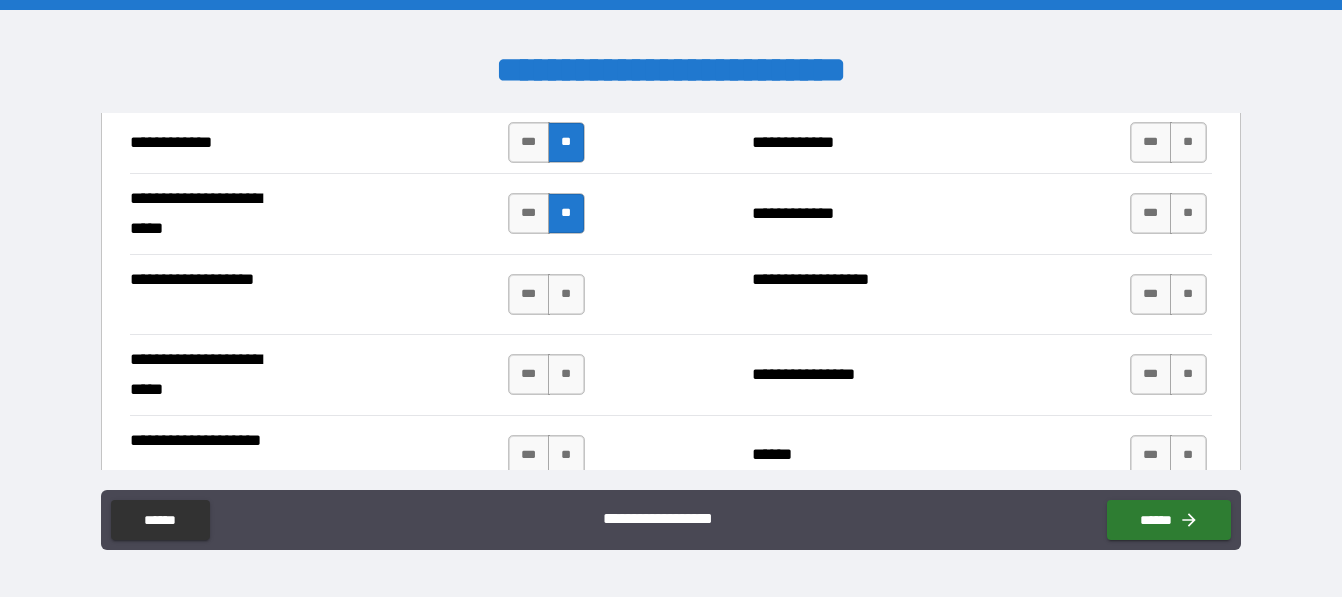 scroll, scrollTop: 4218, scrollLeft: 0, axis: vertical 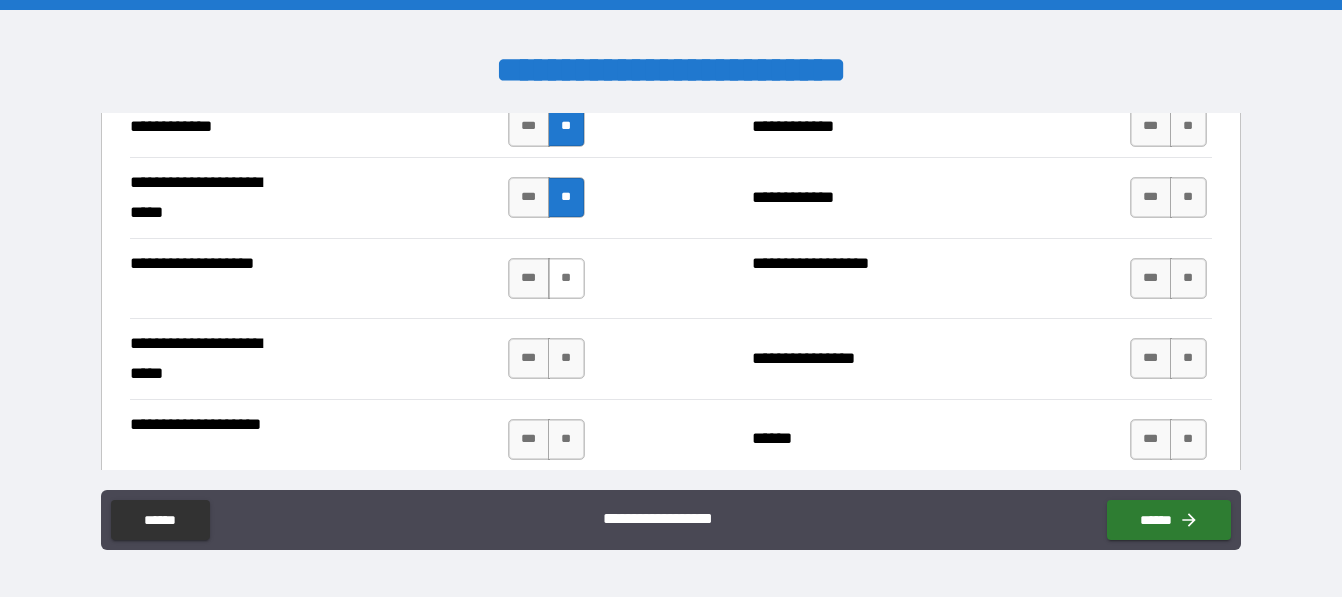 click on "**" at bounding box center [566, 278] 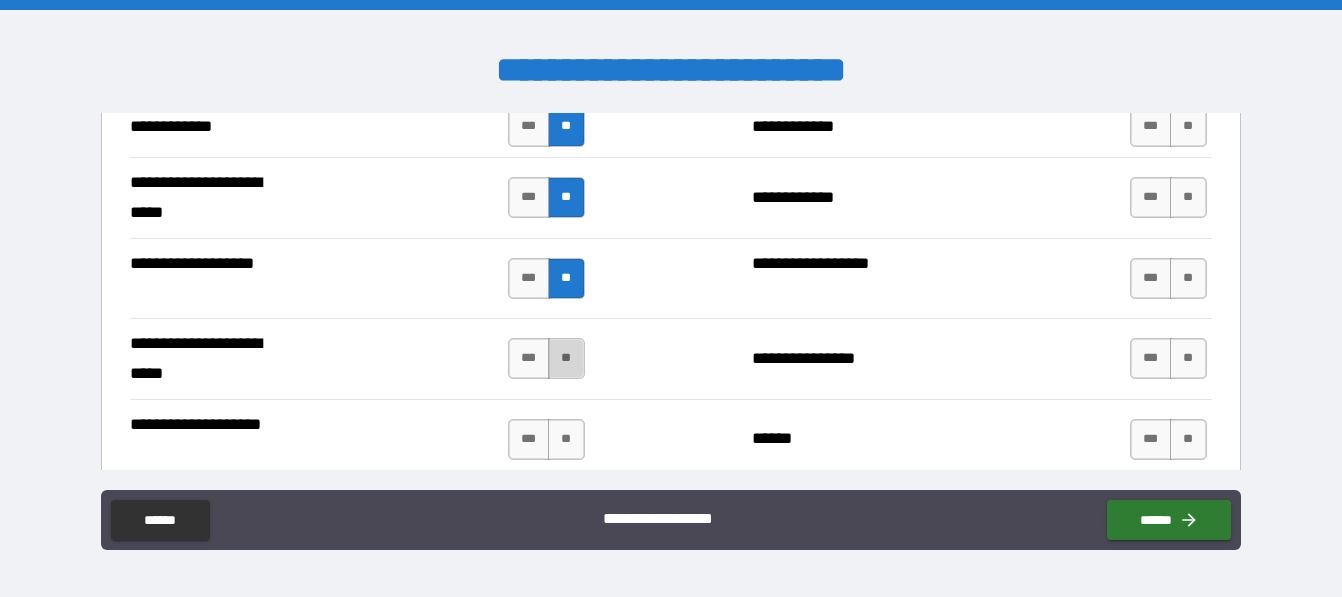 click on "**" at bounding box center (566, 358) 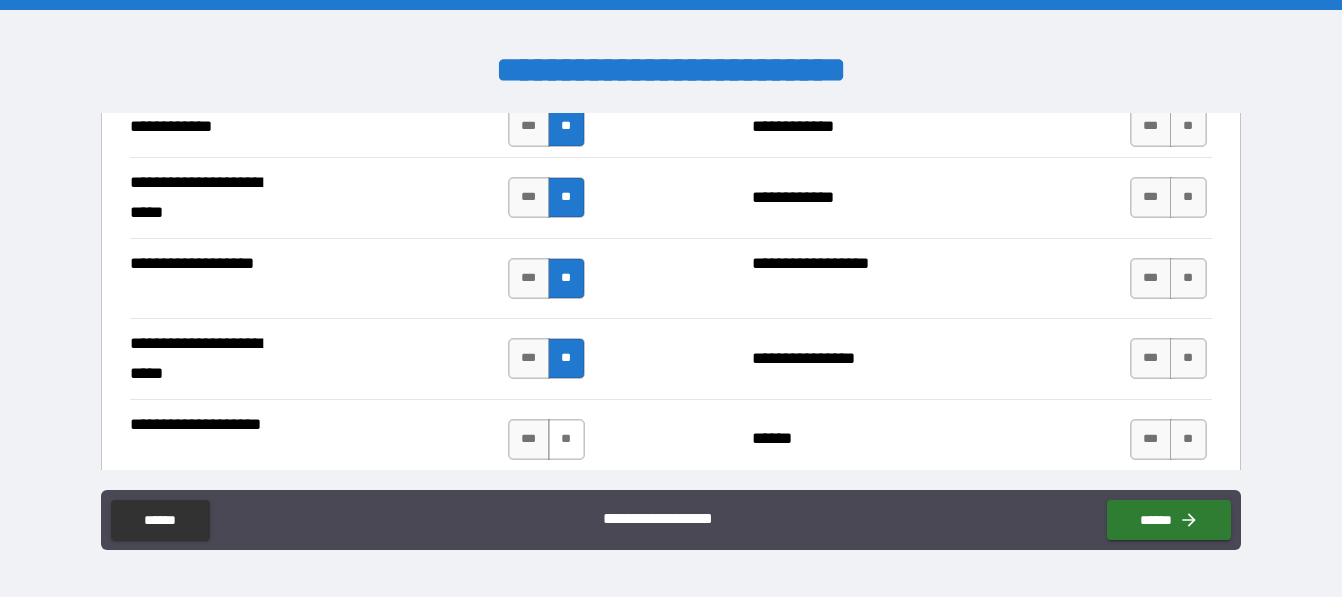 click on "**" at bounding box center (566, 439) 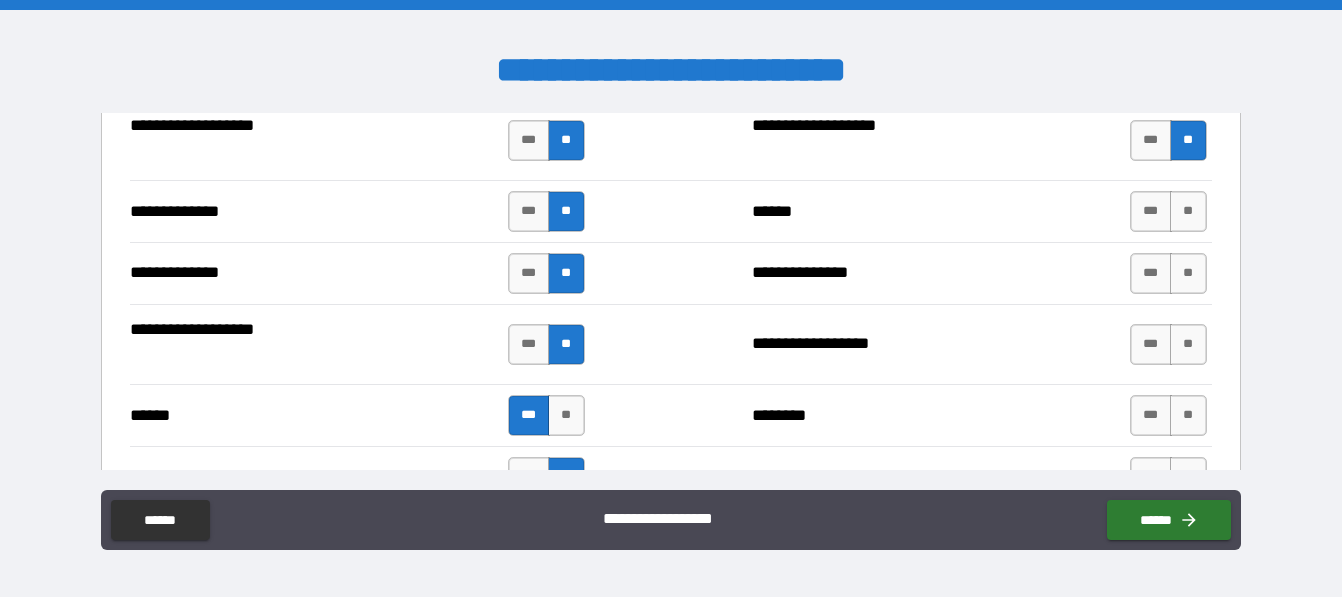 scroll, scrollTop: 3648, scrollLeft: 0, axis: vertical 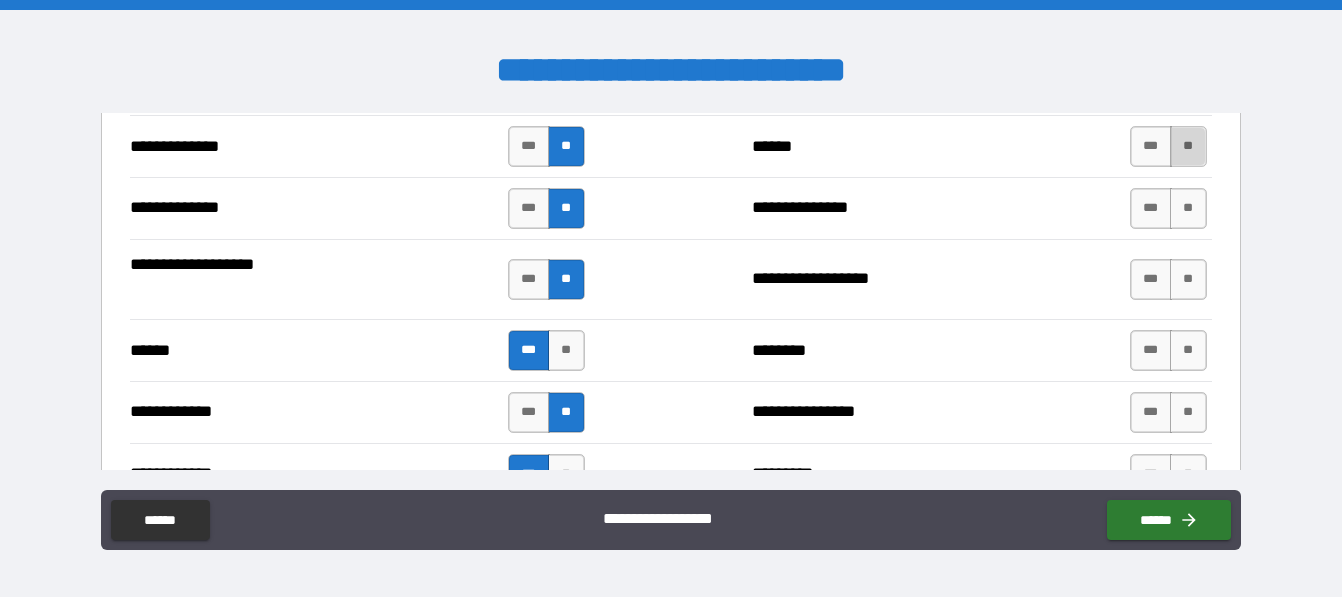 click on "**" at bounding box center [1188, 146] 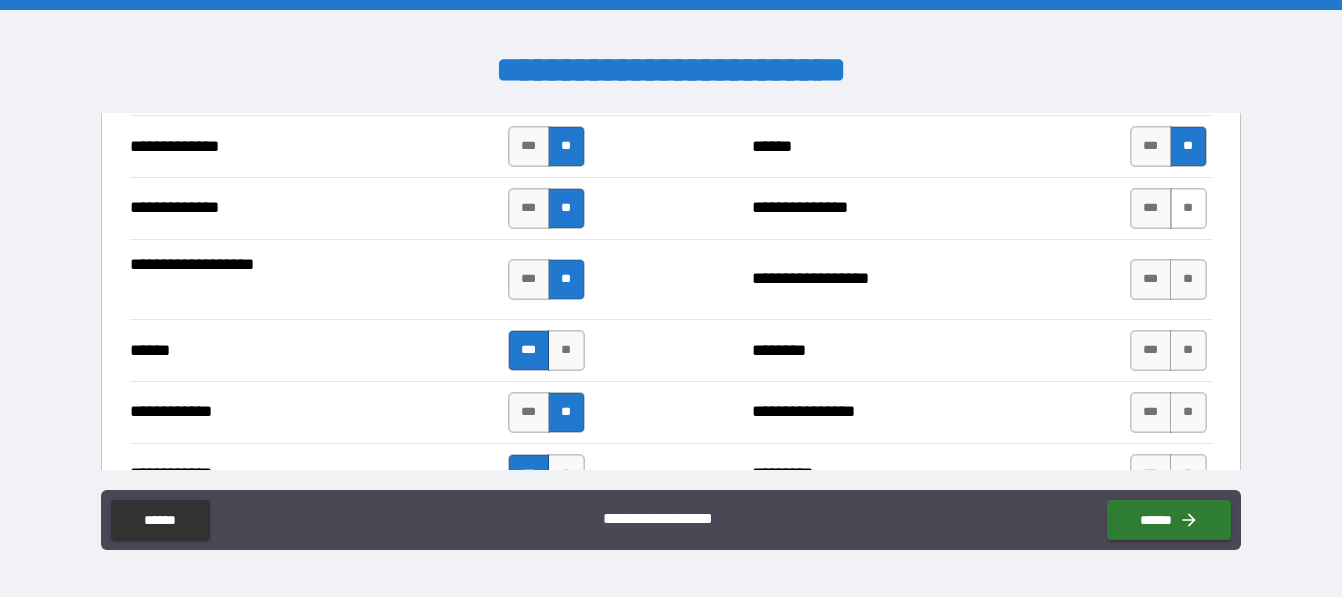 click on "**" at bounding box center (1188, 208) 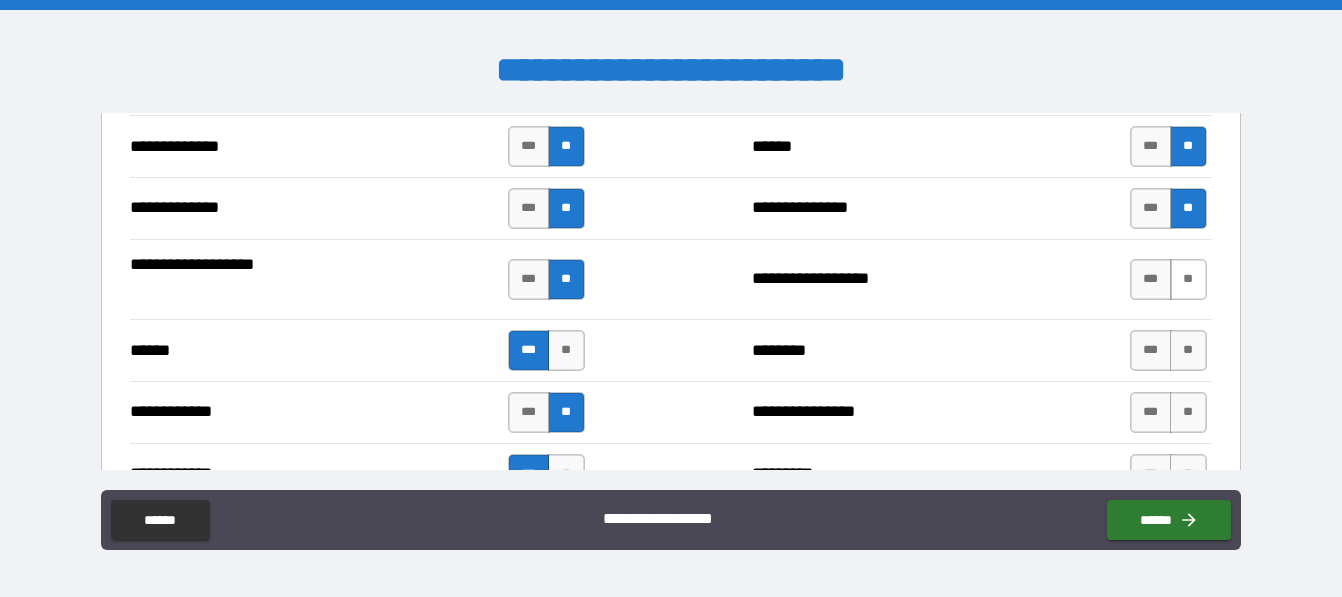 click on "**" at bounding box center (1188, 279) 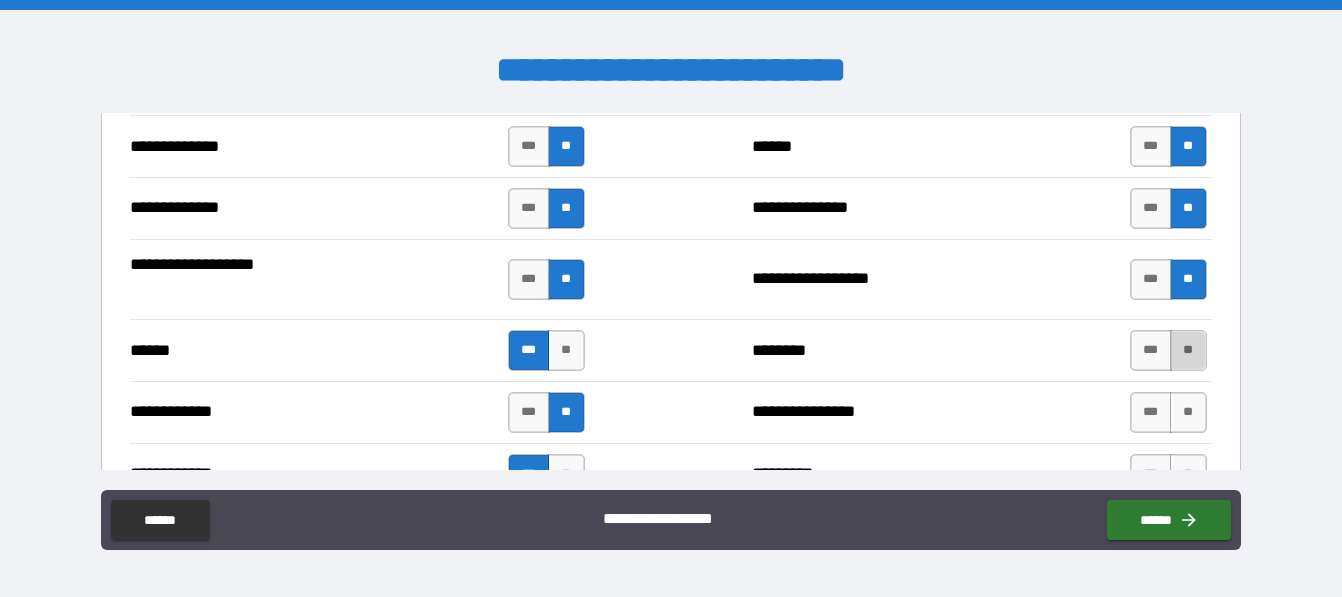 click on "**" at bounding box center (1188, 350) 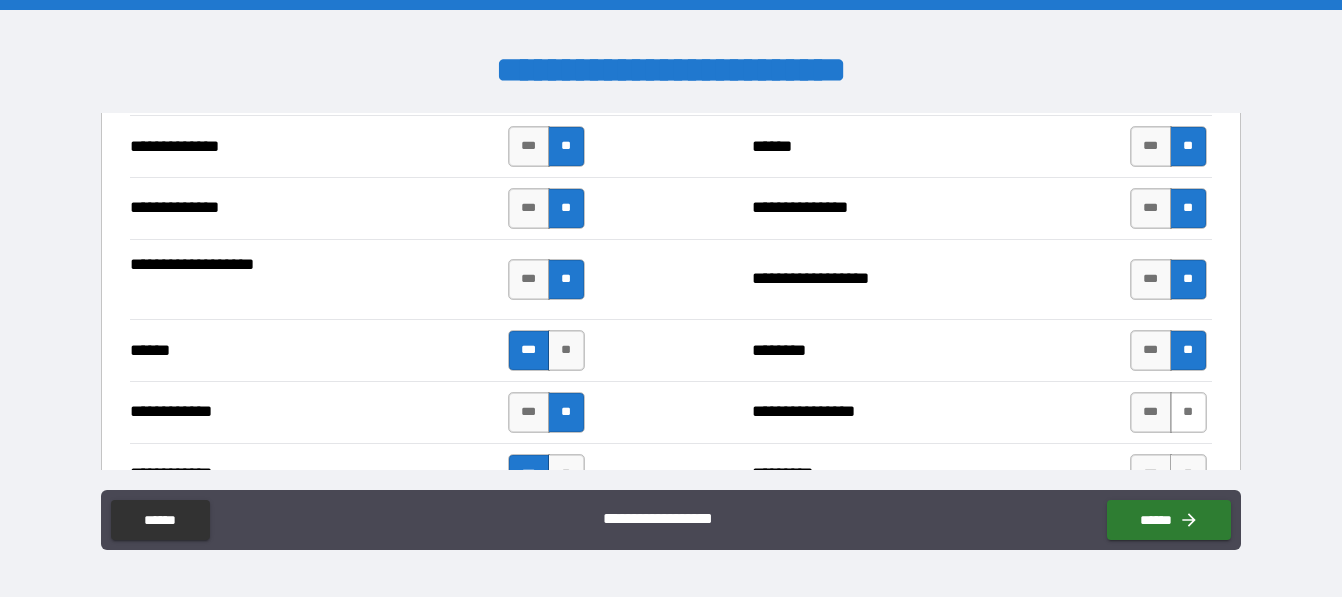 click on "**" at bounding box center [1188, 412] 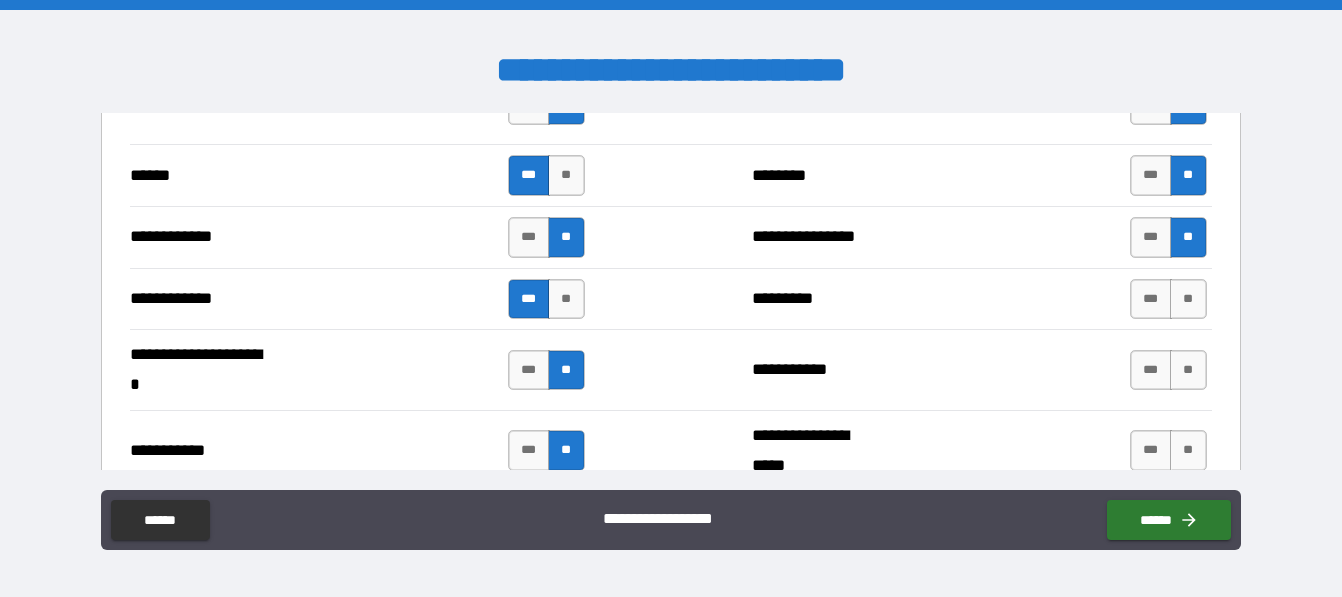 scroll, scrollTop: 3876, scrollLeft: 0, axis: vertical 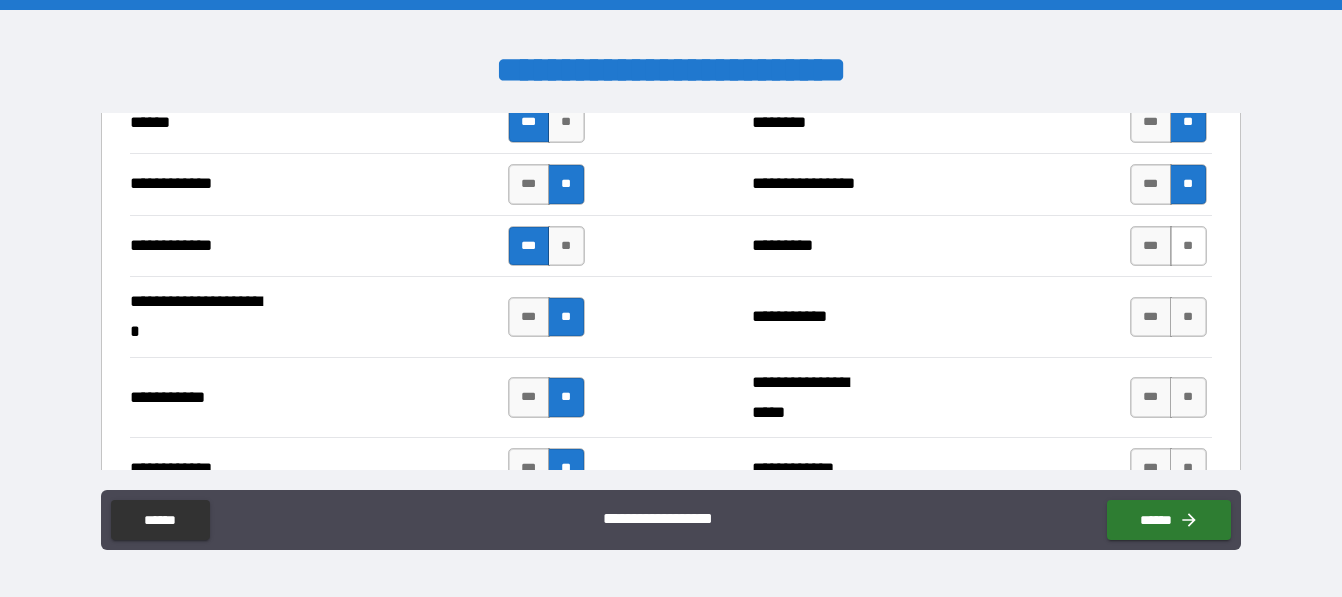 click on "**" at bounding box center [1188, 246] 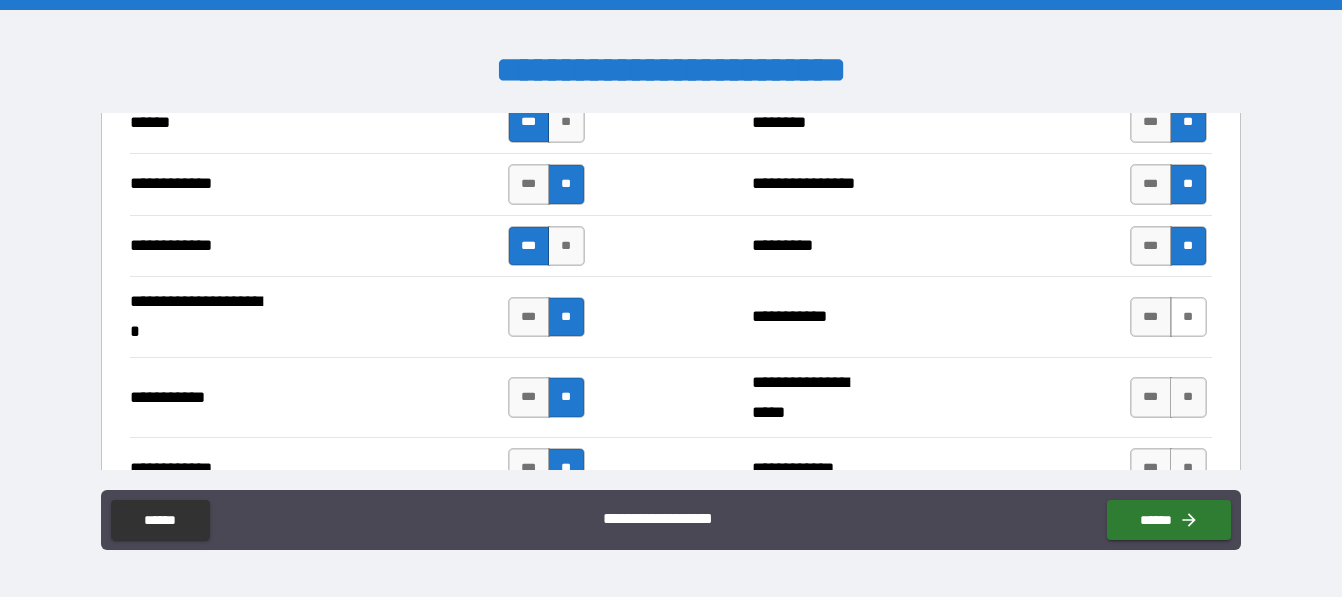 click on "**" at bounding box center [1188, 317] 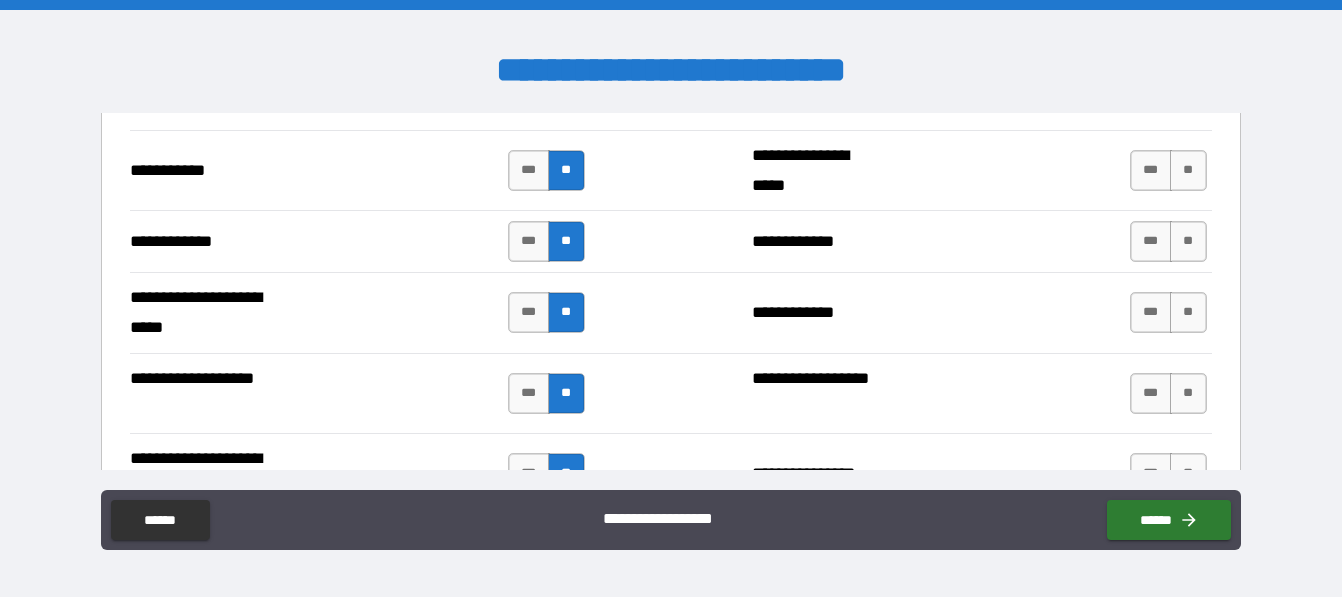 scroll, scrollTop: 4104, scrollLeft: 0, axis: vertical 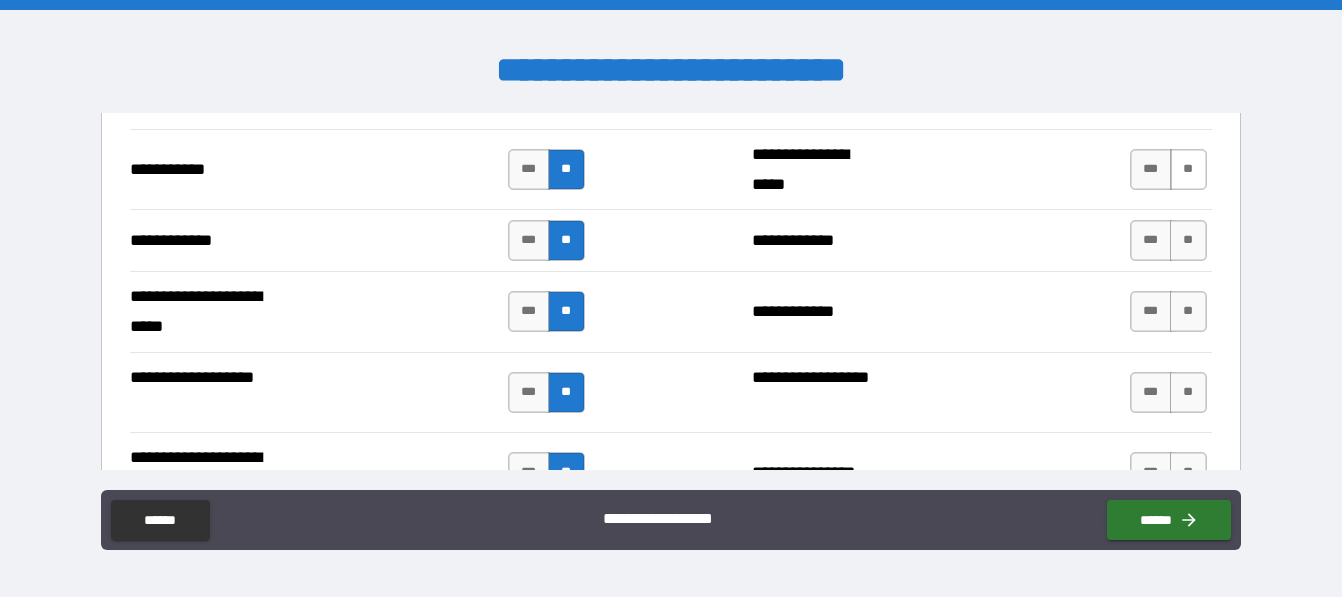 click on "**" at bounding box center (1188, 169) 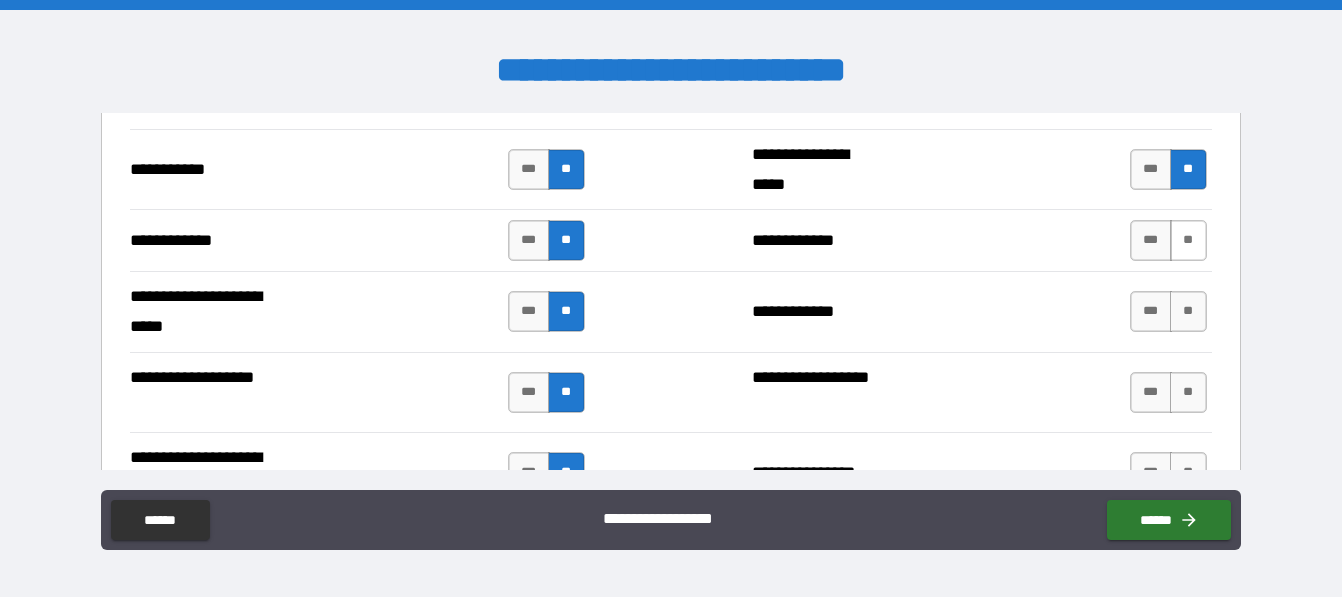 click on "**" at bounding box center (1188, 240) 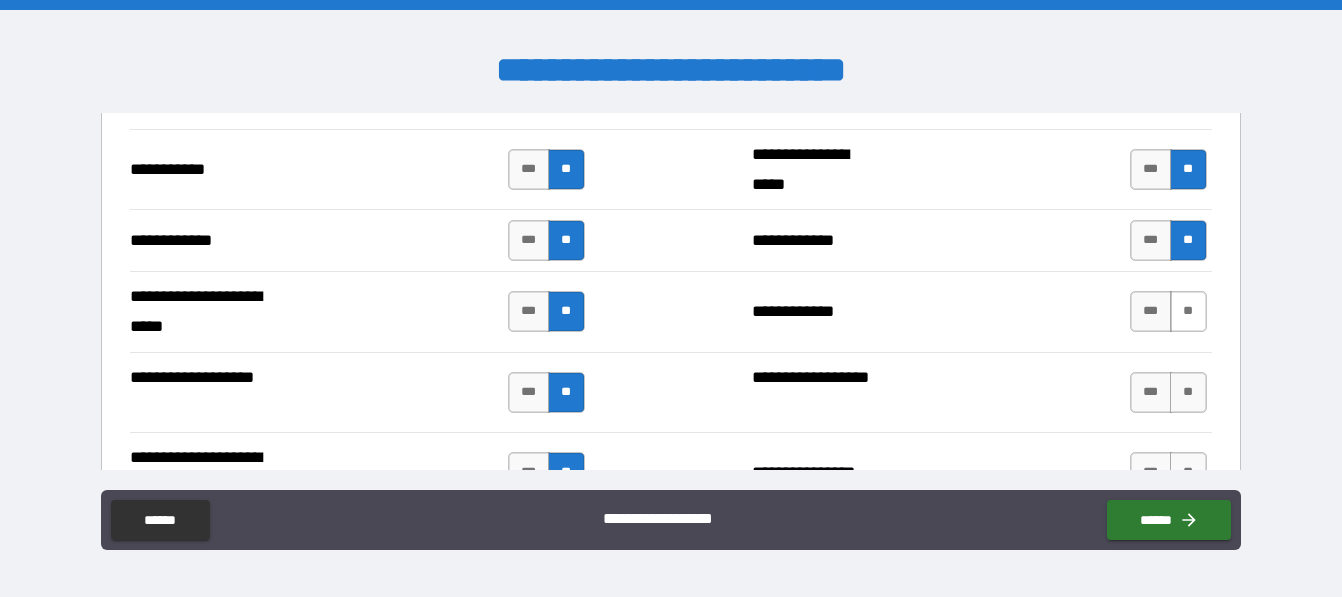 click on "**" at bounding box center (1188, 311) 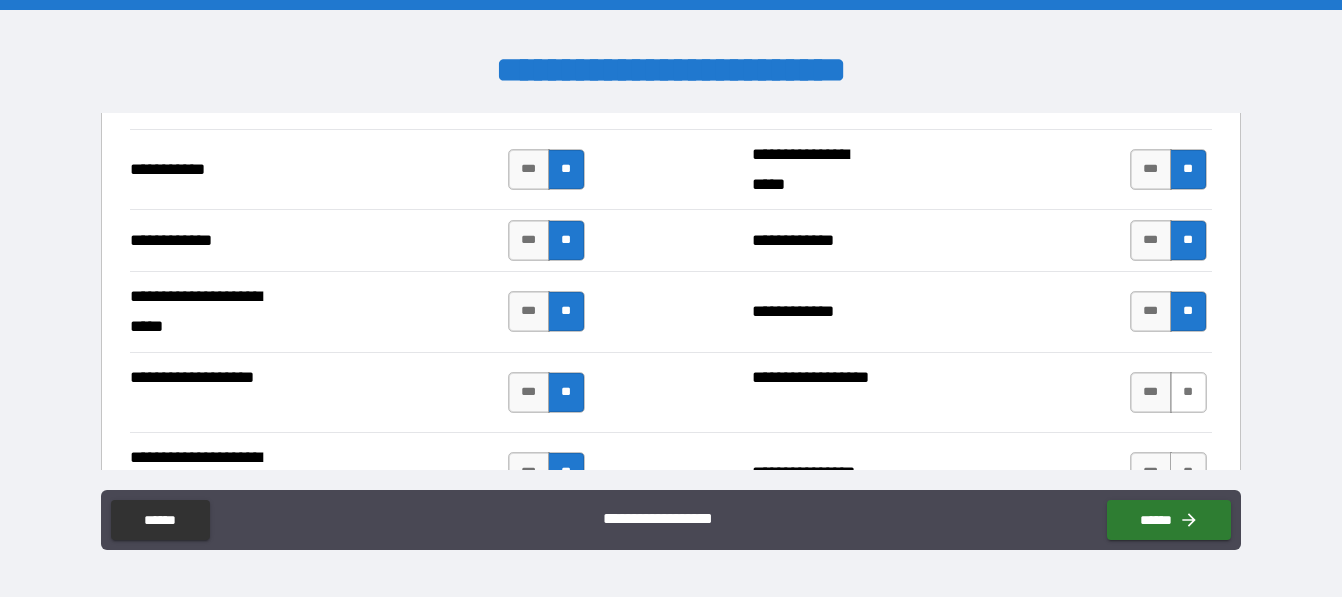 click on "**" at bounding box center [1188, 392] 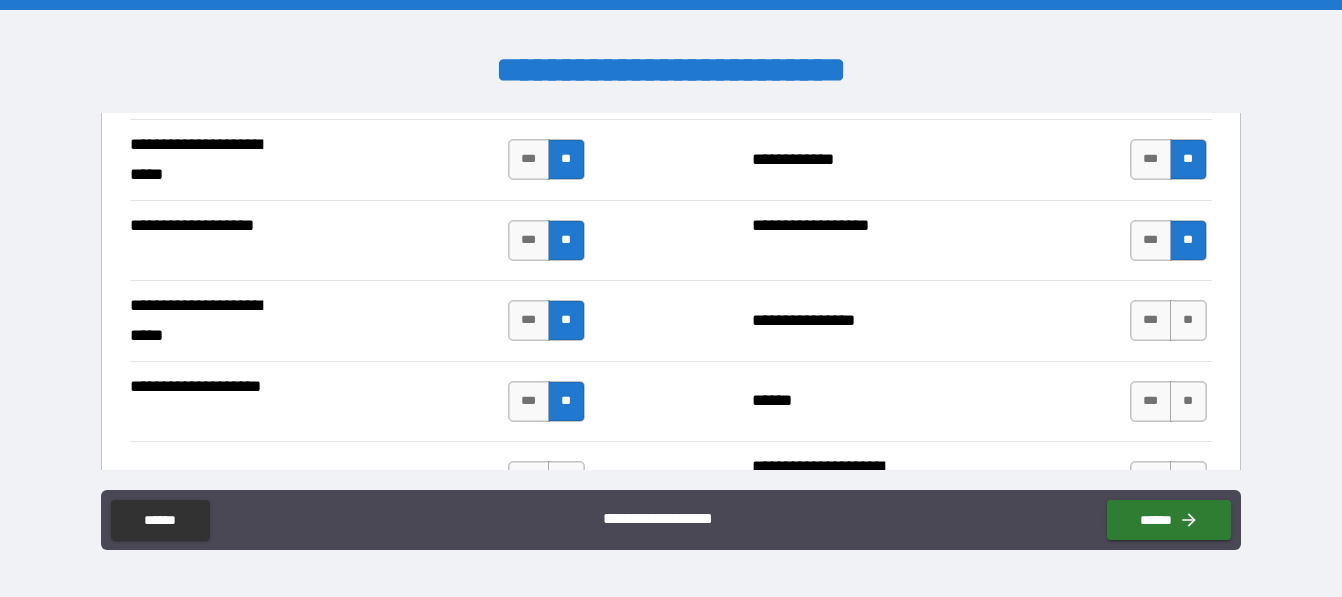 scroll, scrollTop: 4332, scrollLeft: 0, axis: vertical 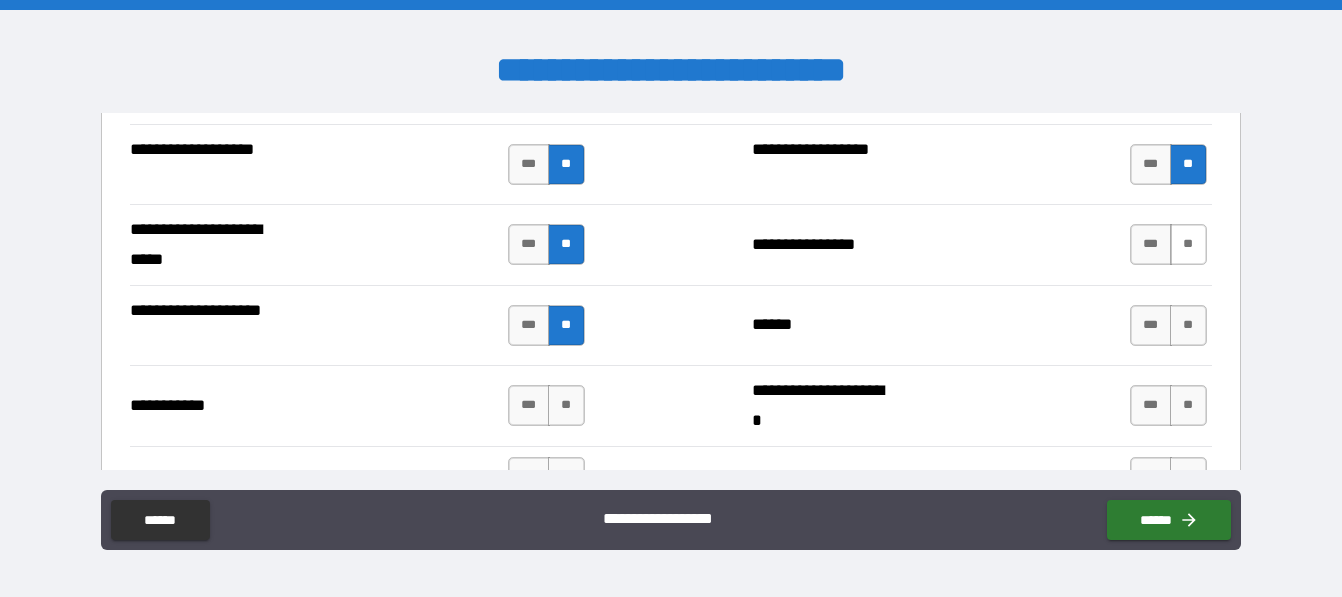 click on "**" at bounding box center [1188, 244] 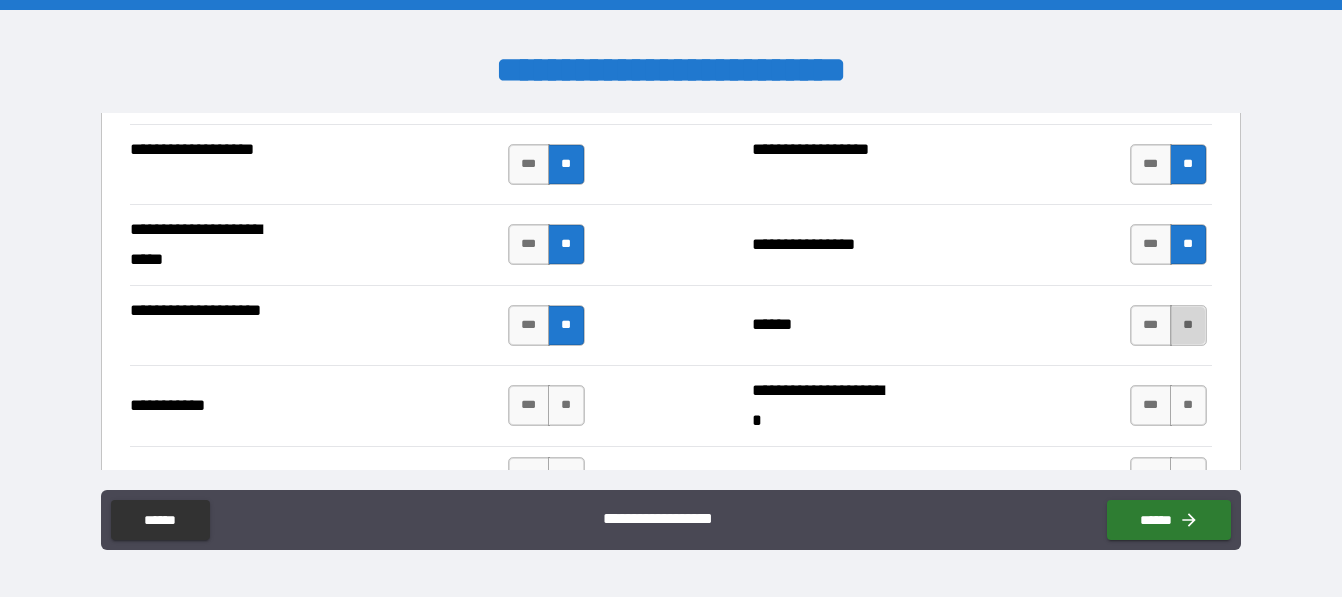 click on "**" at bounding box center [1188, 325] 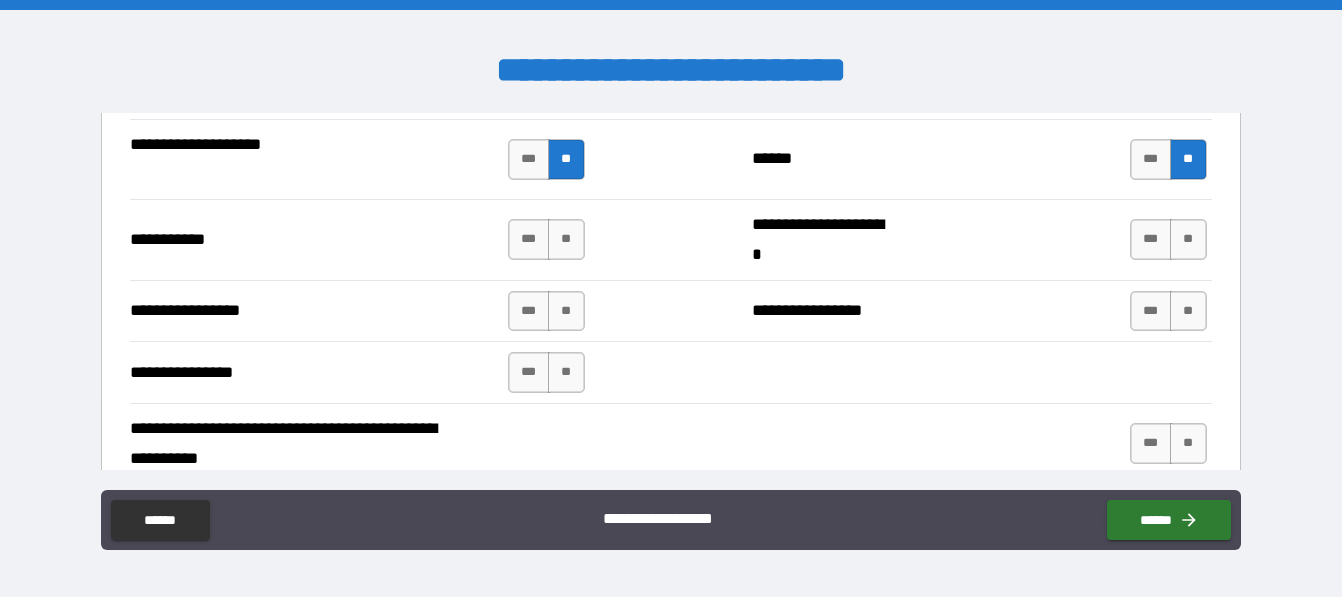 scroll, scrollTop: 4560, scrollLeft: 0, axis: vertical 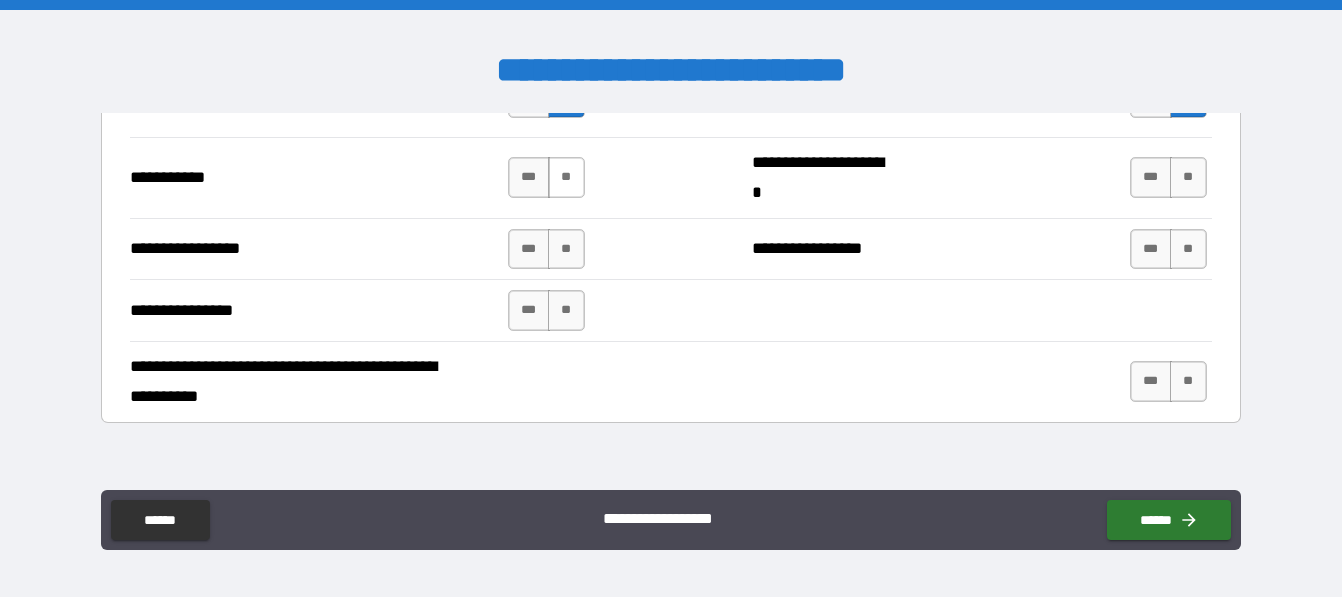 click on "**" at bounding box center (566, 177) 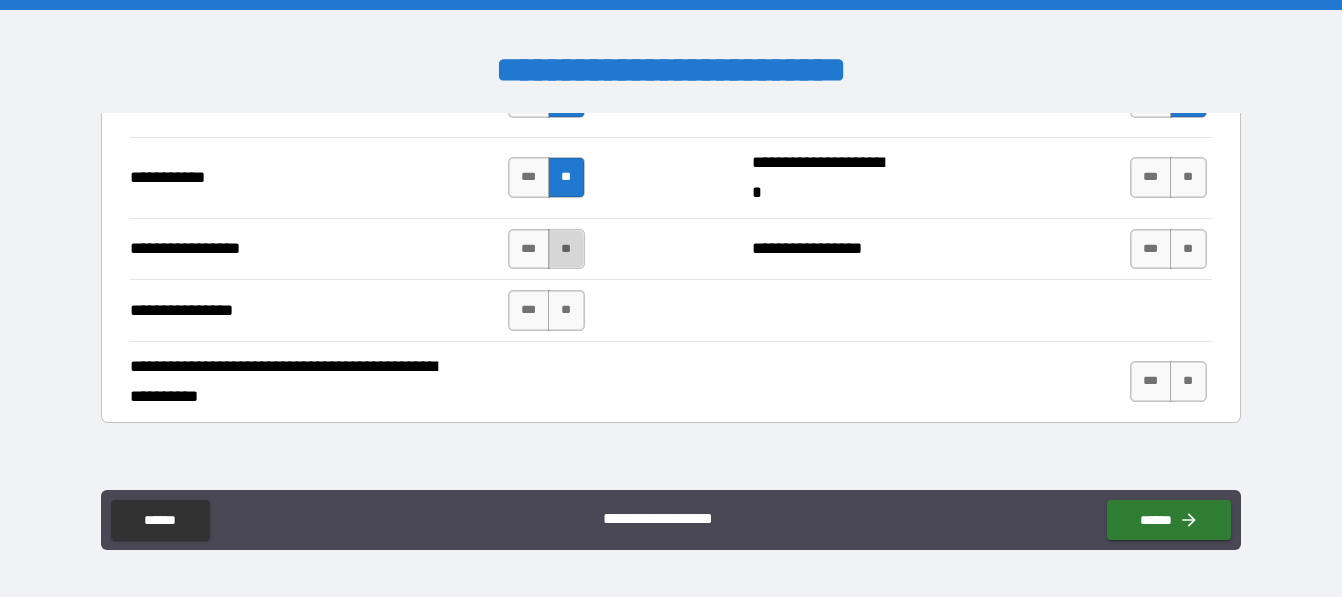 drag, startPoint x: 566, startPoint y: 232, endPoint x: 570, endPoint y: 244, distance: 12.649111 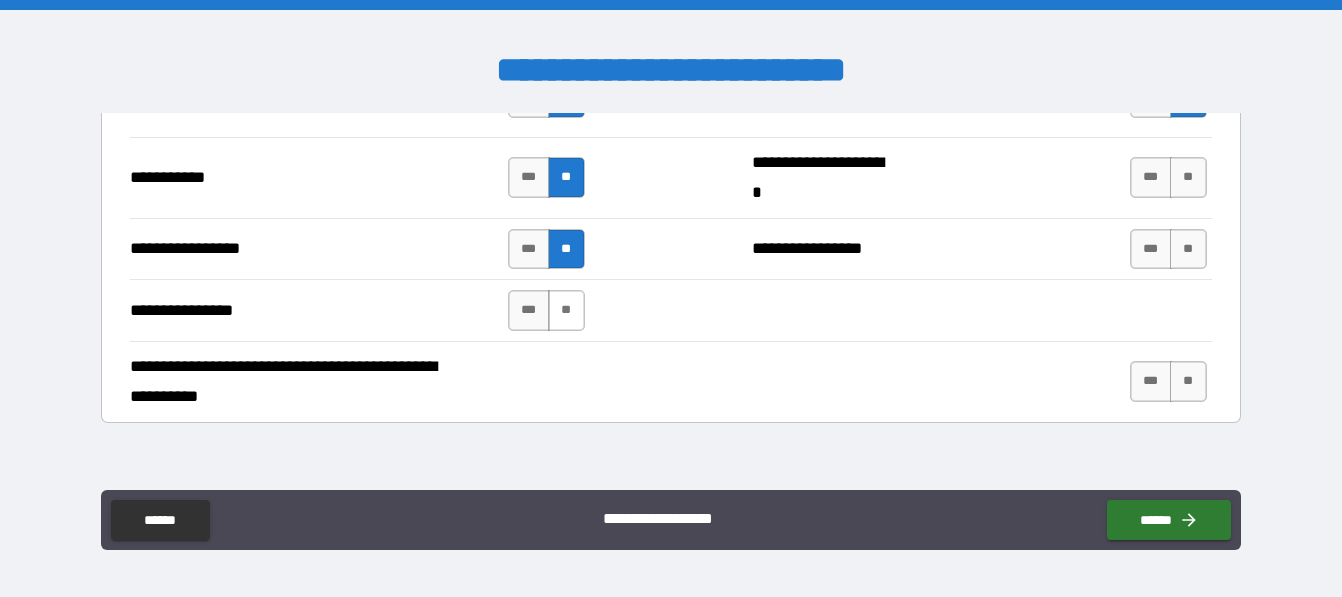 click on "**" at bounding box center (566, 310) 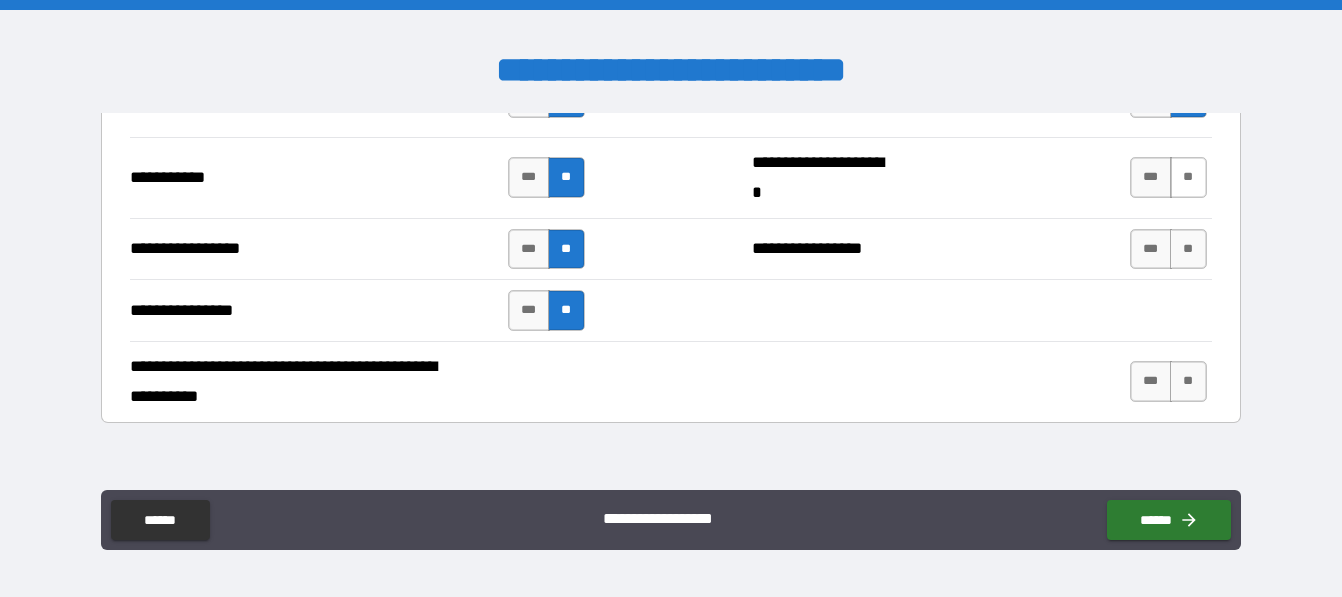 click on "**" at bounding box center [1188, 177] 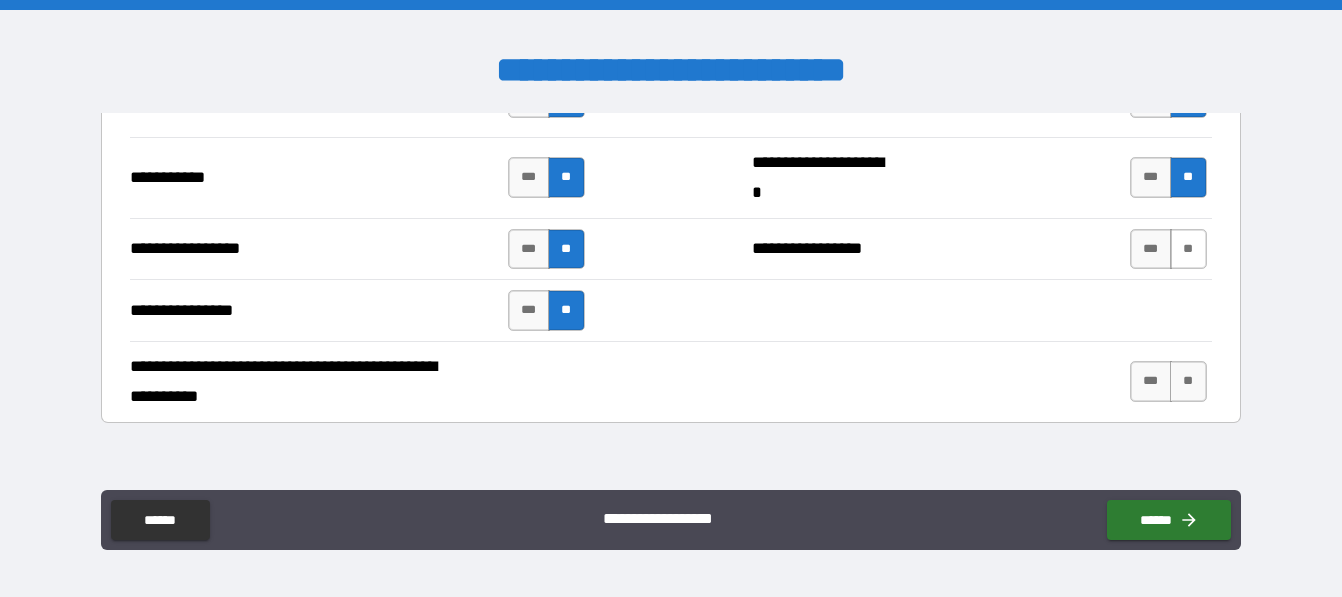 click on "**" at bounding box center (1188, 249) 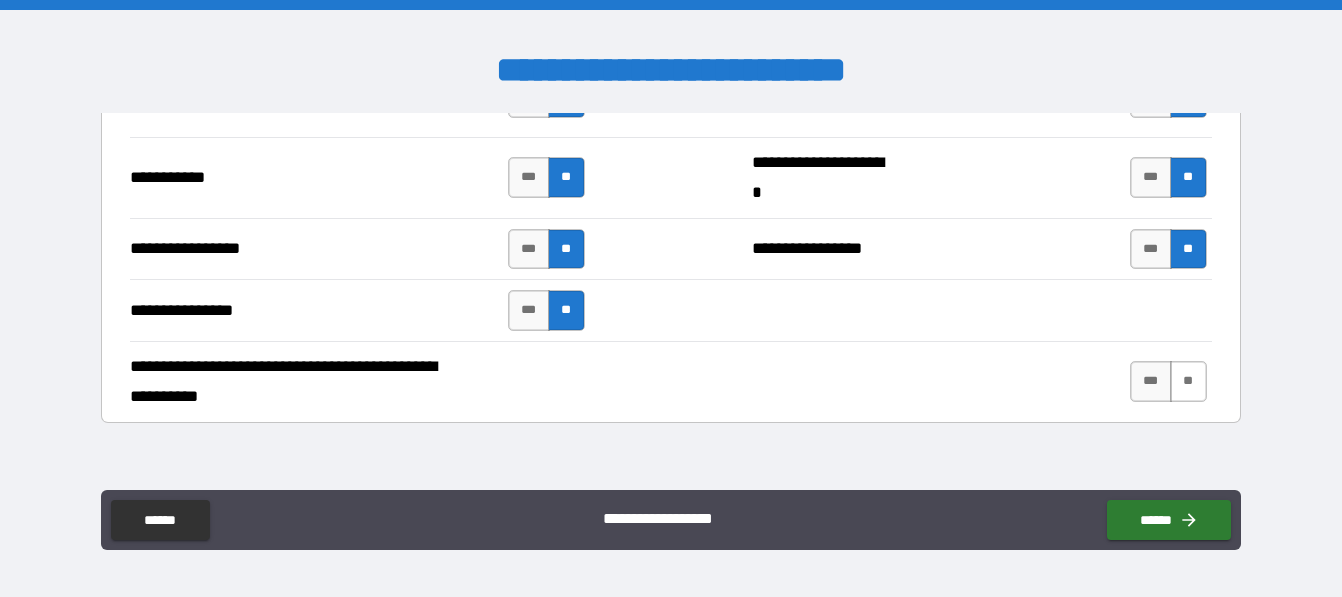 click on "**" at bounding box center [1188, 381] 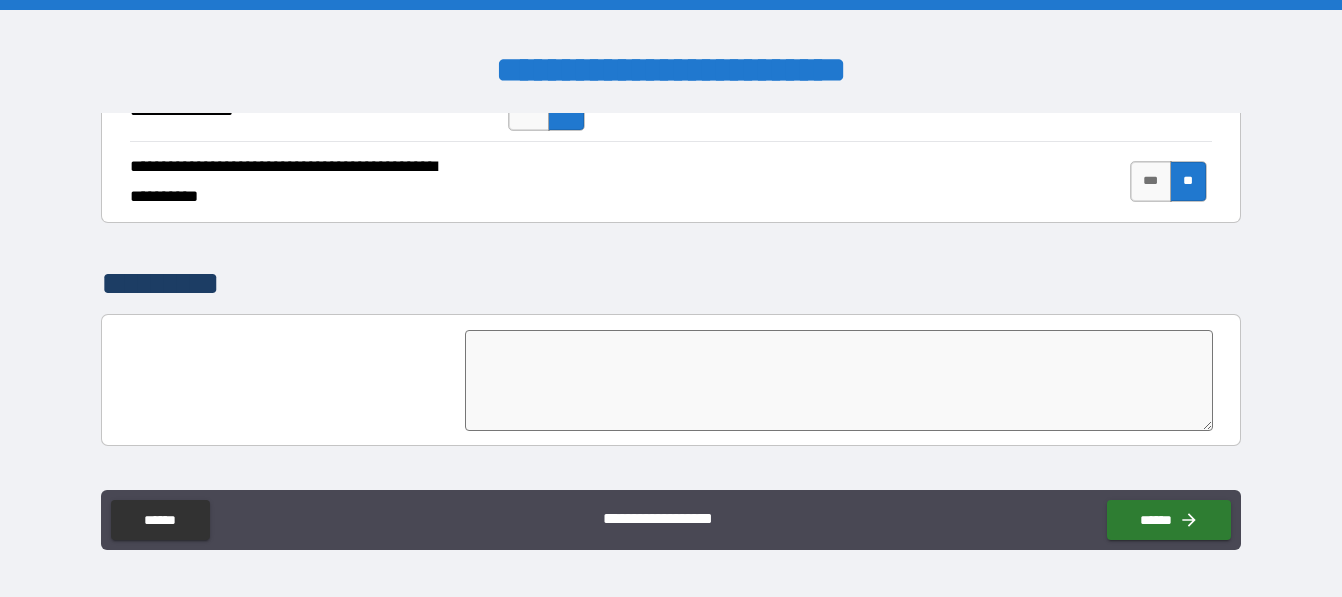 scroll, scrollTop: 4988, scrollLeft: 0, axis: vertical 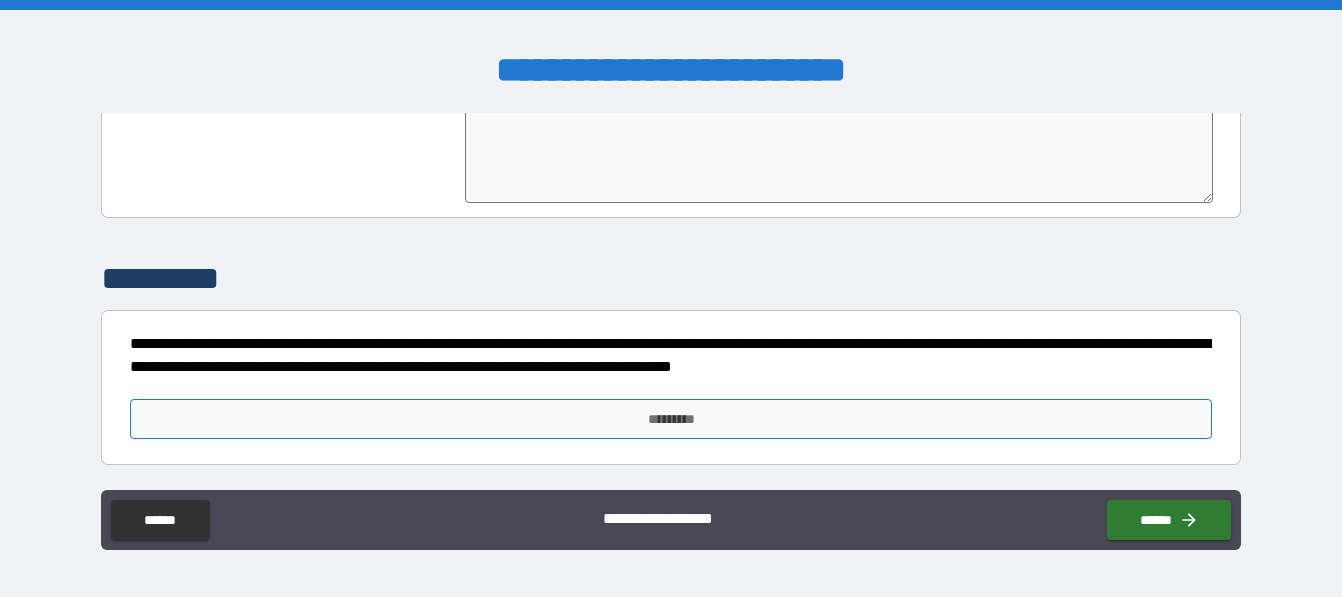 click on "*********" at bounding box center [671, 419] 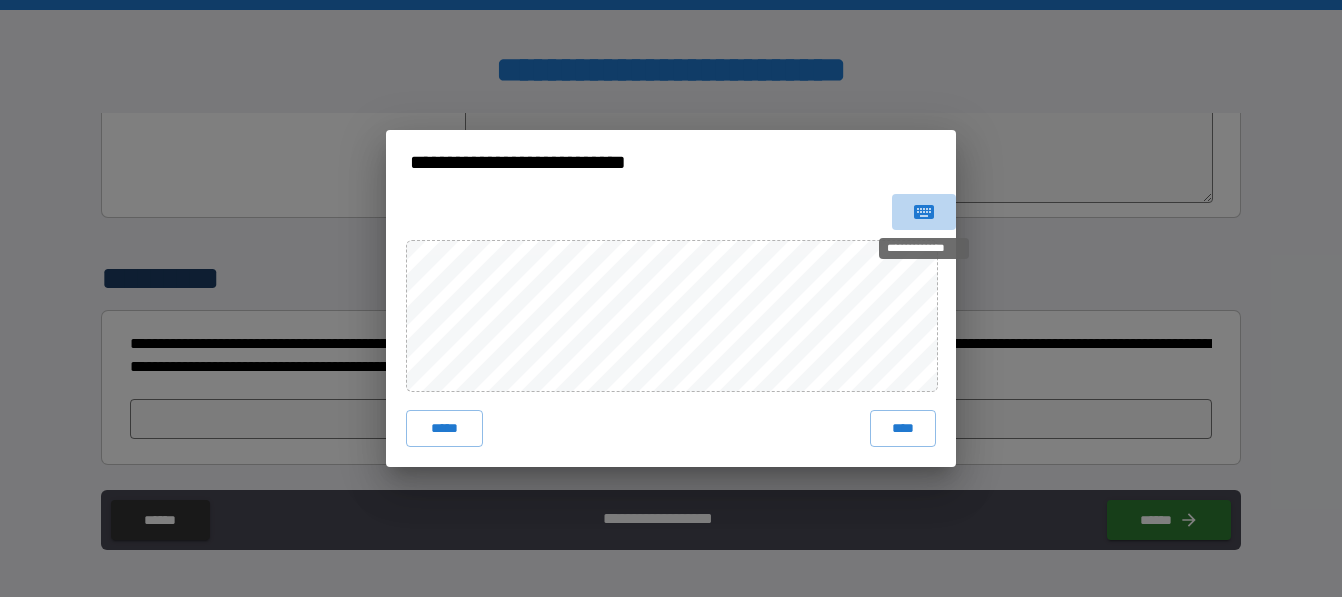 click 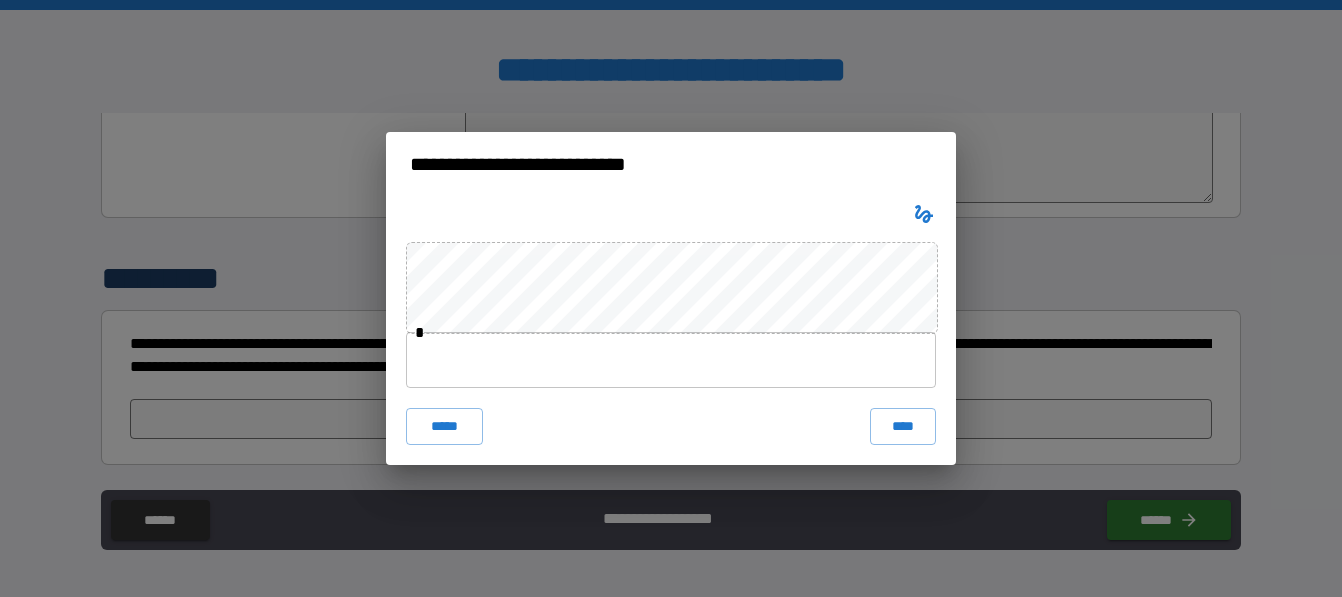 click 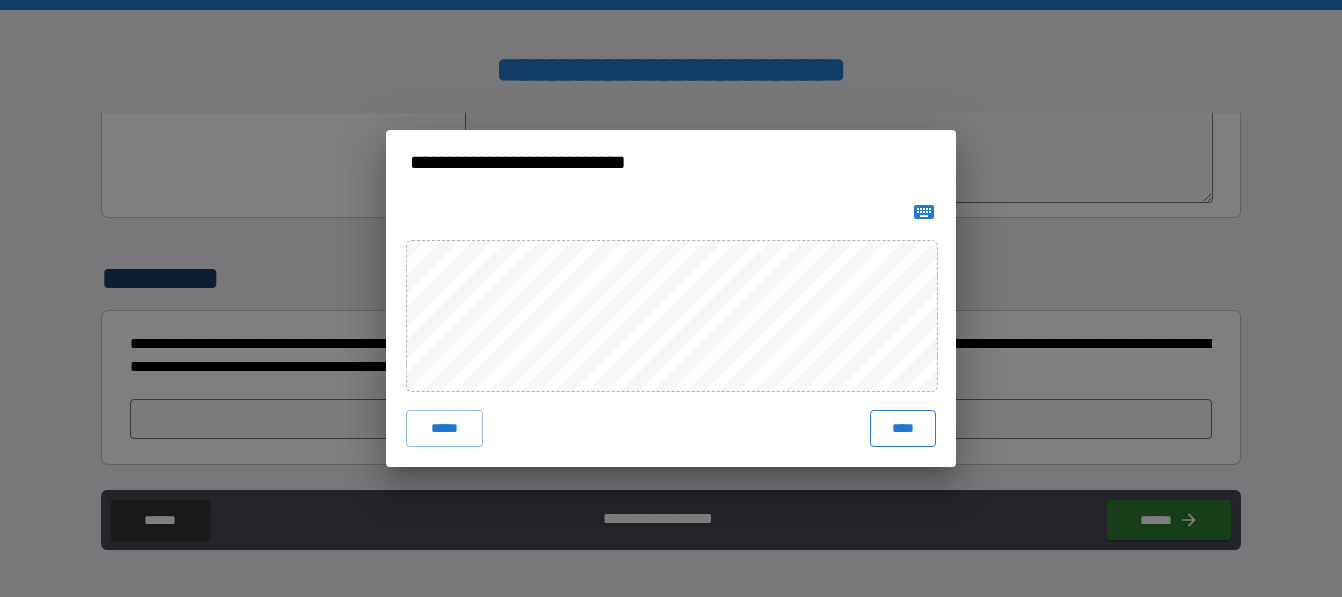 click on "****" at bounding box center (903, 428) 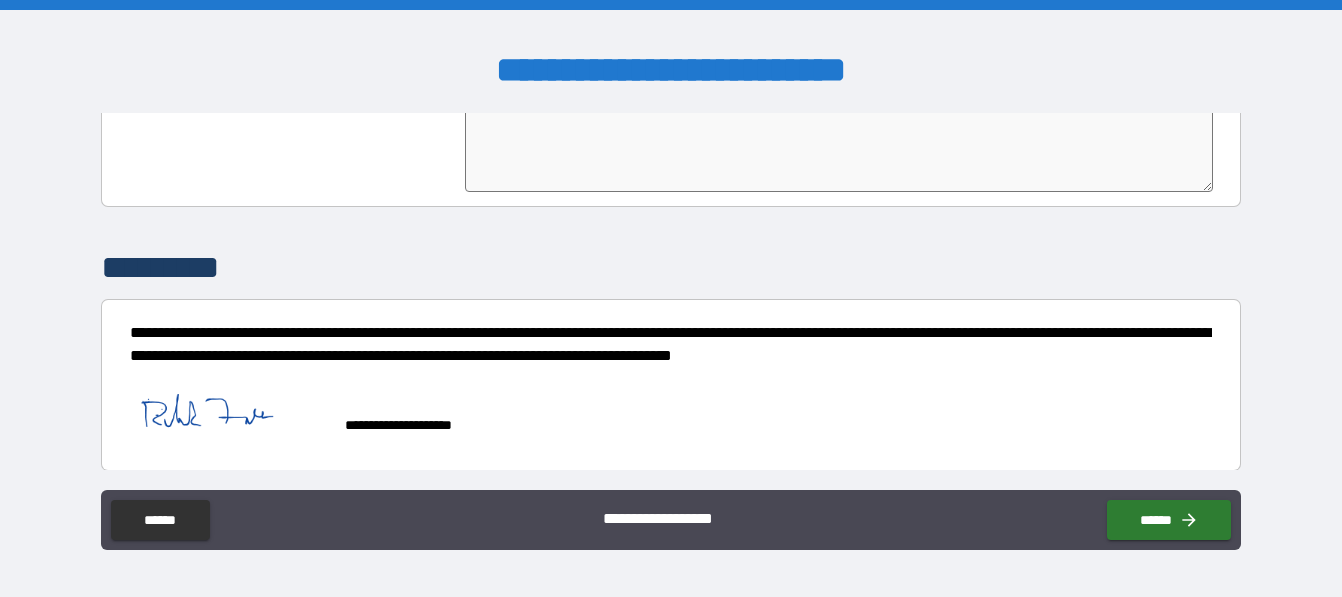 scroll, scrollTop: 5005, scrollLeft: 0, axis: vertical 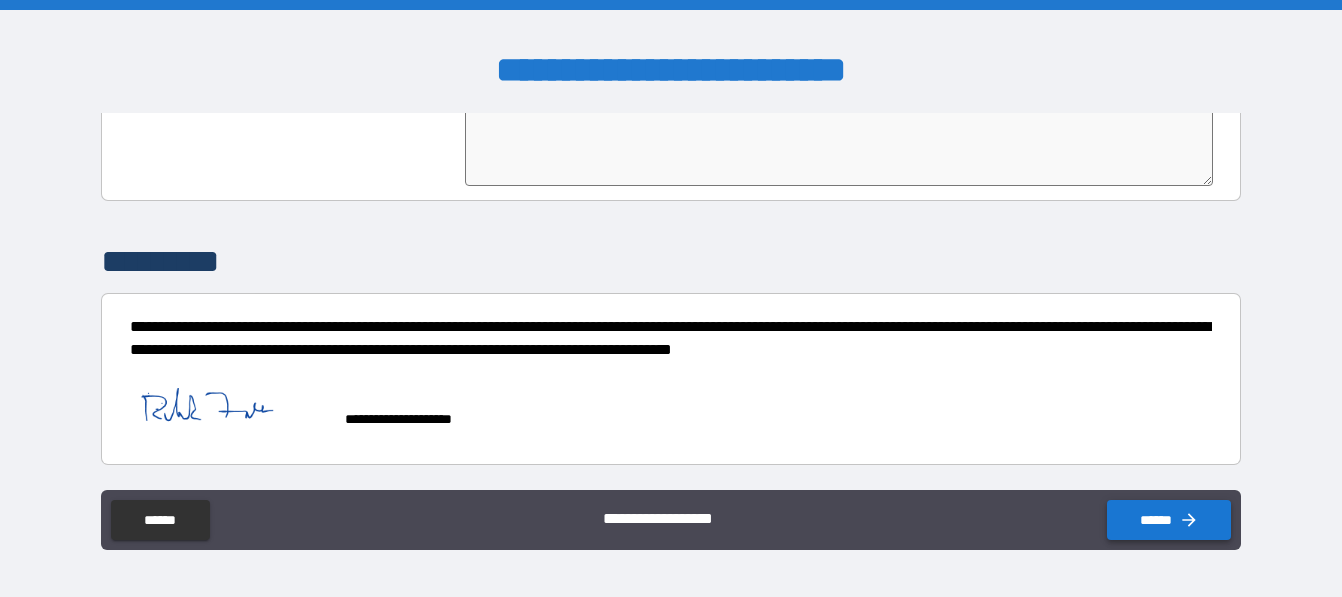 click on "******" at bounding box center [1169, 520] 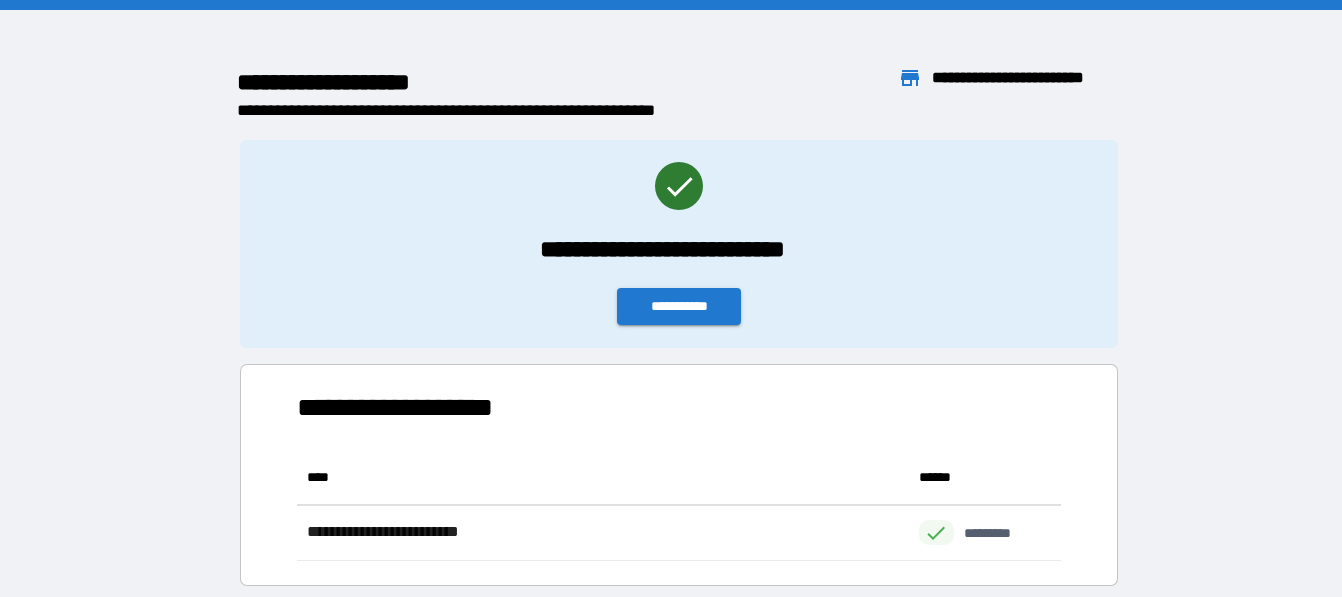 scroll, scrollTop: 1, scrollLeft: 2, axis: both 